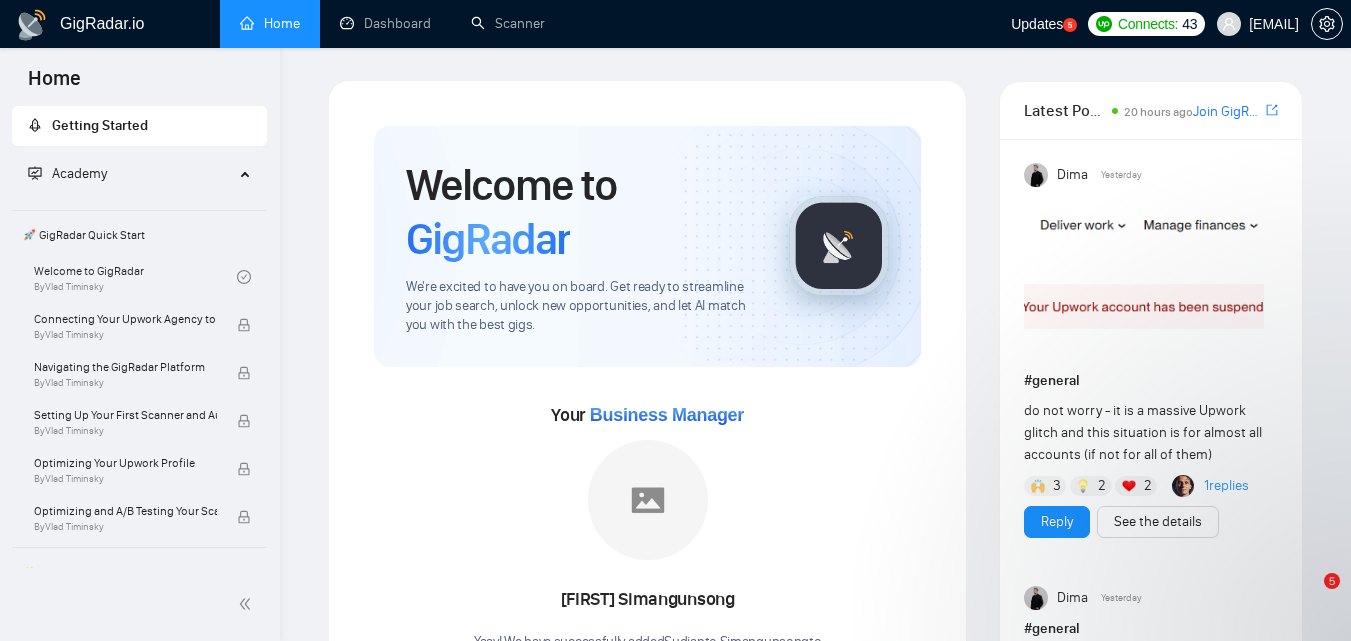 scroll, scrollTop: 0, scrollLeft: 0, axis: both 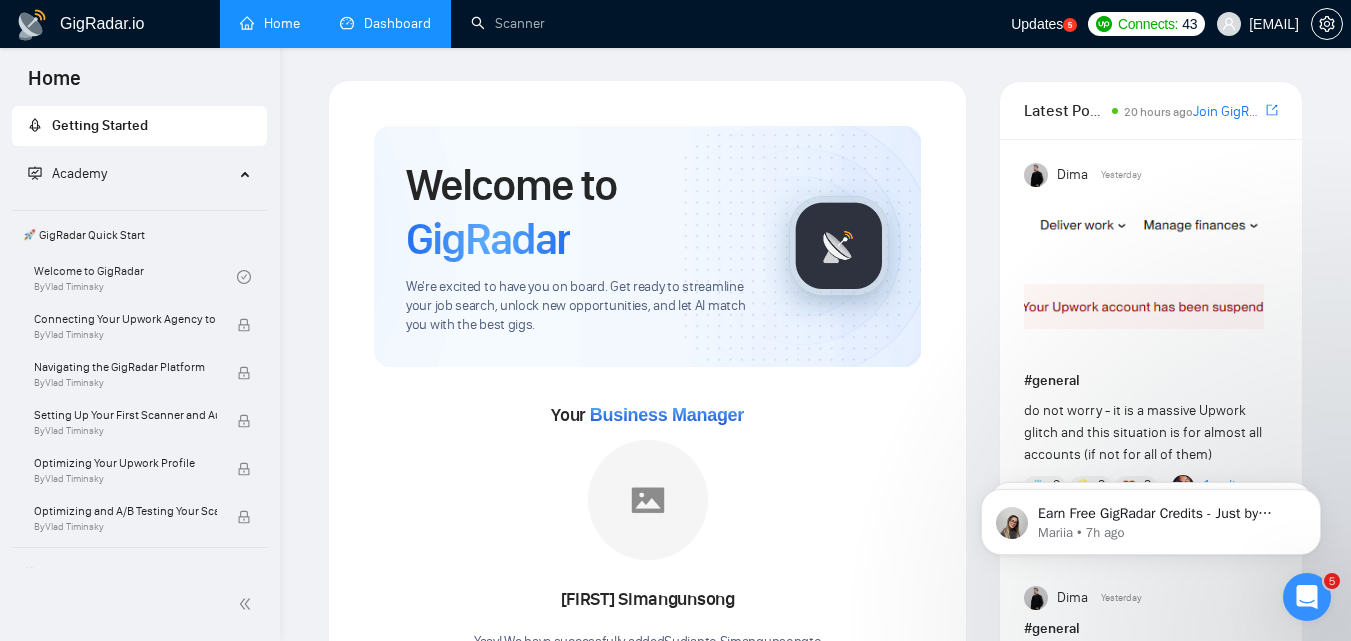 click on "Dashboard" at bounding box center [385, 23] 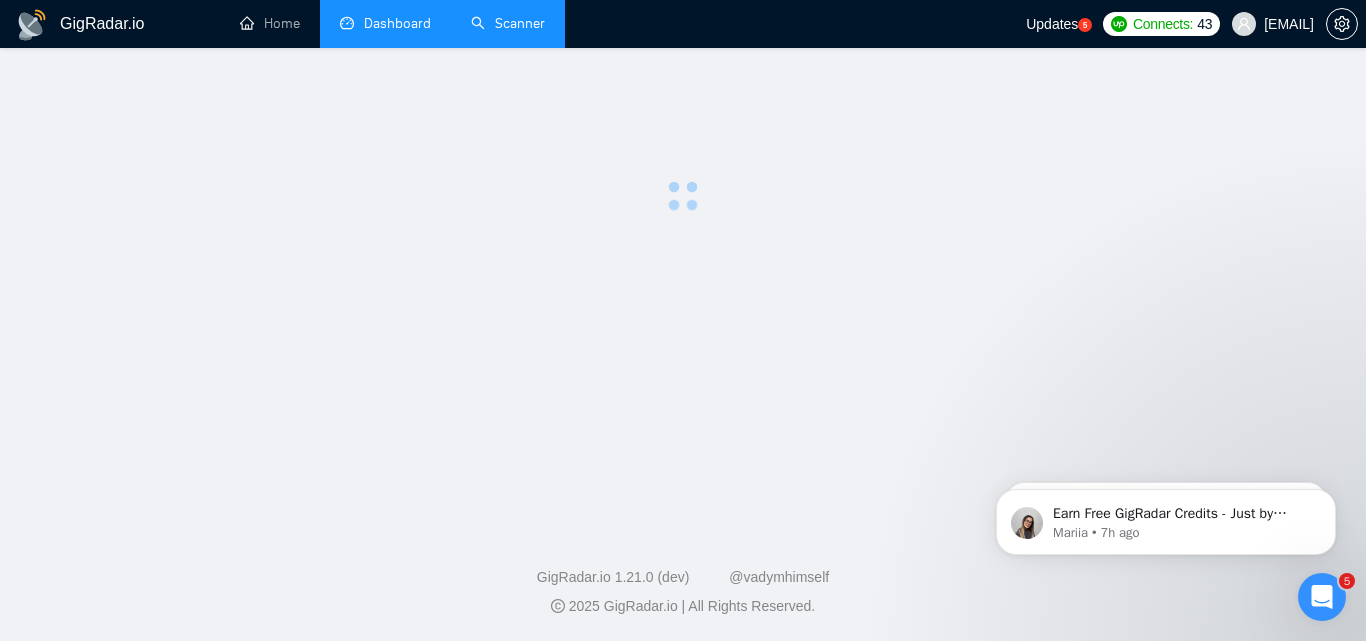 click on "Scanner" at bounding box center [508, 23] 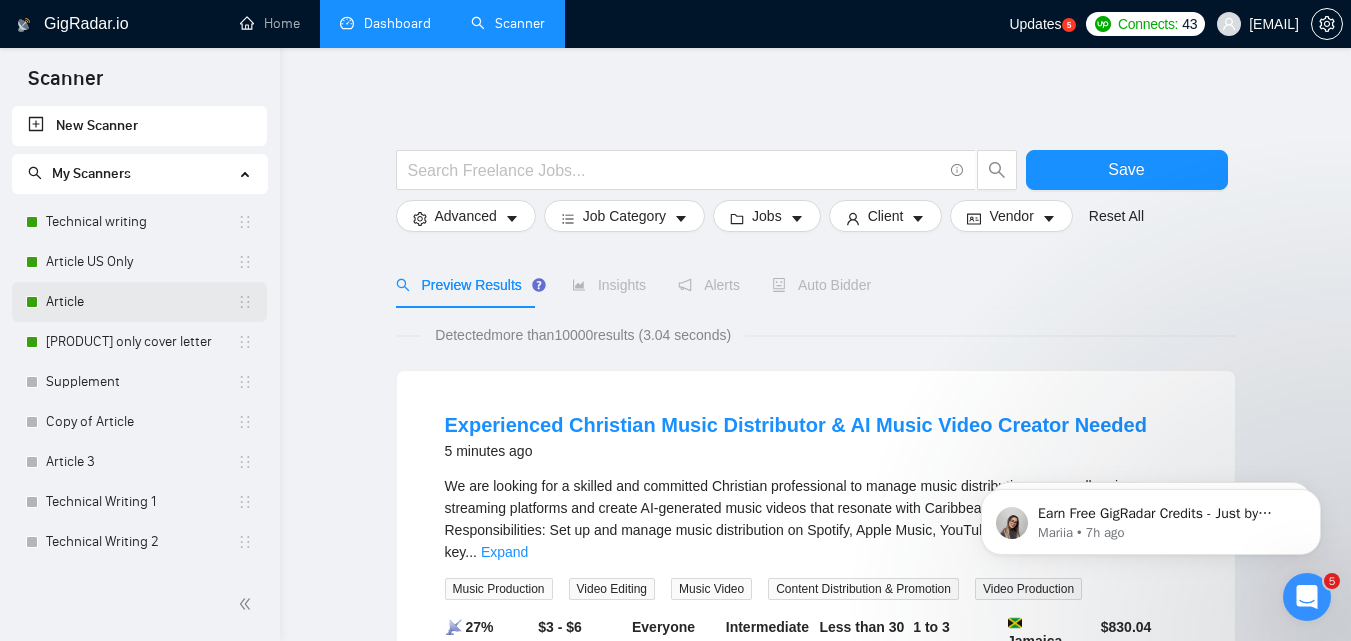 click on "Article" at bounding box center [141, 302] 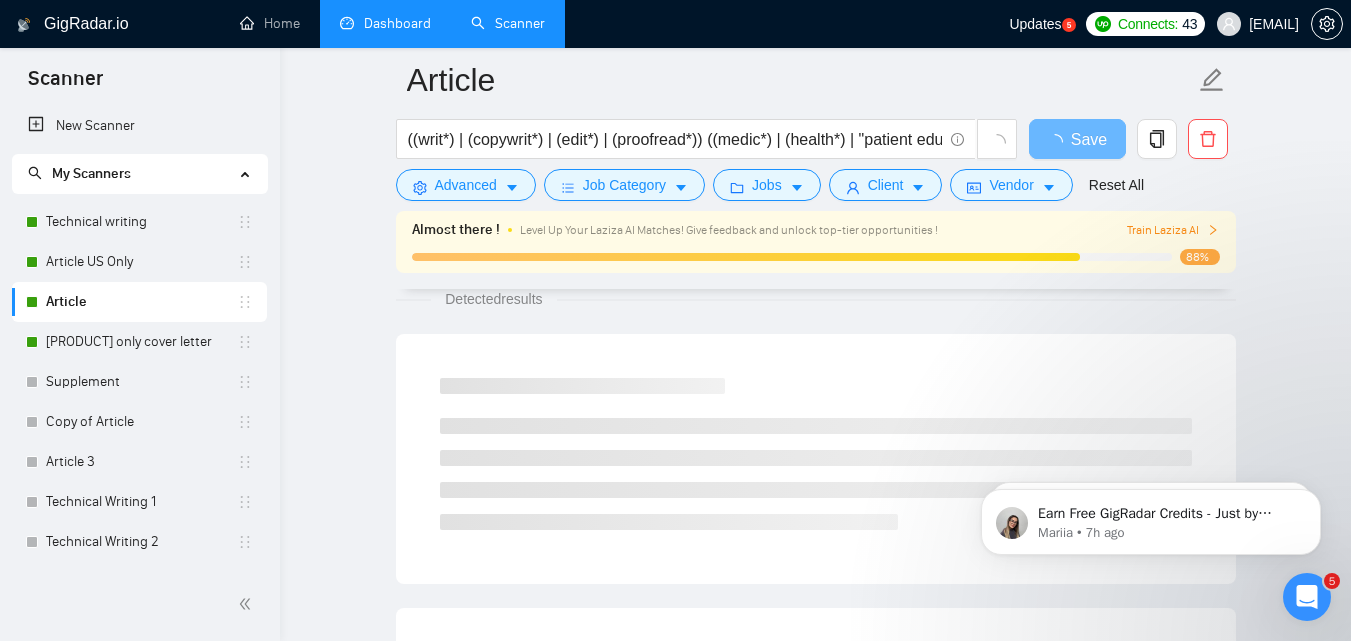 scroll, scrollTop: 247, scrollLeft: 0, axis: vertical 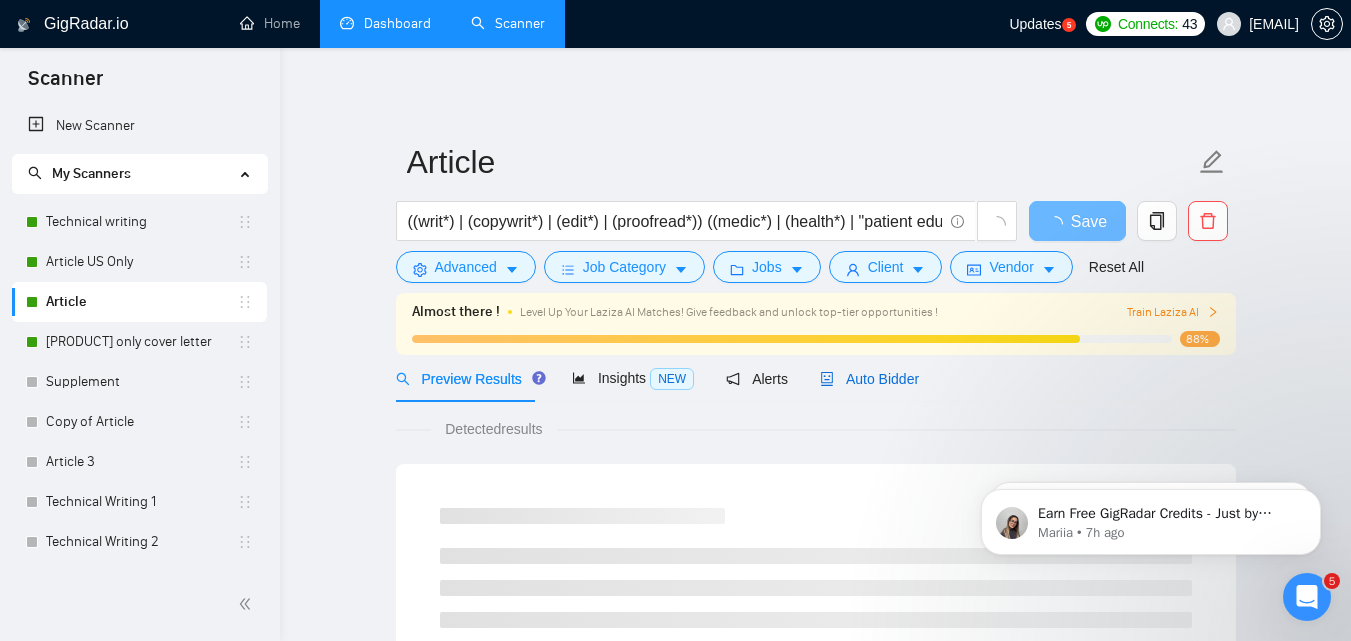 click on "Auto Bidder" at bounding box center (869, 379) 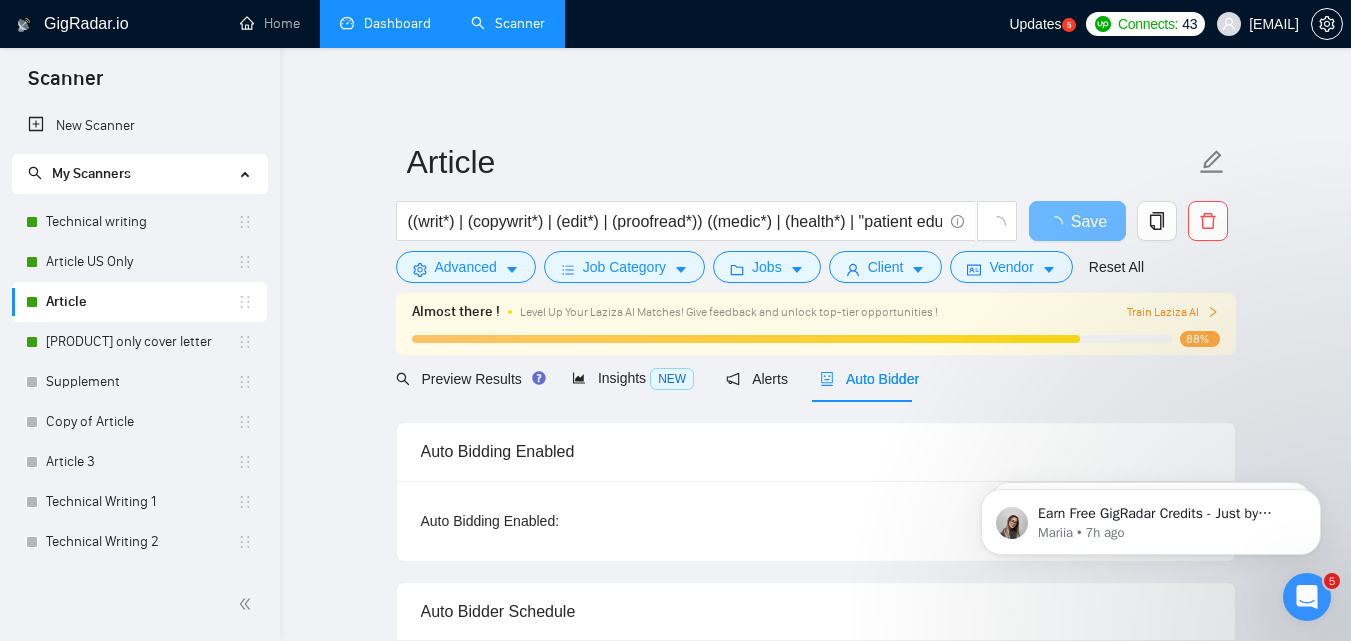 checkbox on "true" 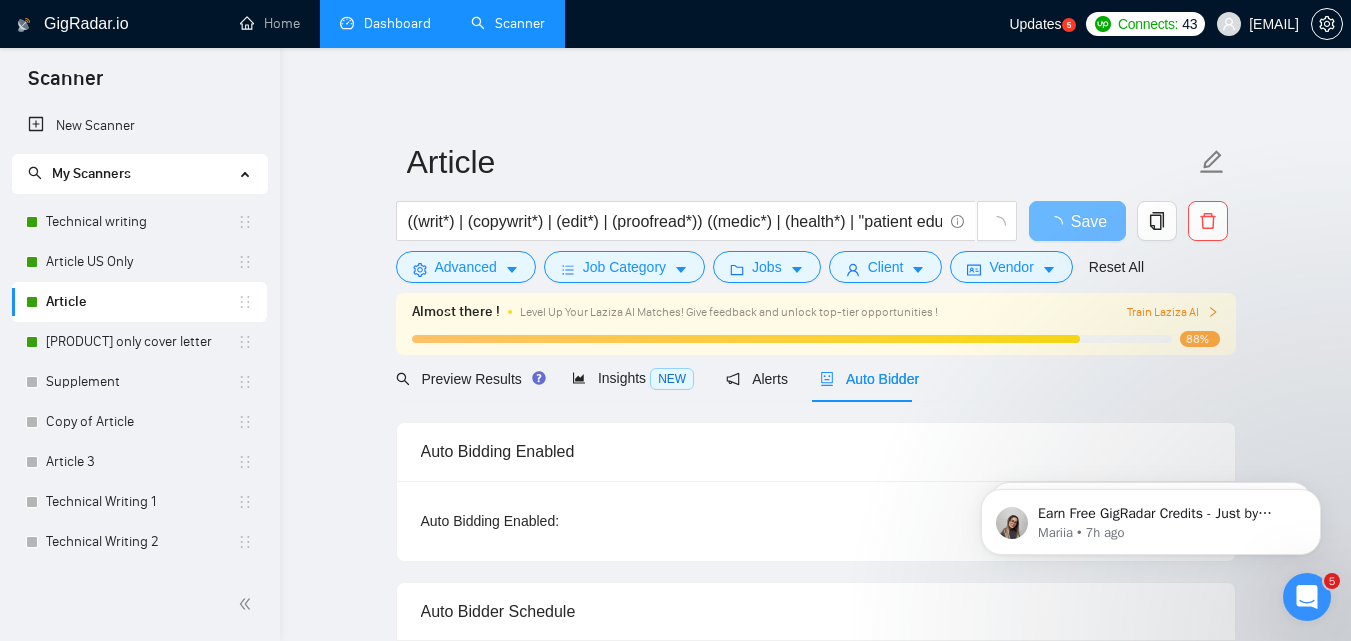 checkbox on "true" 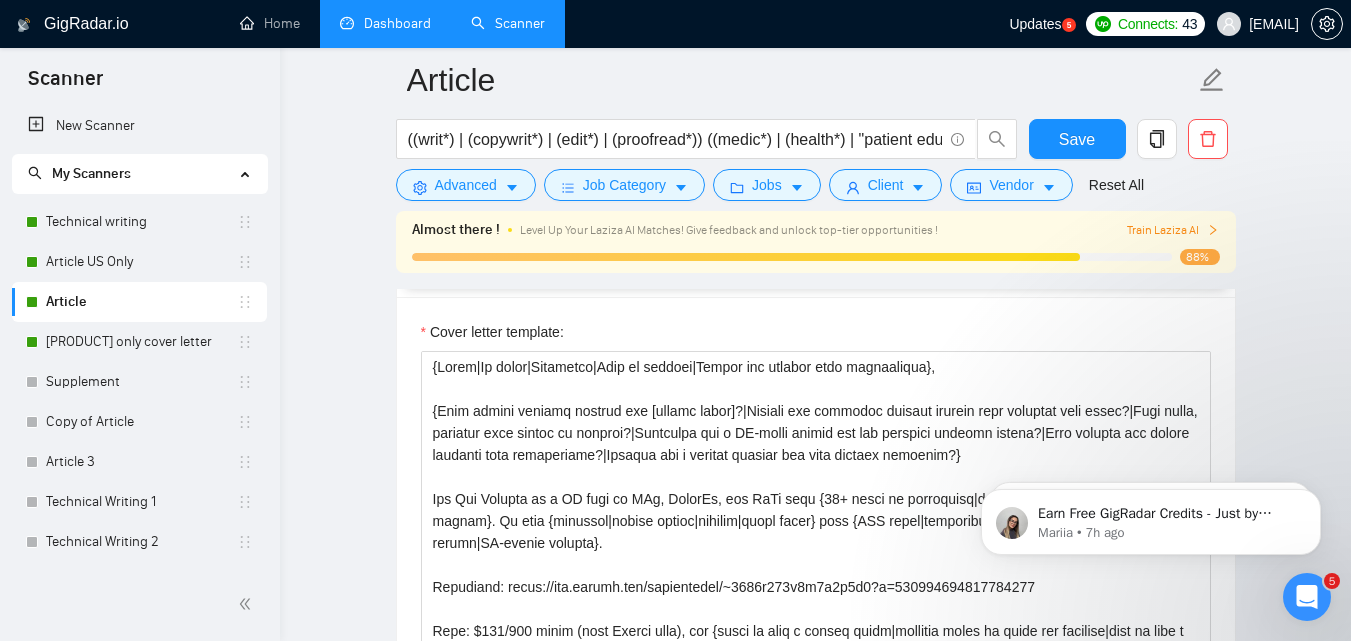 scroll, scrollTop: 1769, scrollLeft: 0, axis: vertical 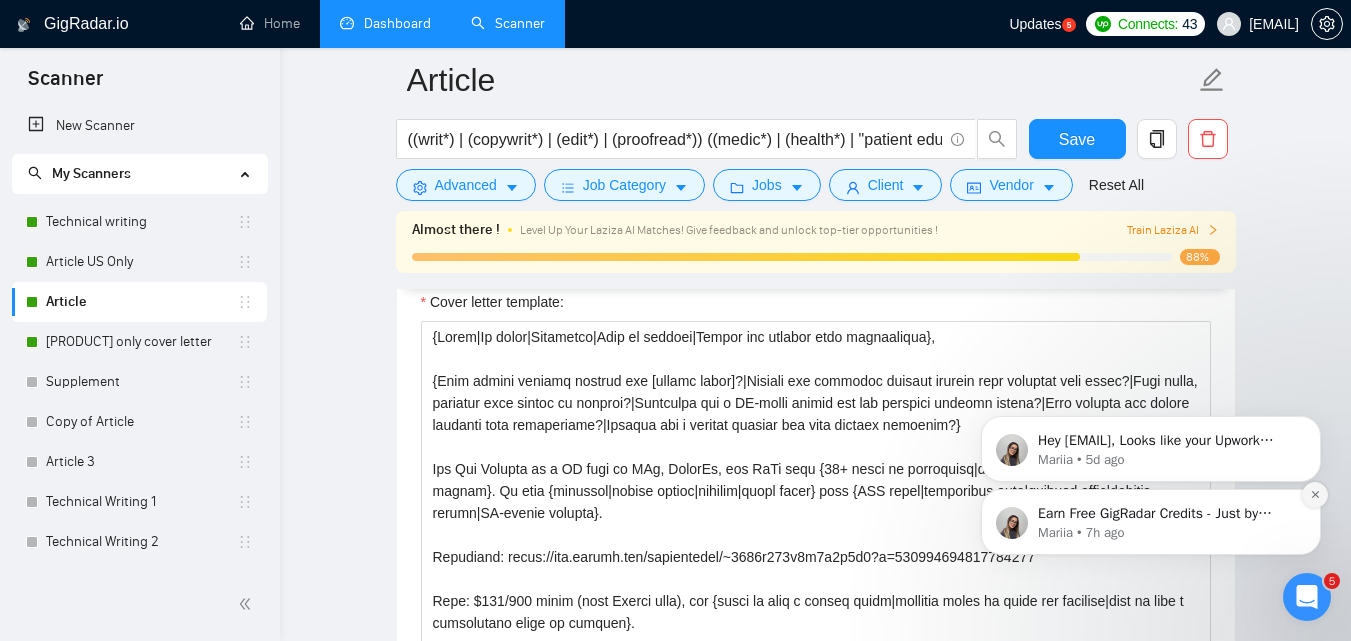 click 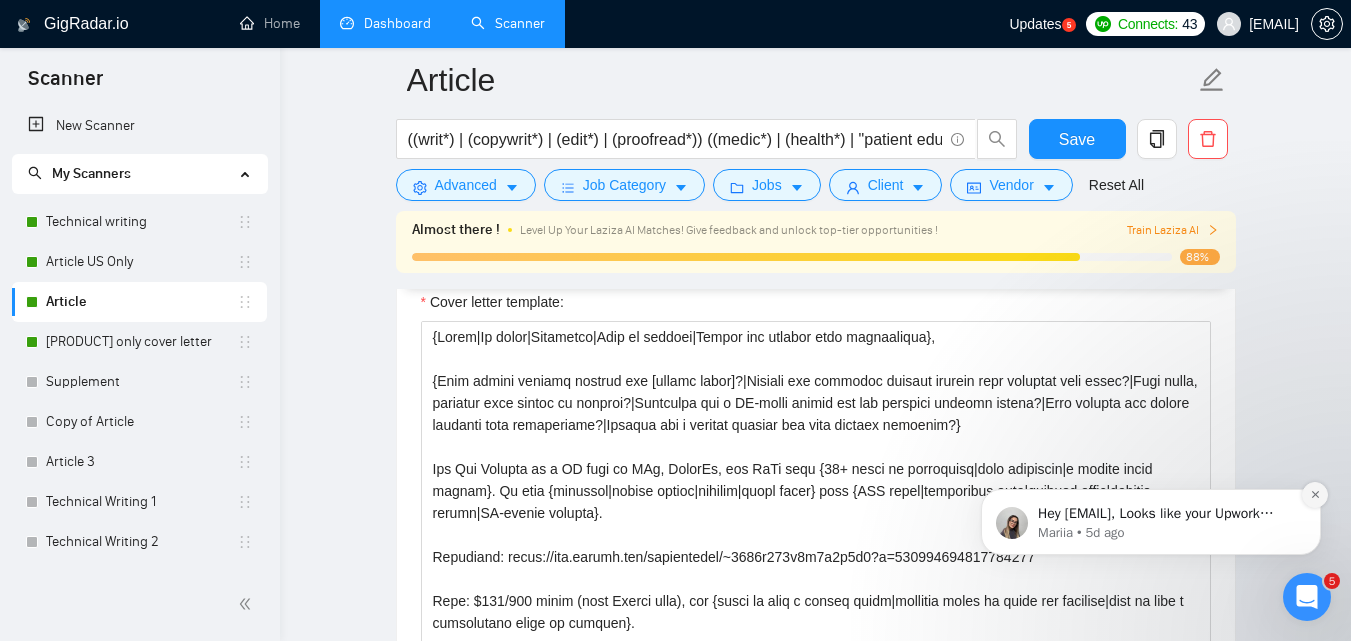click 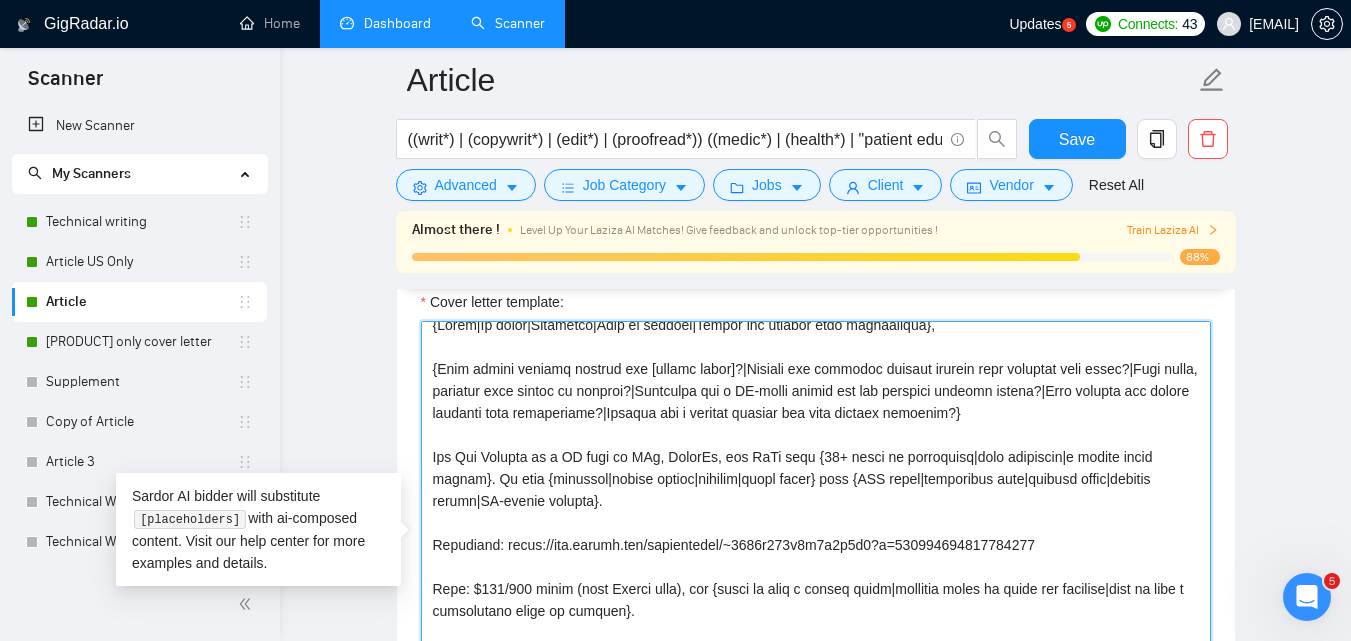 scroll, scrollTop: 88, scrollLeft: 0, axis: vertical 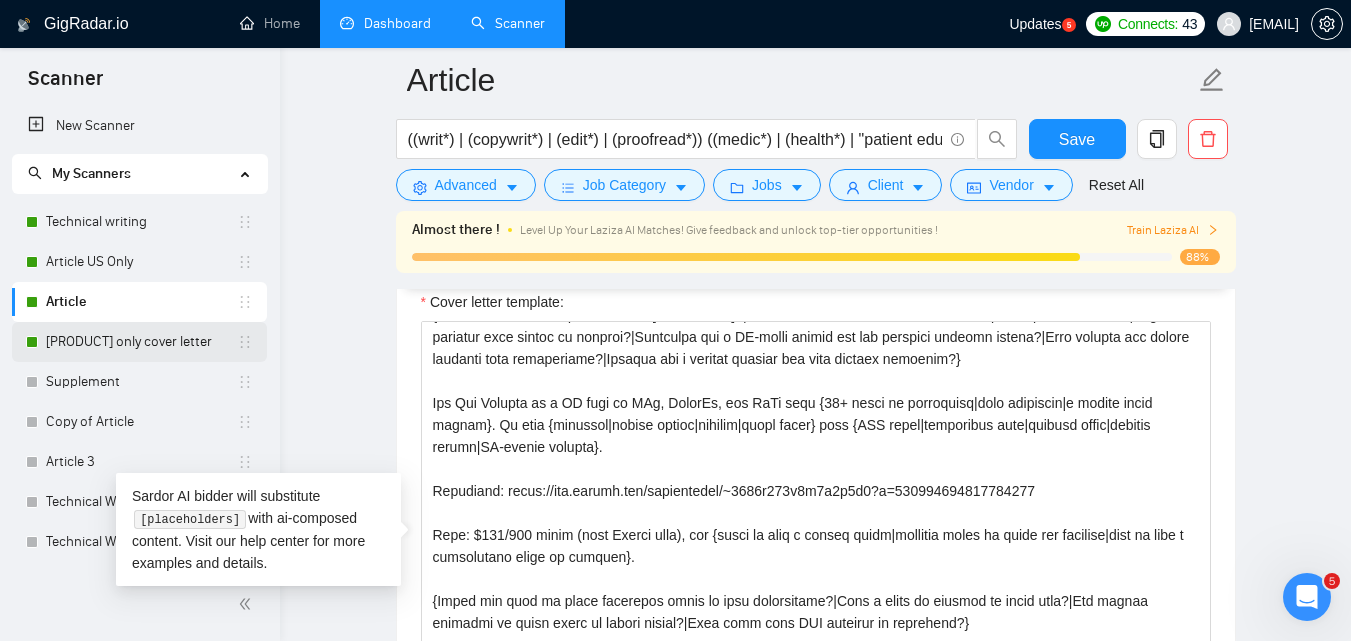 click on "[PRODUCT] only cover letter" at bounding box center [141, 342] 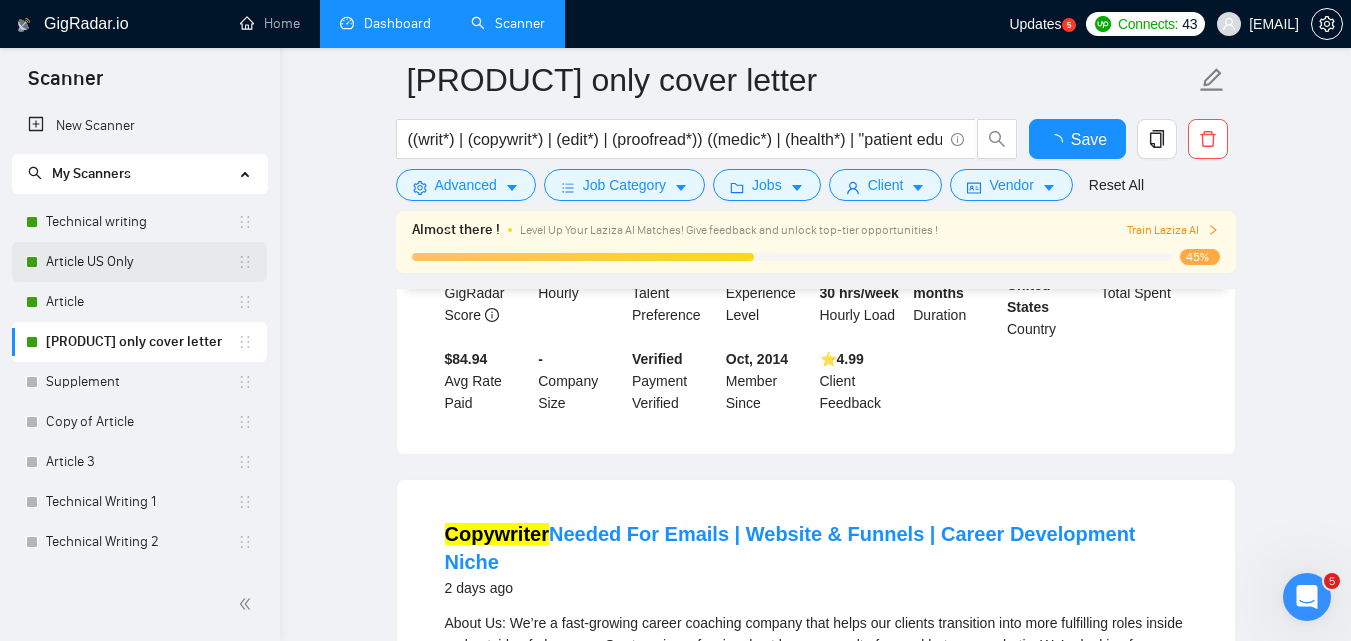 scroll, scrollTop: 1769, scrollLeft: 0, axis: vertical 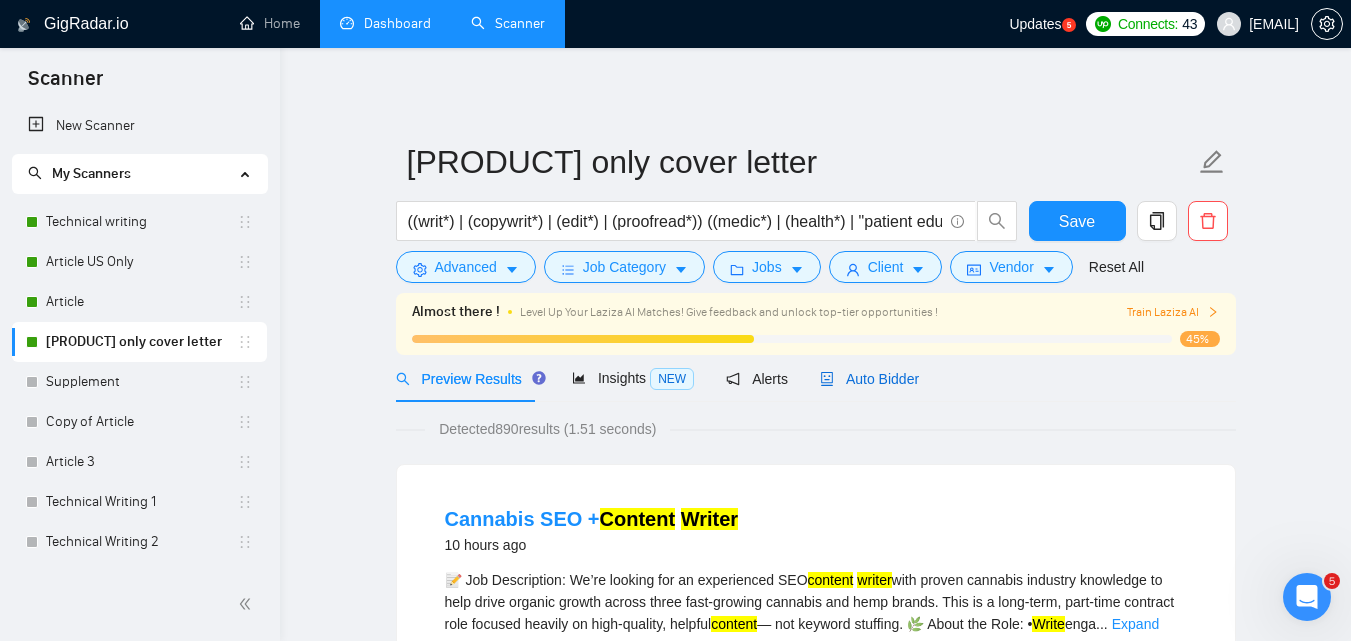 click on "Auto Bidder" at bounding box center (869, 379) 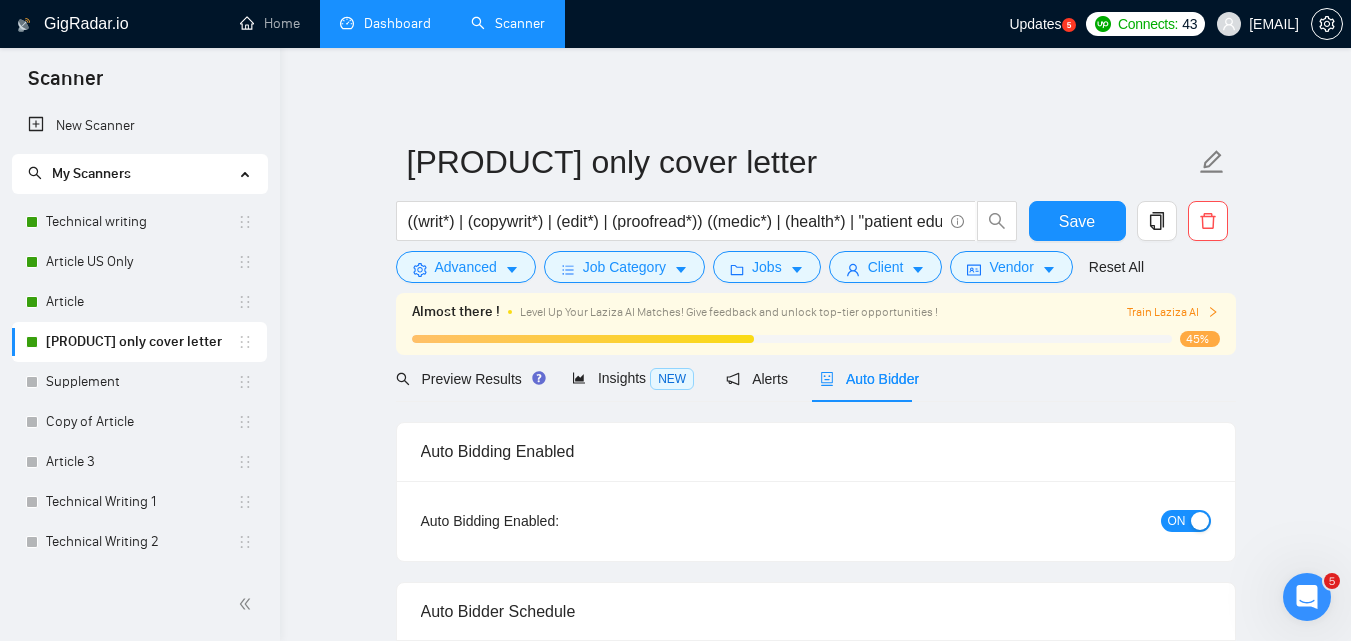 type 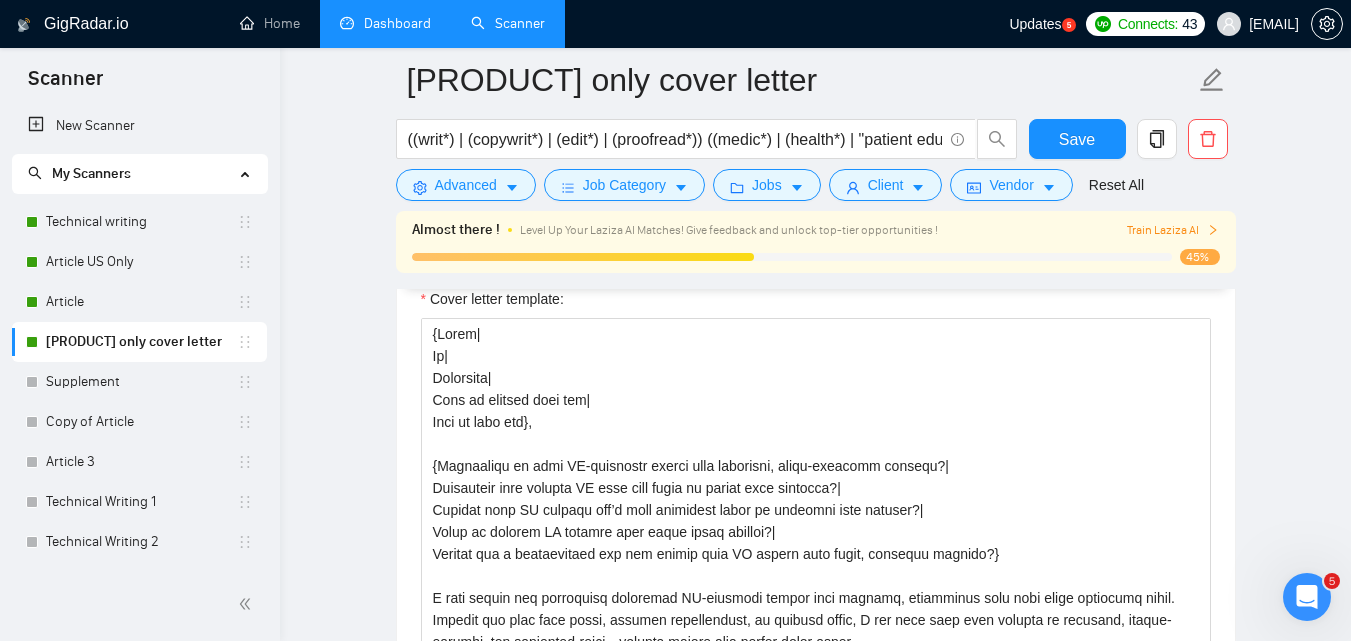 scroll, scrollTop: 1734, scrollLeft: 0, axis: vertical 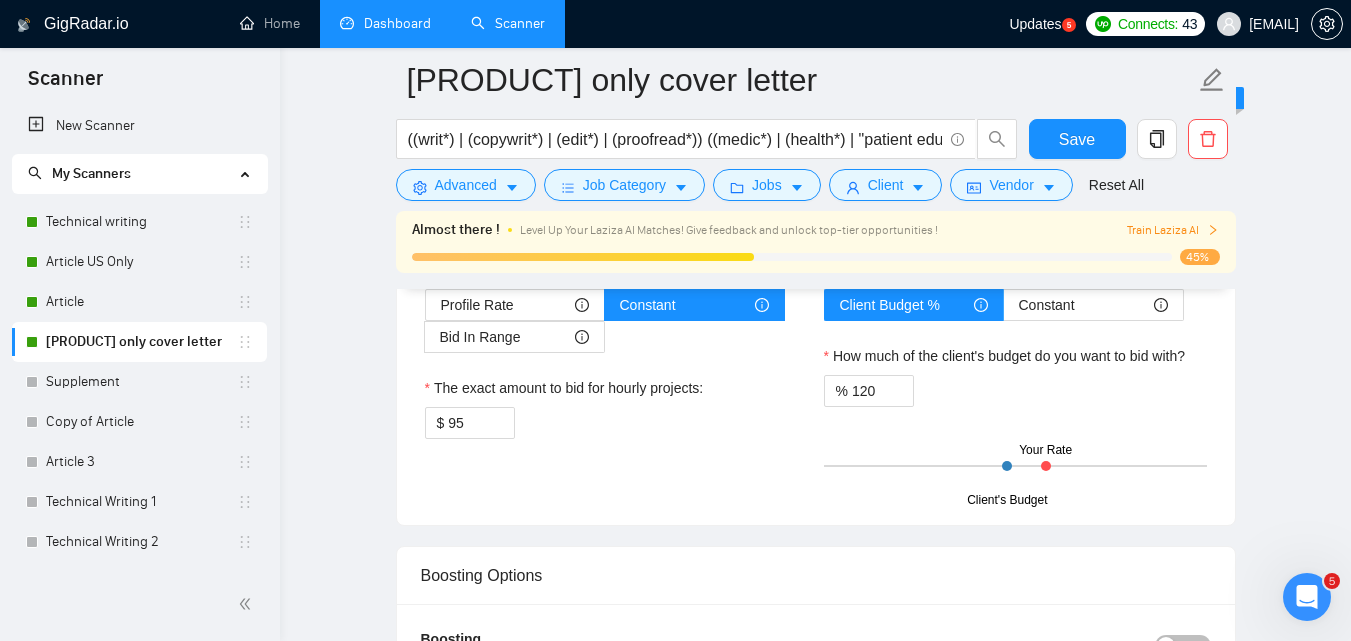drag, startPoint x: 431, startPoint y: 374, endPoint x: 906, endPoint y: 220, distance: 499.34058 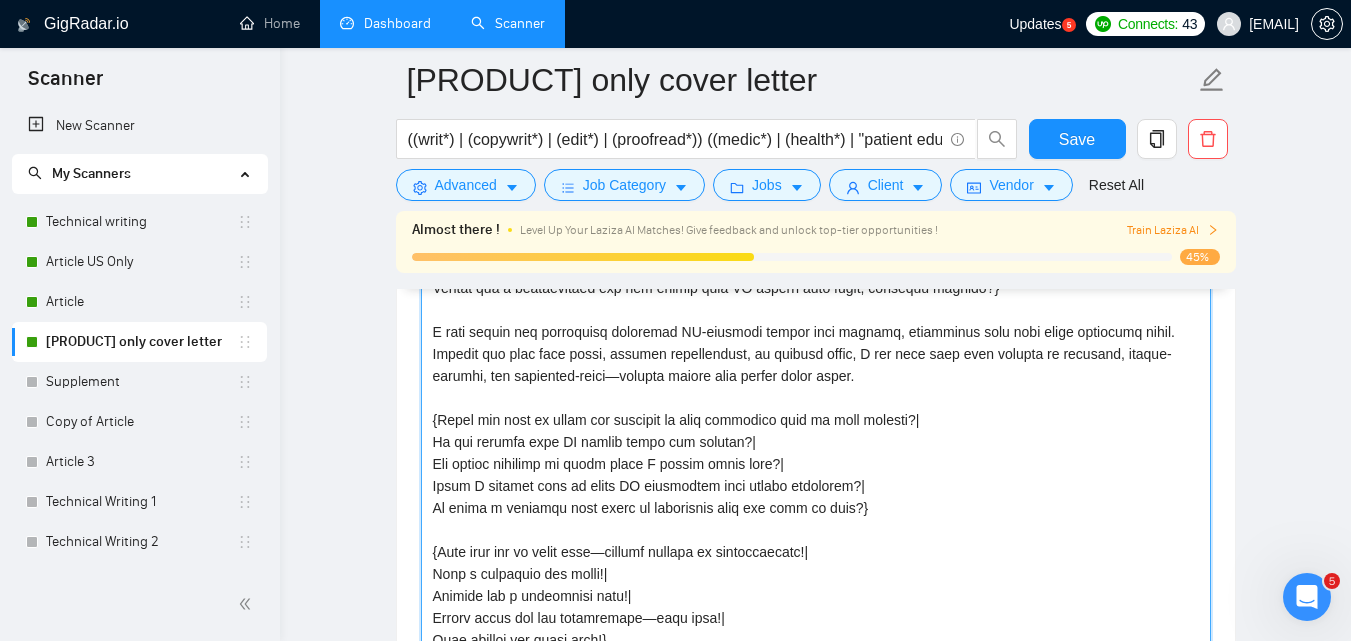 scroll, scrollTop: 1894, scrollLeft: 0, axis: vertical 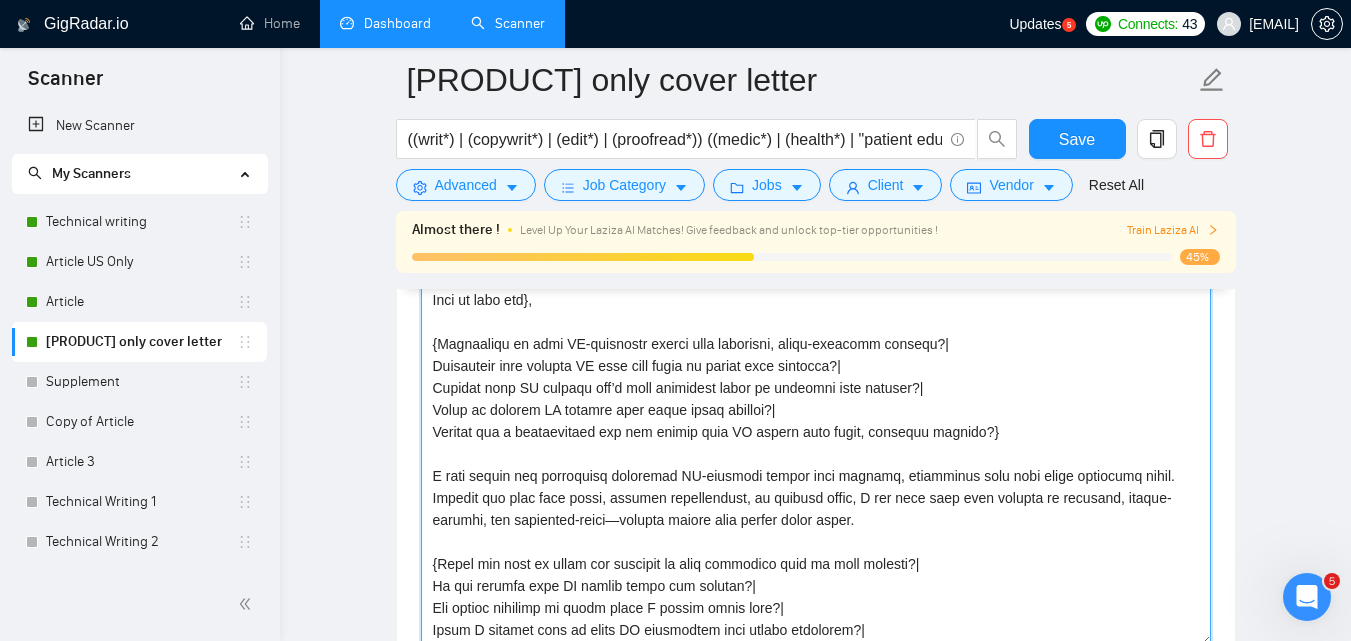 paste on "Hello
[Write a personal greeting using the client's name or company name (if any is provided), in the local language of their country, using the client's time of the day! For the remaining cover letter, use English in conversational yet professional tone. Avoid generic phrases or cliches commonly found in such communications. Be straightforward and respectful, and remember to avoid sounding like a salesperson]
[Identify the client's biggest business pain that provoked them to post this job, hook into it with a provocative question first, and then explain how I (freelancer) can help them solve it too (not only the specific task in question). Make sure to show that I understand the client's needs and can deliver the results they are looking for. Make it 3-4 sentences but if it is a short job posting, then make it shorter to match the length of the post.]
[Ask an engaging question related to the project that is very easy to answer. For example, "Do you have studies to cite or reference in our writing alre..." 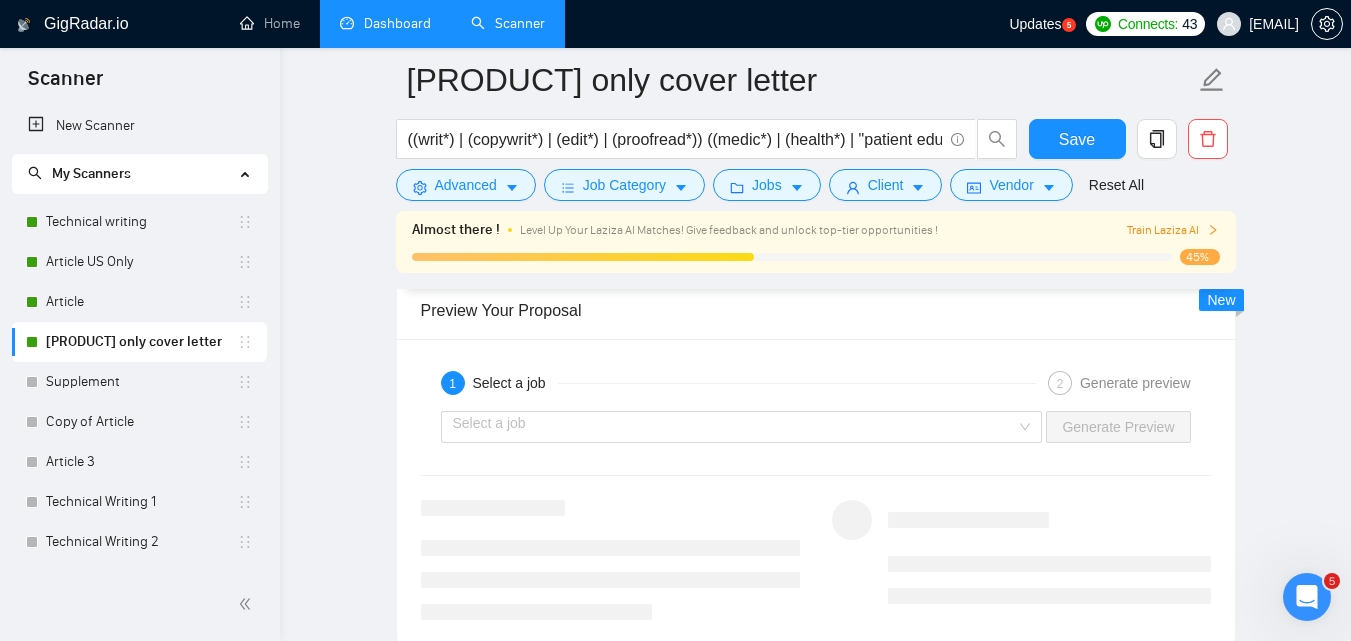 scroll, scrollTop: 3298, scrollLeft: 0, axis: vertical 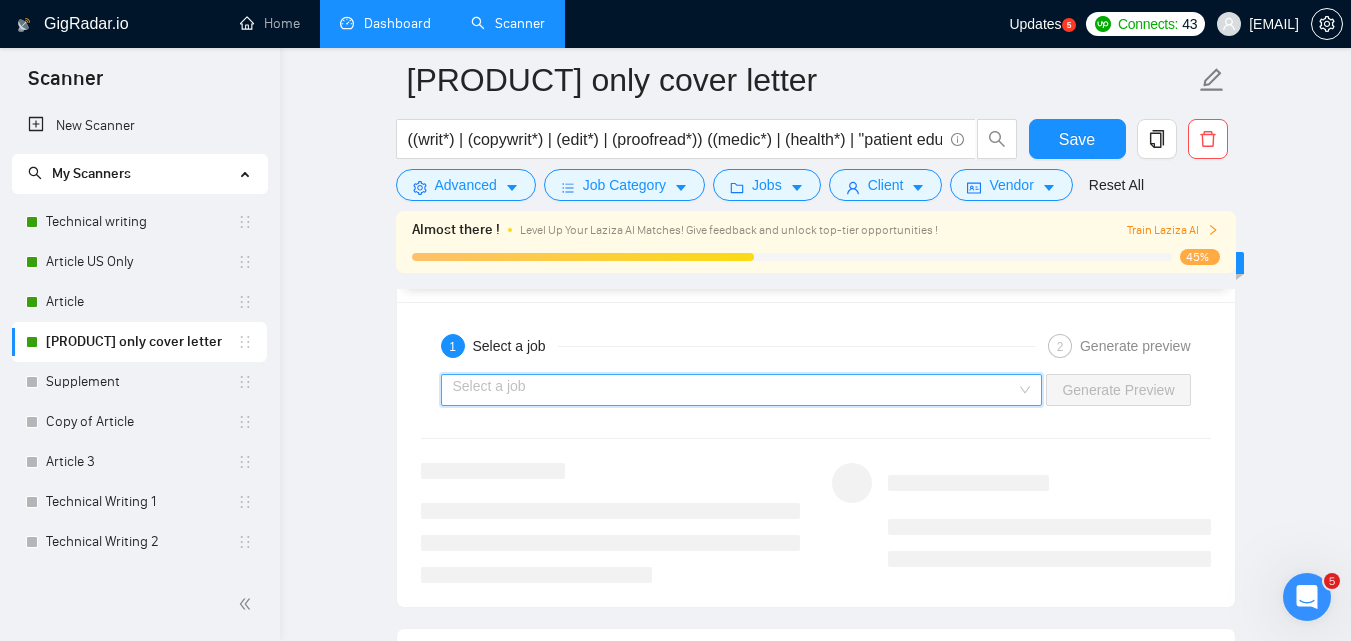click at bounding box center (735, 390) 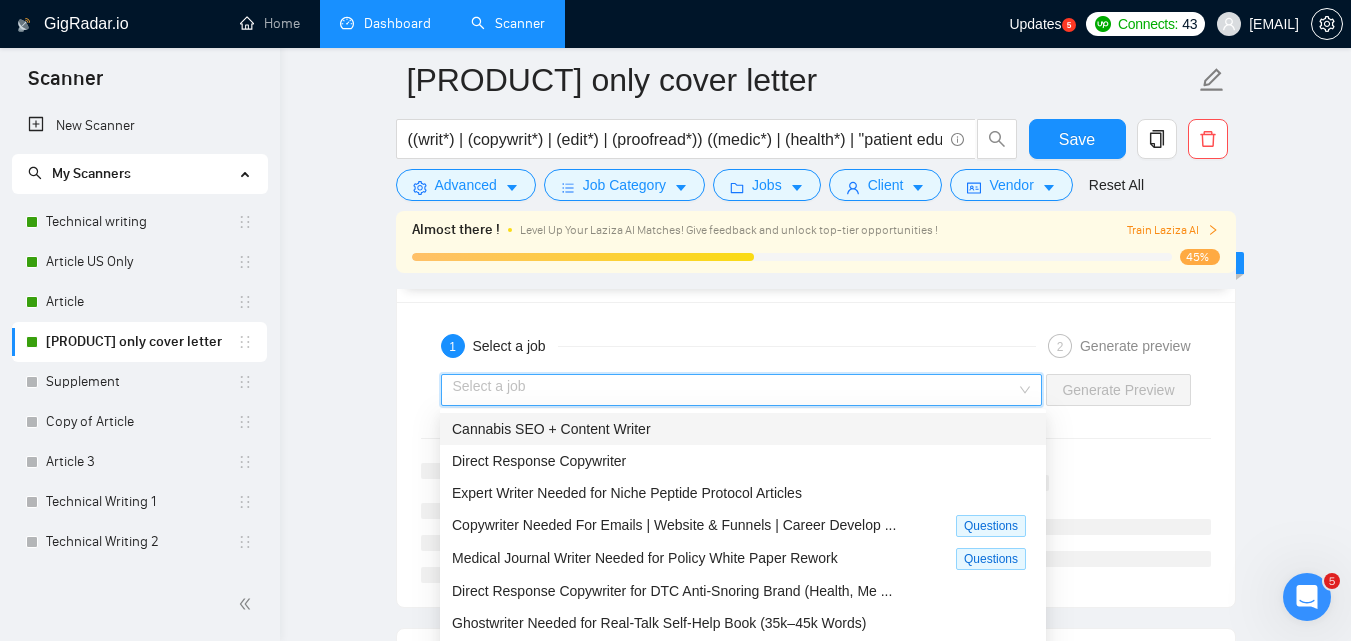 click on "Cannabis SEO + Content Writer" at bounding box center (743, 429) 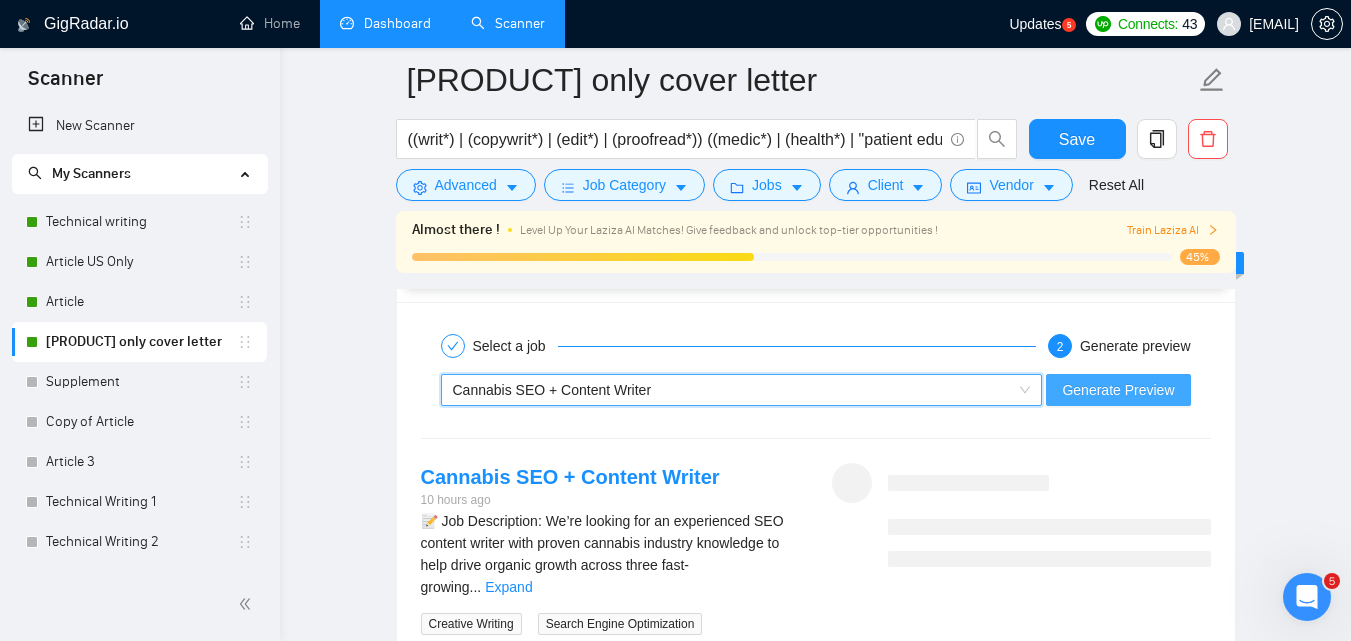 click on "Generate Preview" at bounding box center [1118, 390] 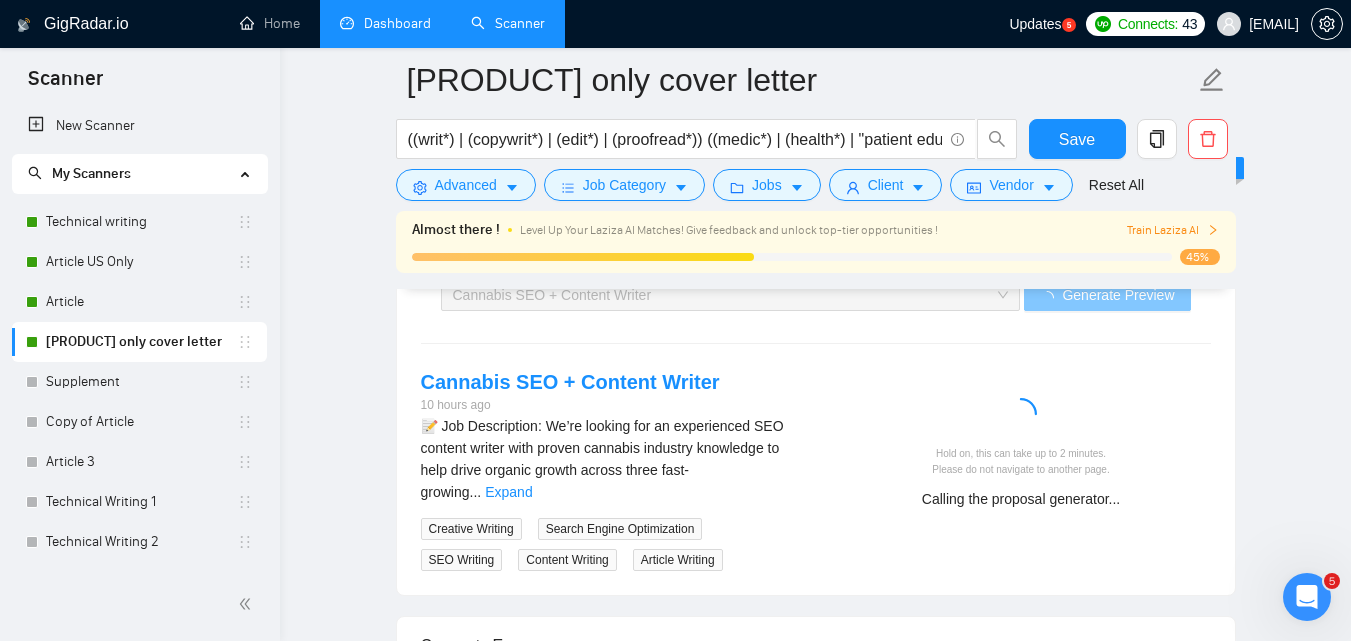 scroll, scrollTop: 3411, scrollLeft: 0, axis: vertical 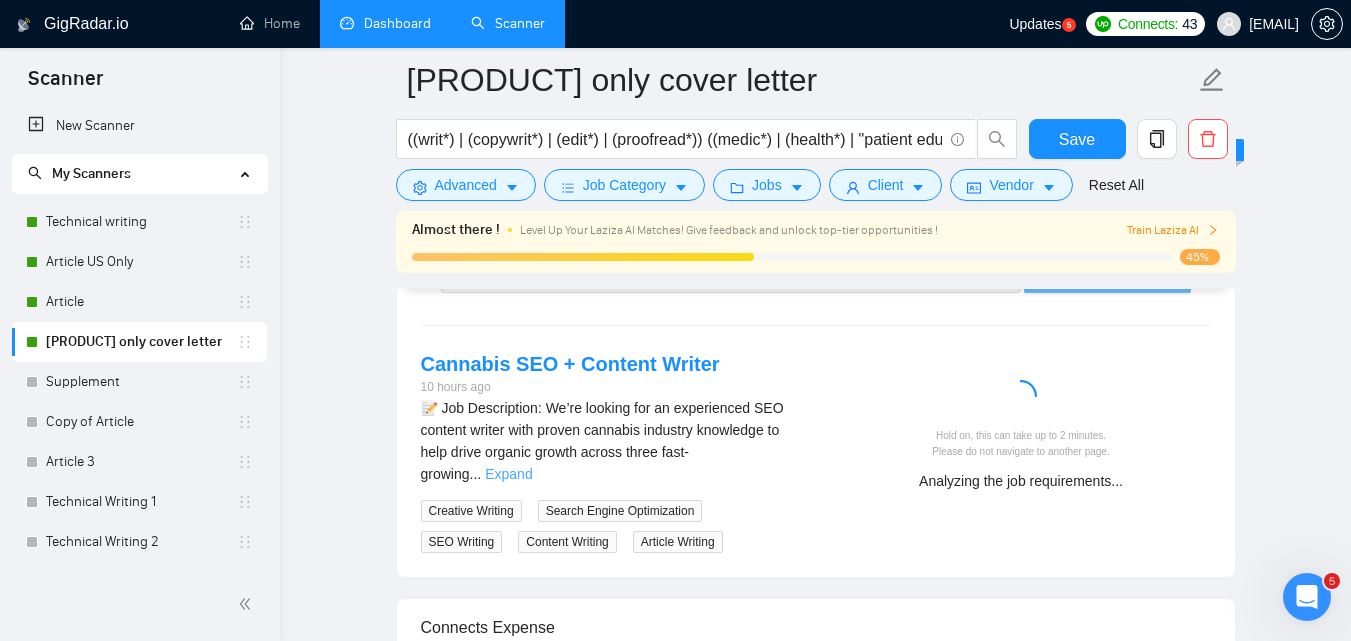 click on "Expand" at bounding box center (508, 474) 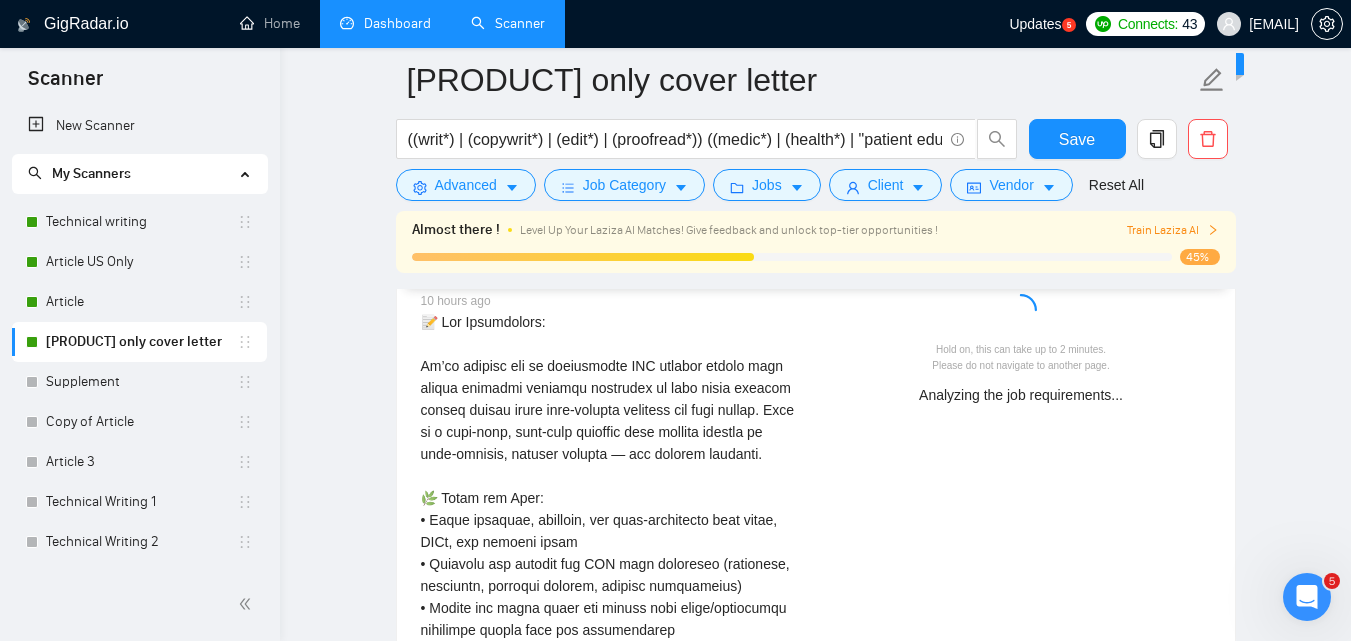 scroll, scrollTop: 3508, scrollLeft: 0, axis: vertical 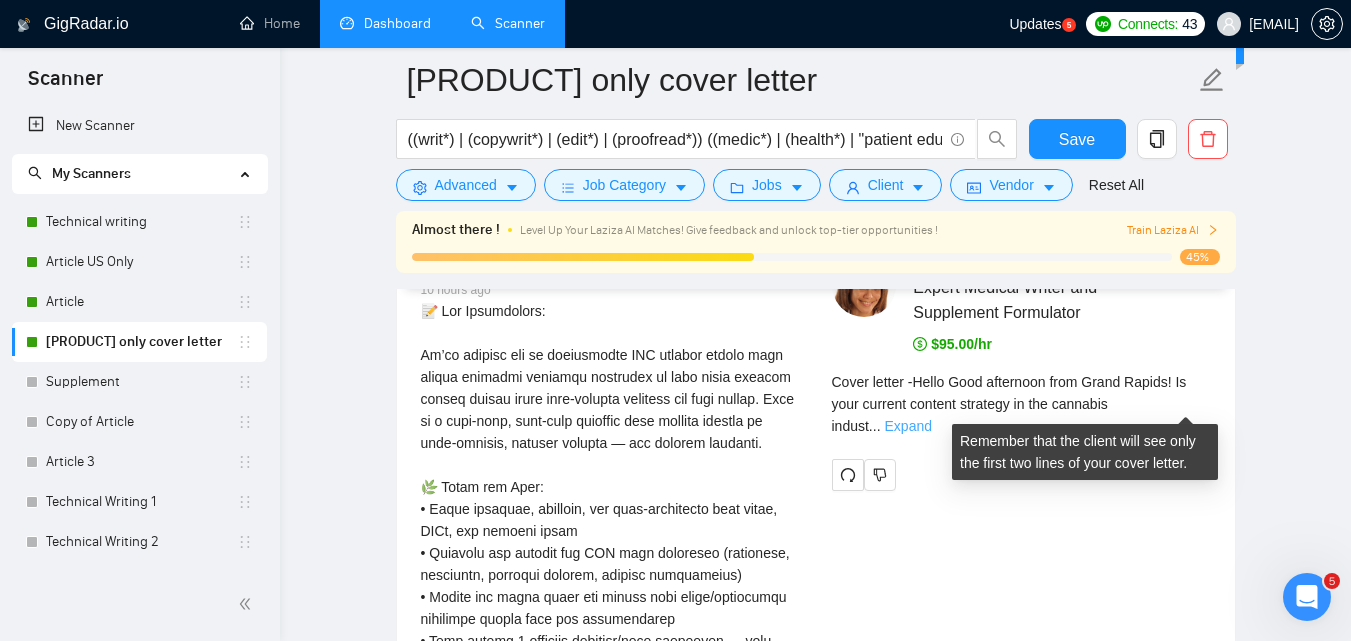 click on "Expand" at bounding box center [908, 426] 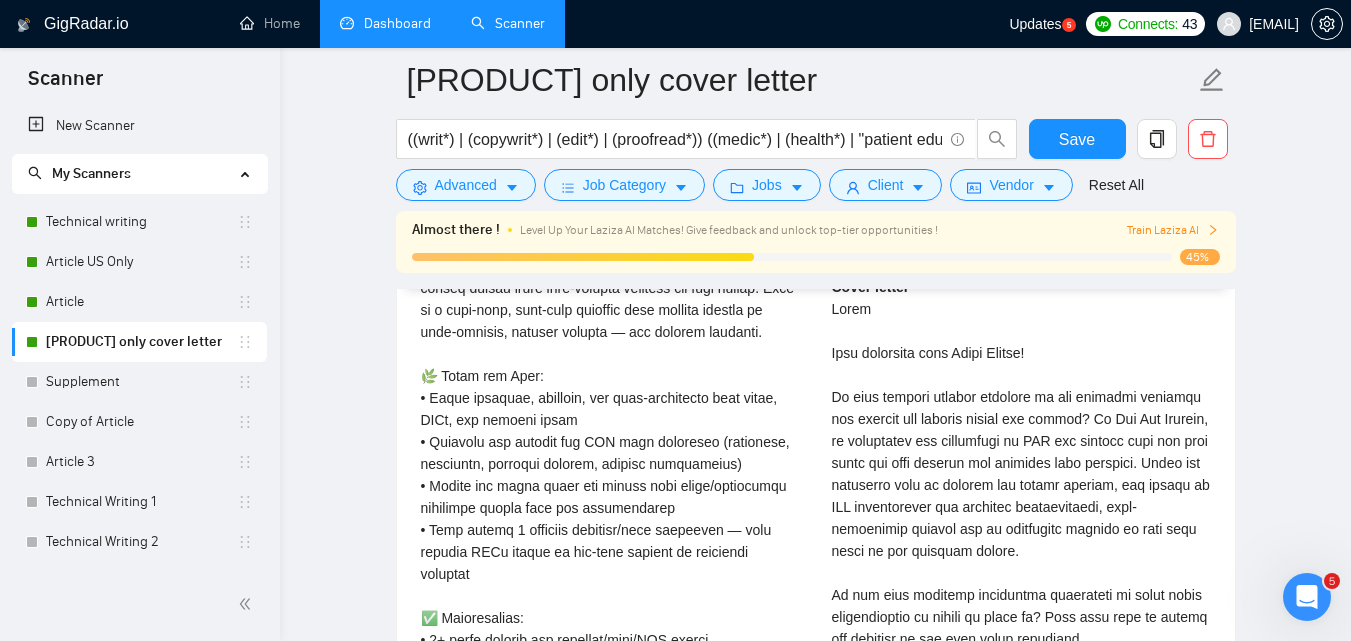 scroll, scrollTop: 3630, scrollLeft: 0, axis: vertical 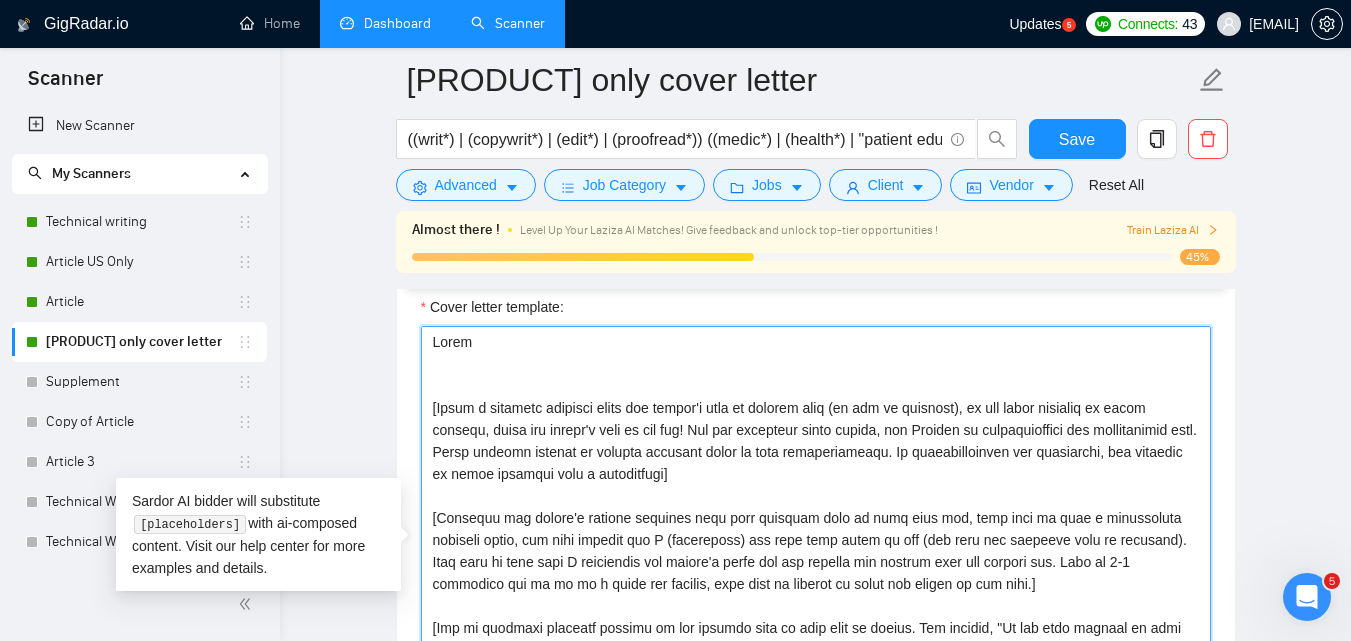 drag, startPoint x: 888, startPoint y: 589, endPoint x: 564, endPoint y: 396, distance: 377.1273 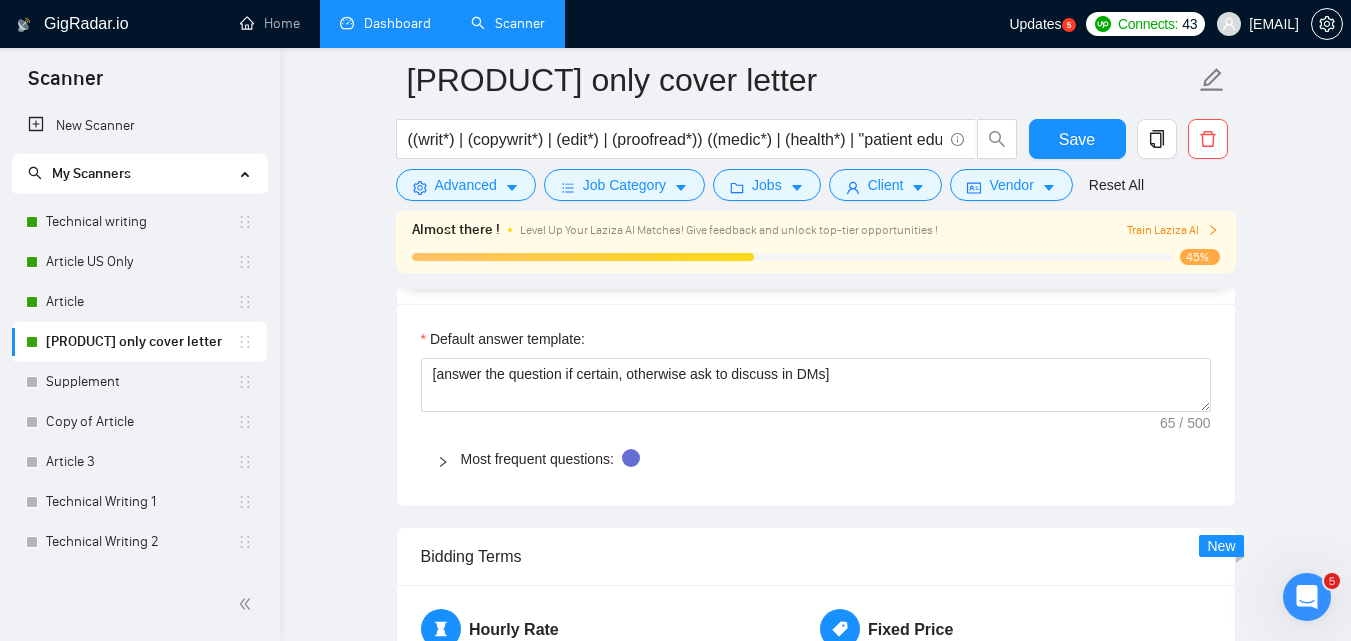 scroll, scrollTop: 2470, scrollLeft: 0, axis: vertical 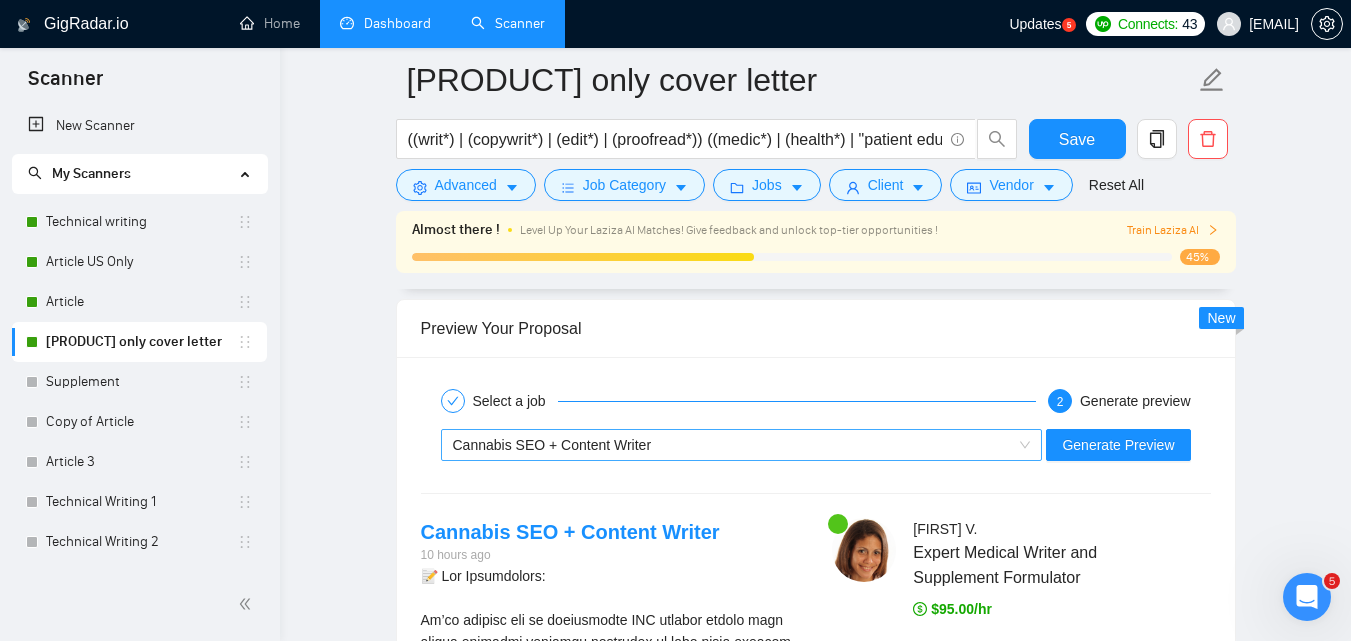click on "Cannabis SEO + Content Writer" at bounding box center [733, 445] 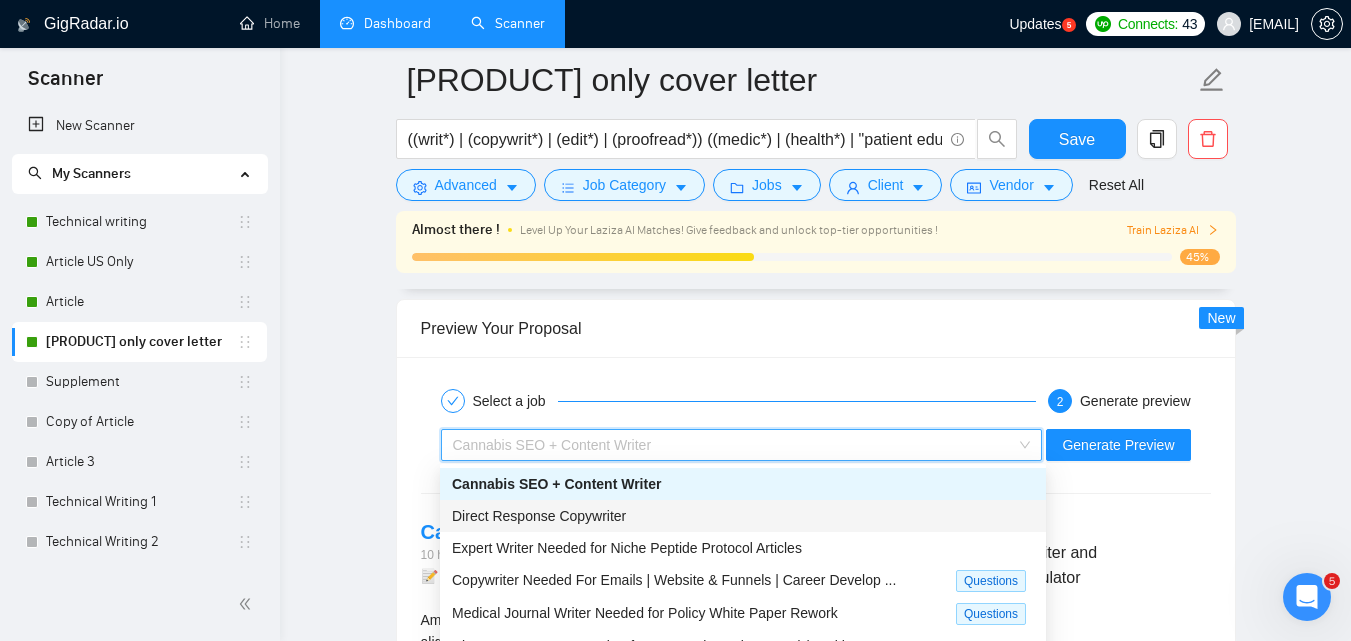 click on "Direct Response Copywriter" at bounding box center [743, 516] 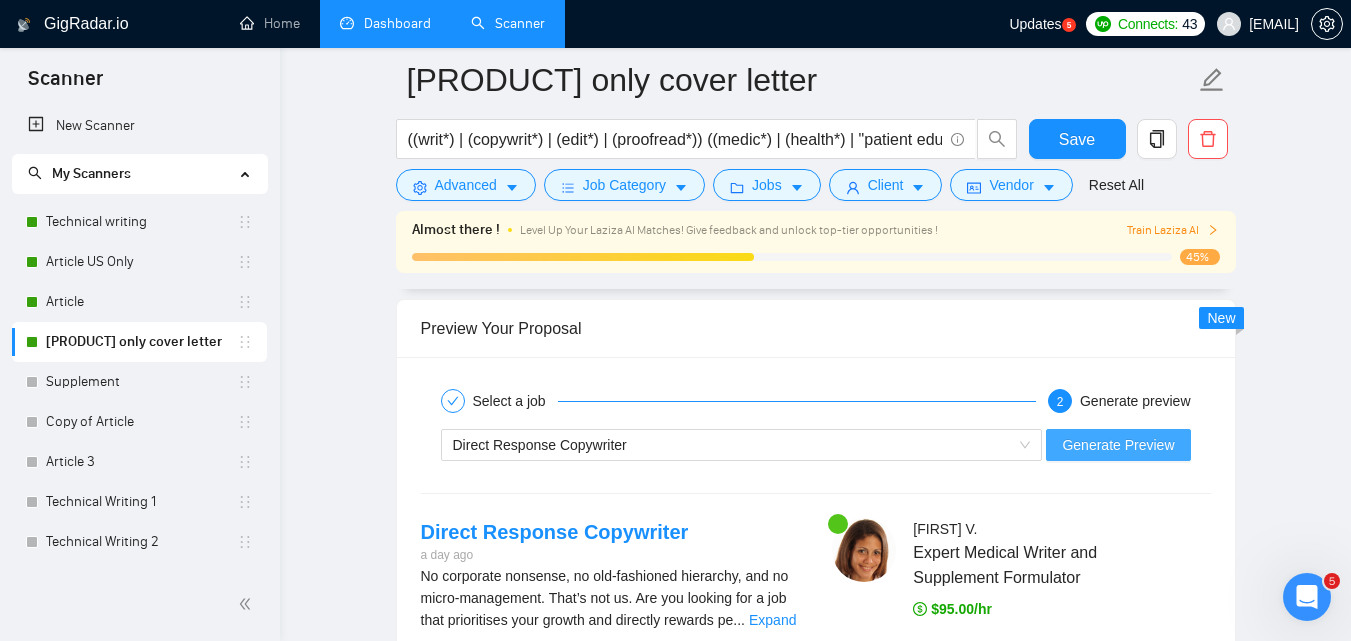 click on "Generate Preview" at bounding box center (1118, 445) 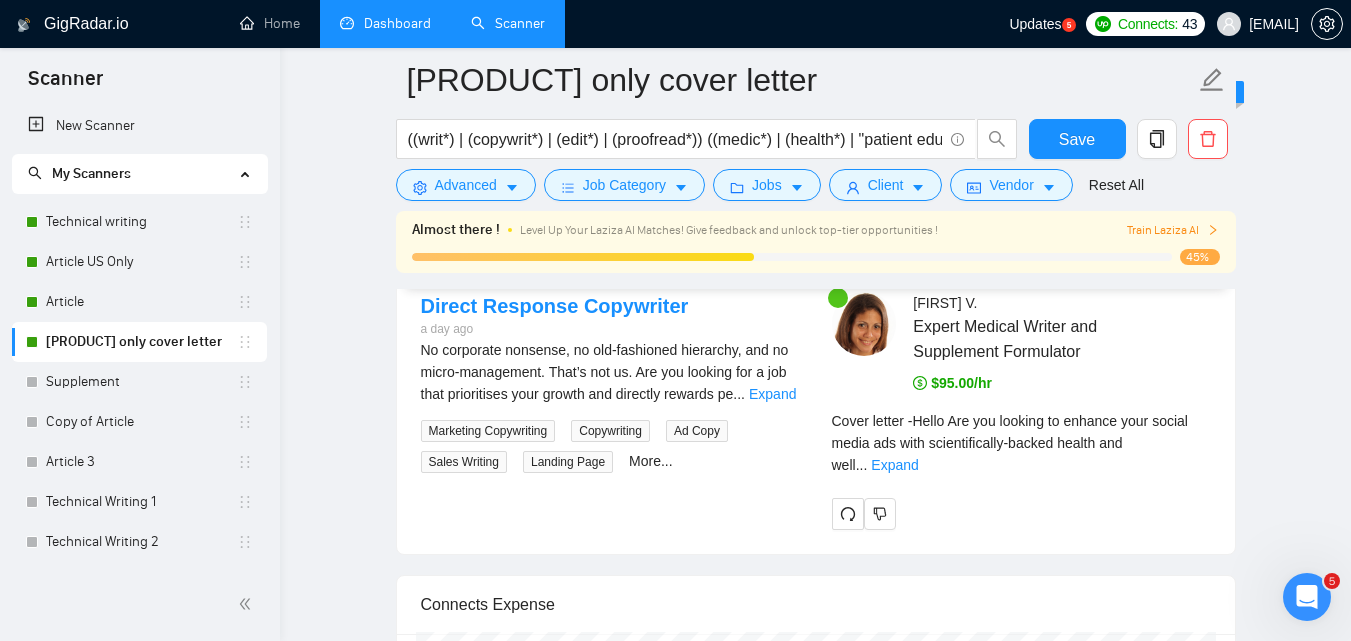 scroll, scrollTop: 3536, scrollLeft: 0, axis: vertical 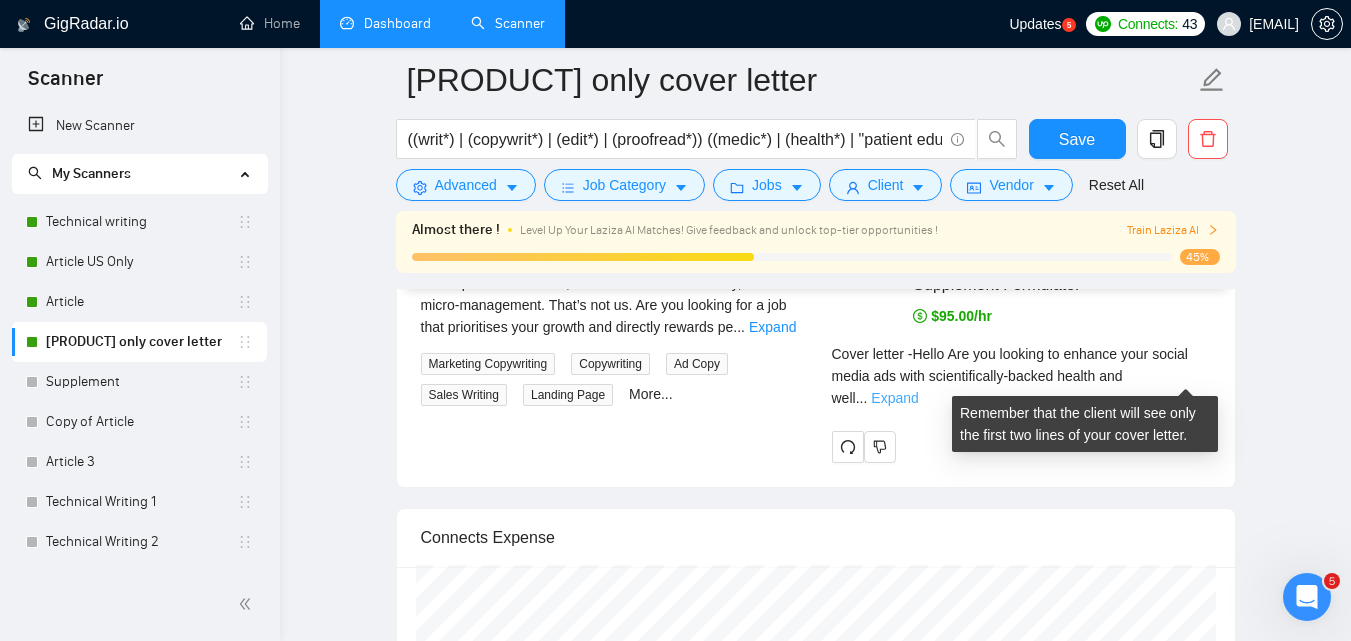 click on "Expand" at bounding box center (894, 398) 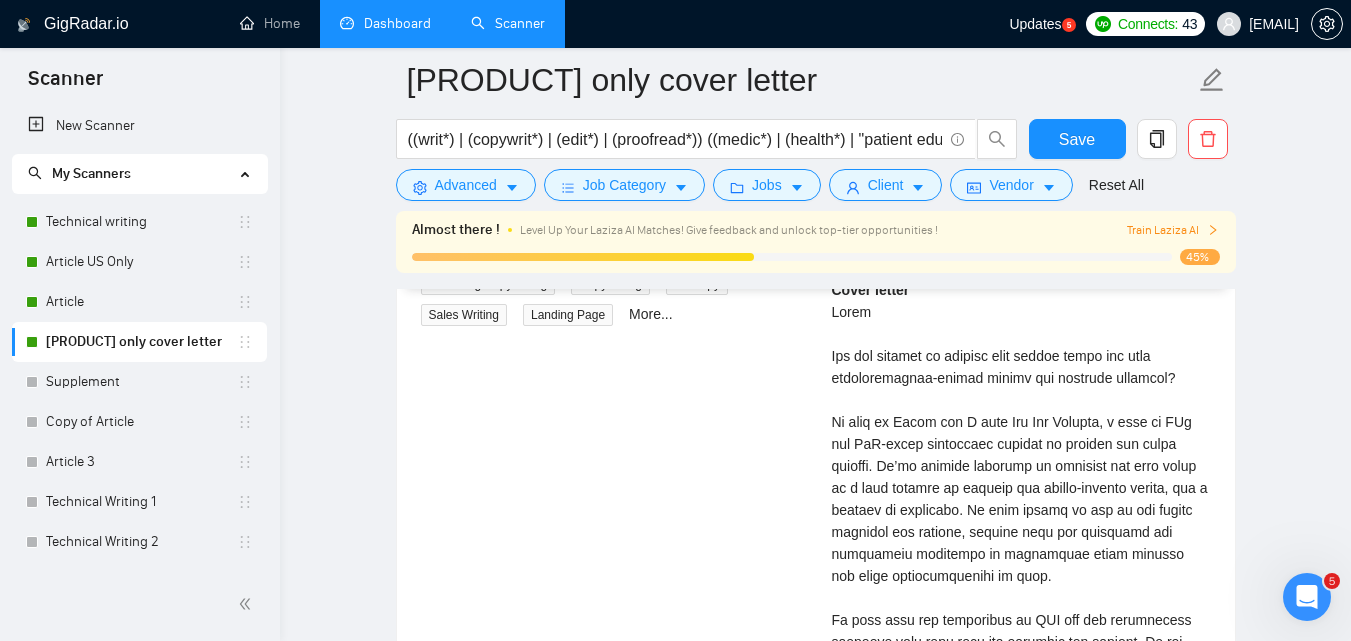 scroll, scrollTop: 3656, scrollLeft: 0, axis: vertical 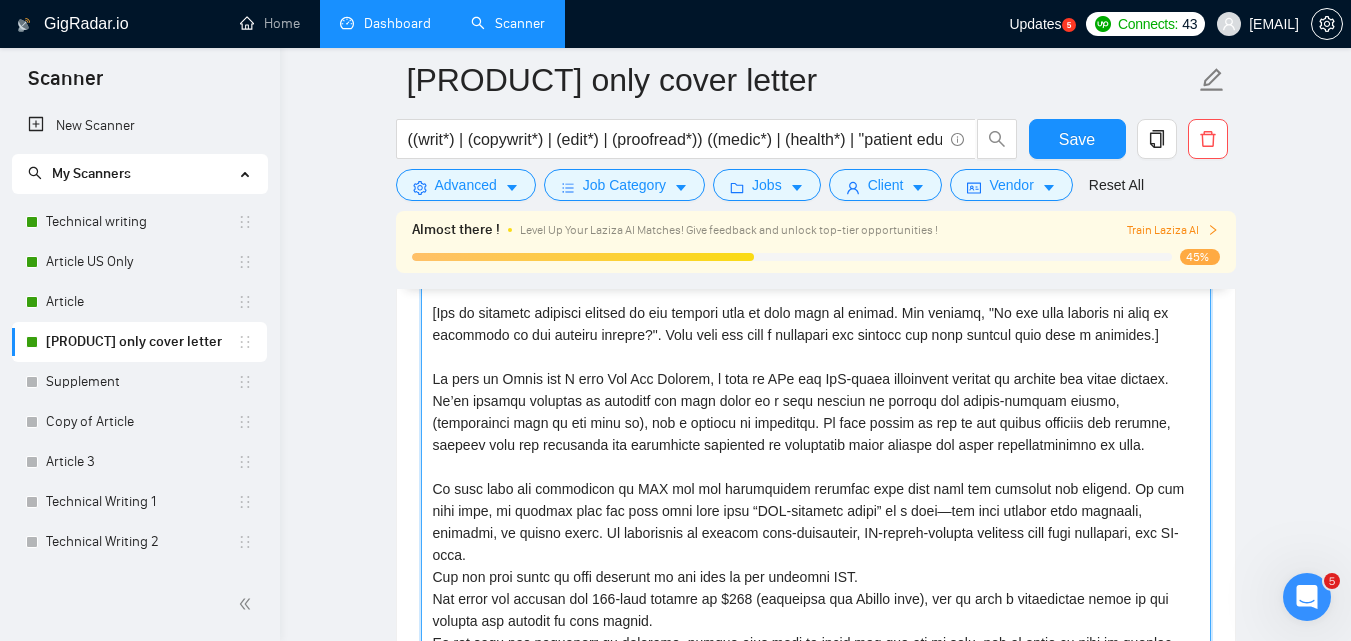 click on "Cover letter template:" at bounding box center (816, 478) 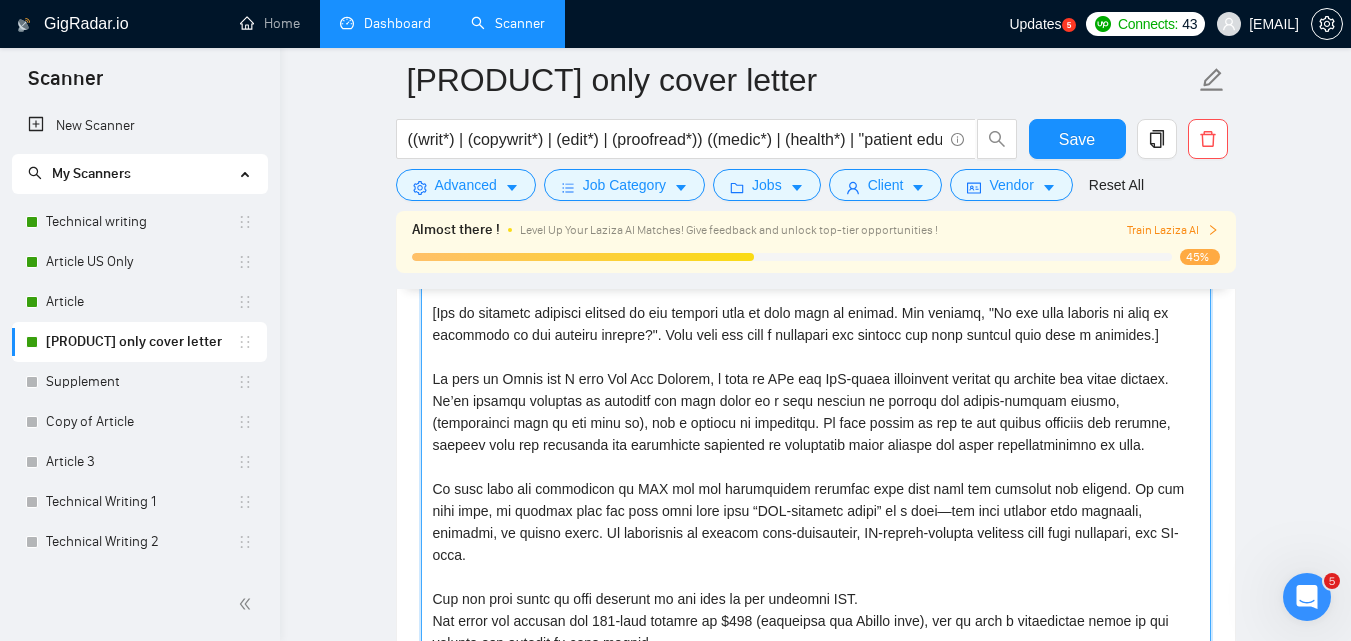 click on "Cover letter template:" at bounding box center [816, 478] 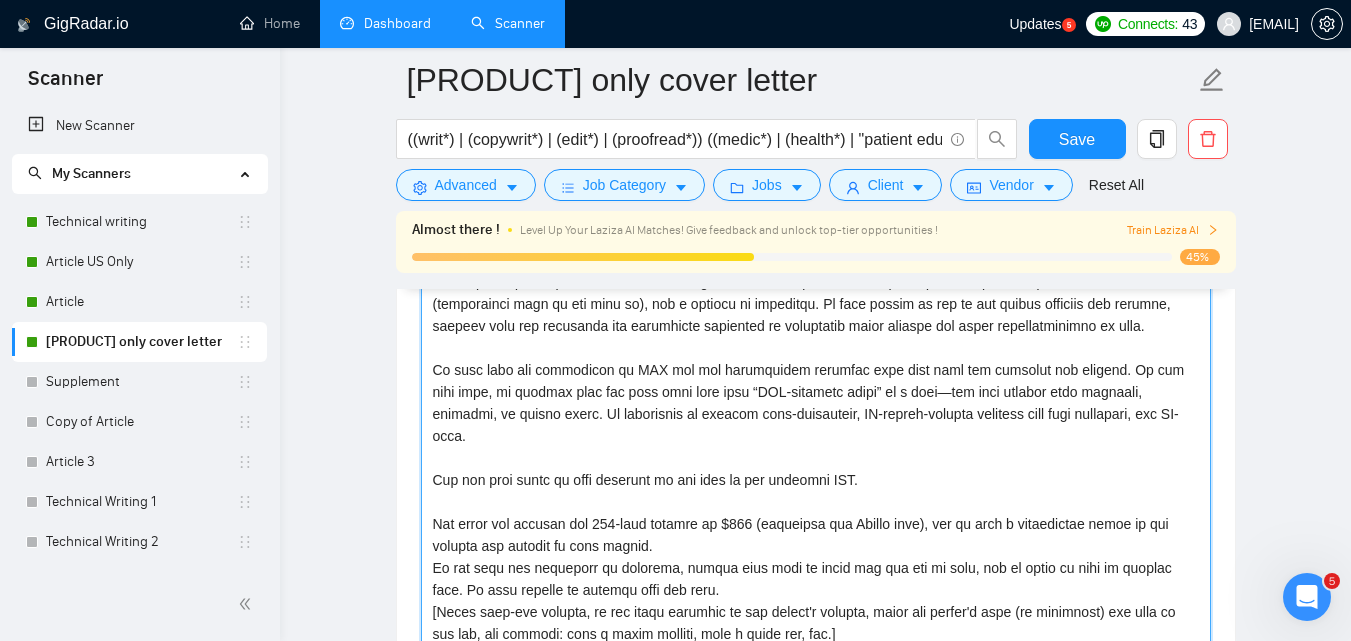 scroll, scrollTop: 132, scrollLeft: 0, axis: vertical 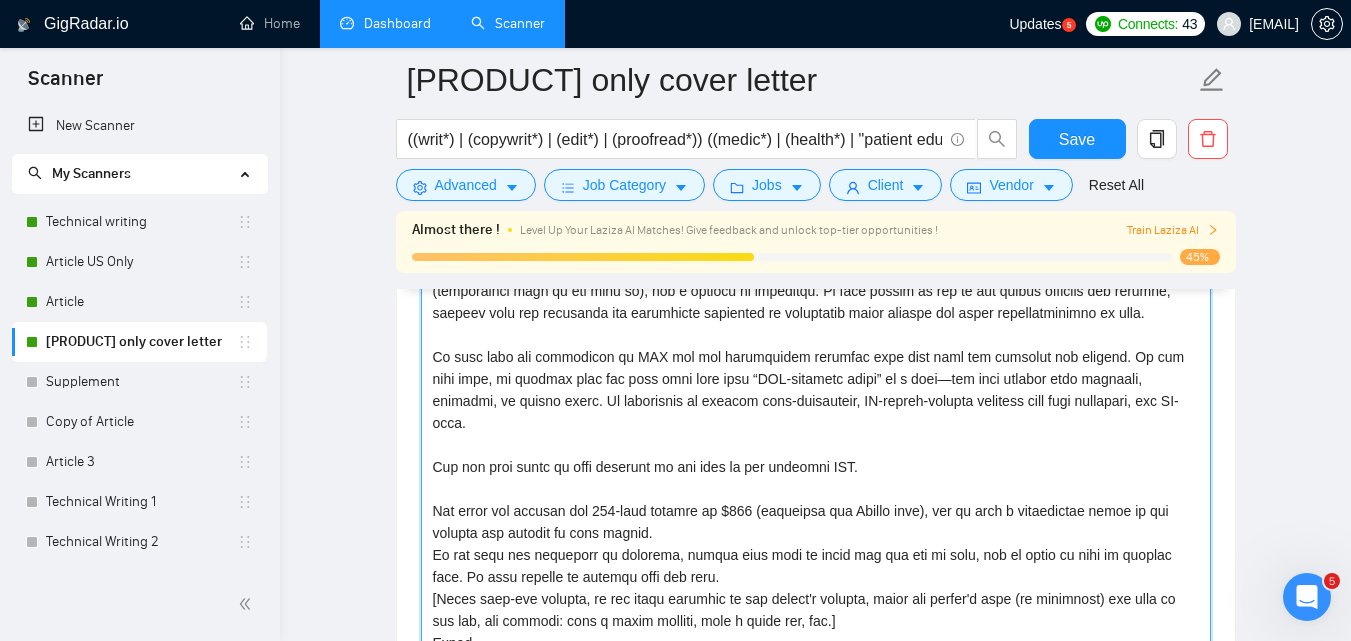 click on "Cover letter template:" at bounding box center (816, 478) 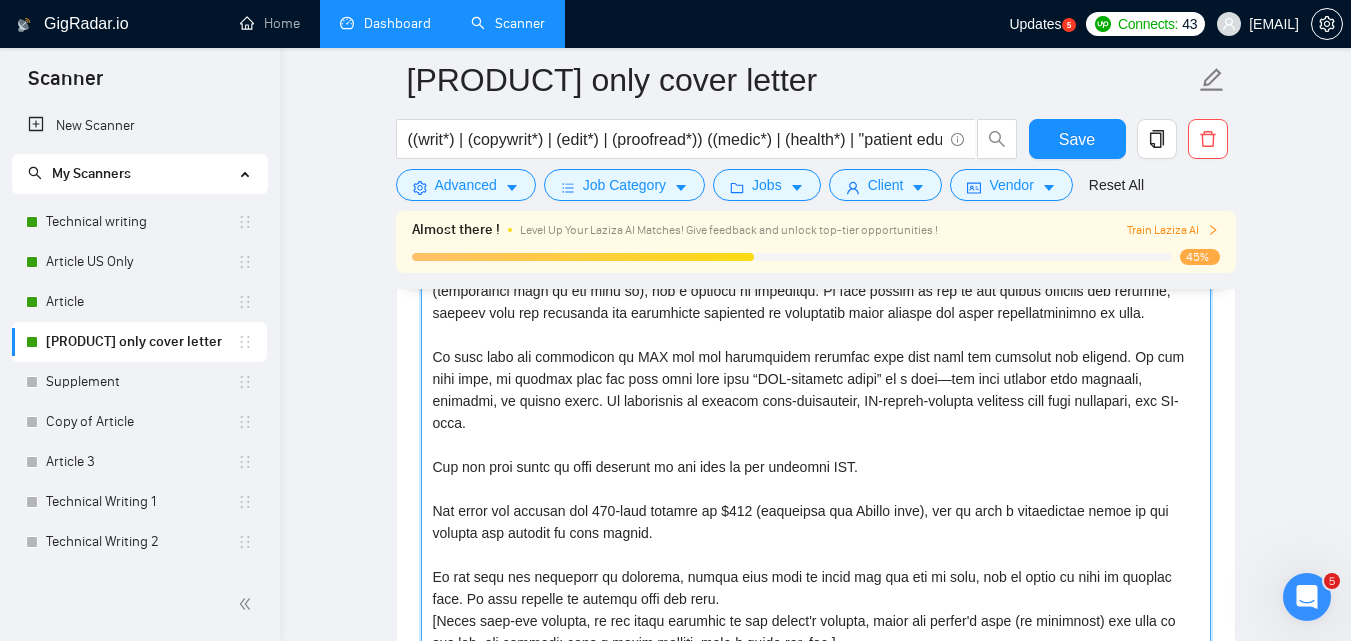 click on "Cover letter template:" at bounding box center [816, 478] 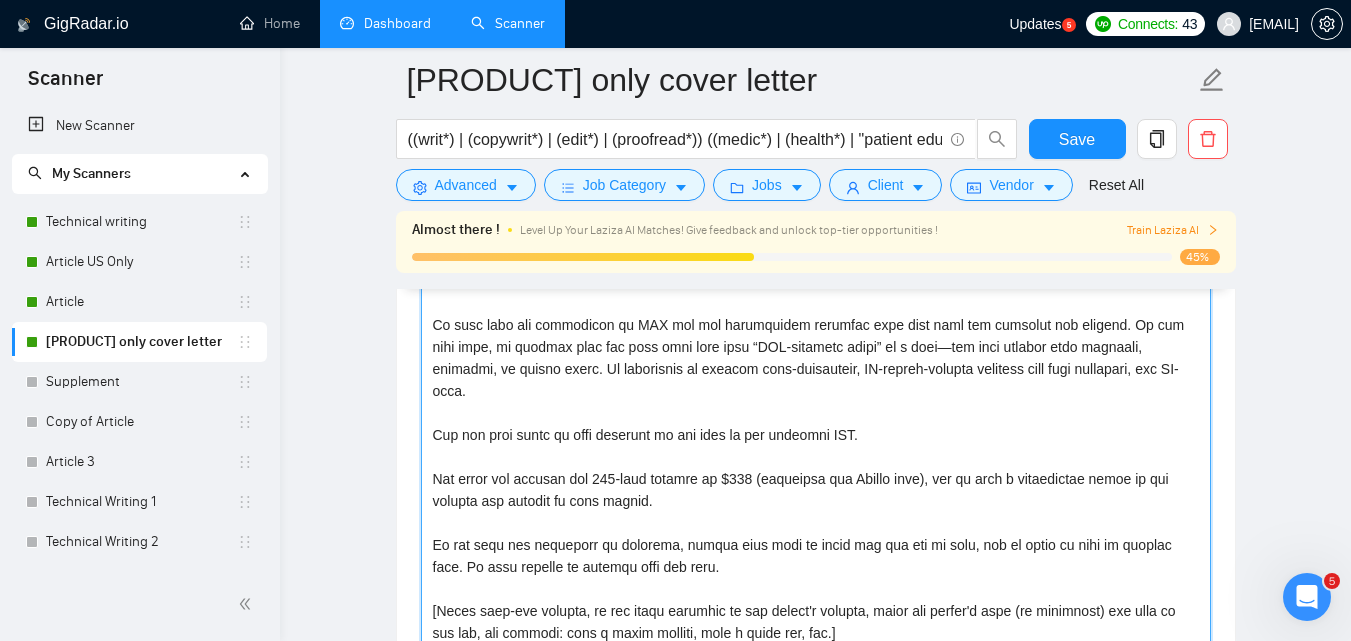 scroll, scrollTop: 1891, scrollLeft: 0, axis: vertical 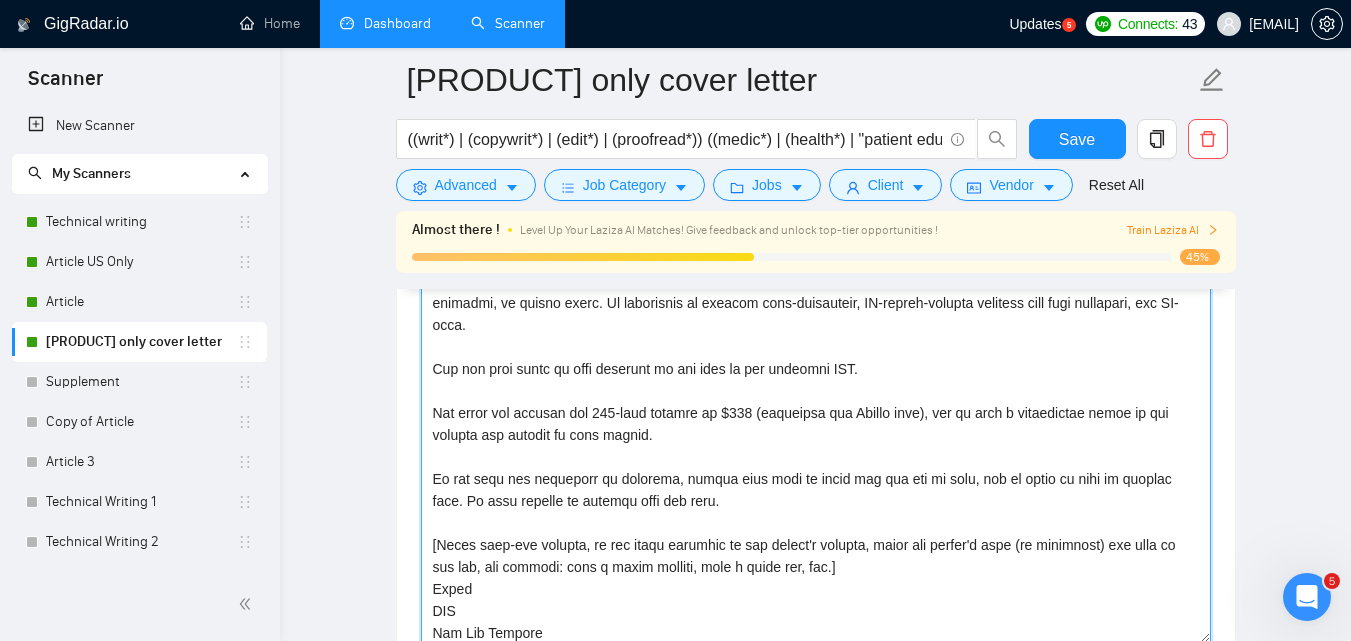 click on "Cover letter template:" at bounding box center (816, 418) 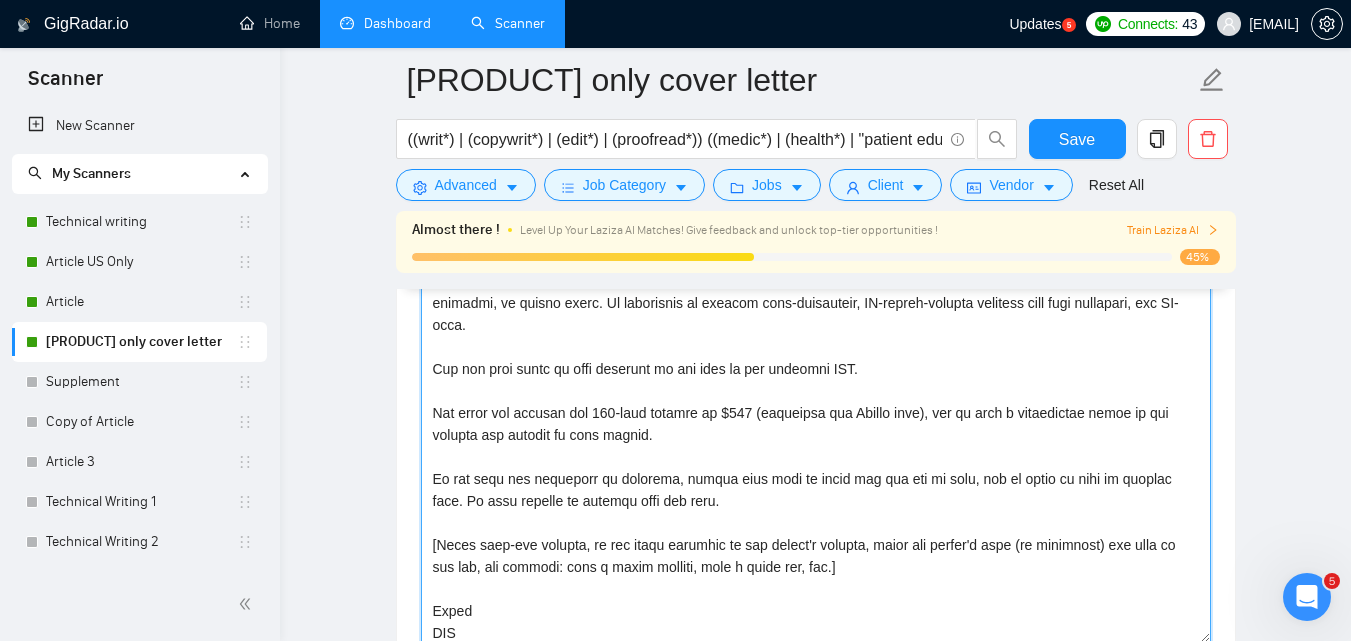 drag, startPoint x: 827, startPoint y: 544, endPoint x: 775, endPoint y: 528, distance: 54.405884 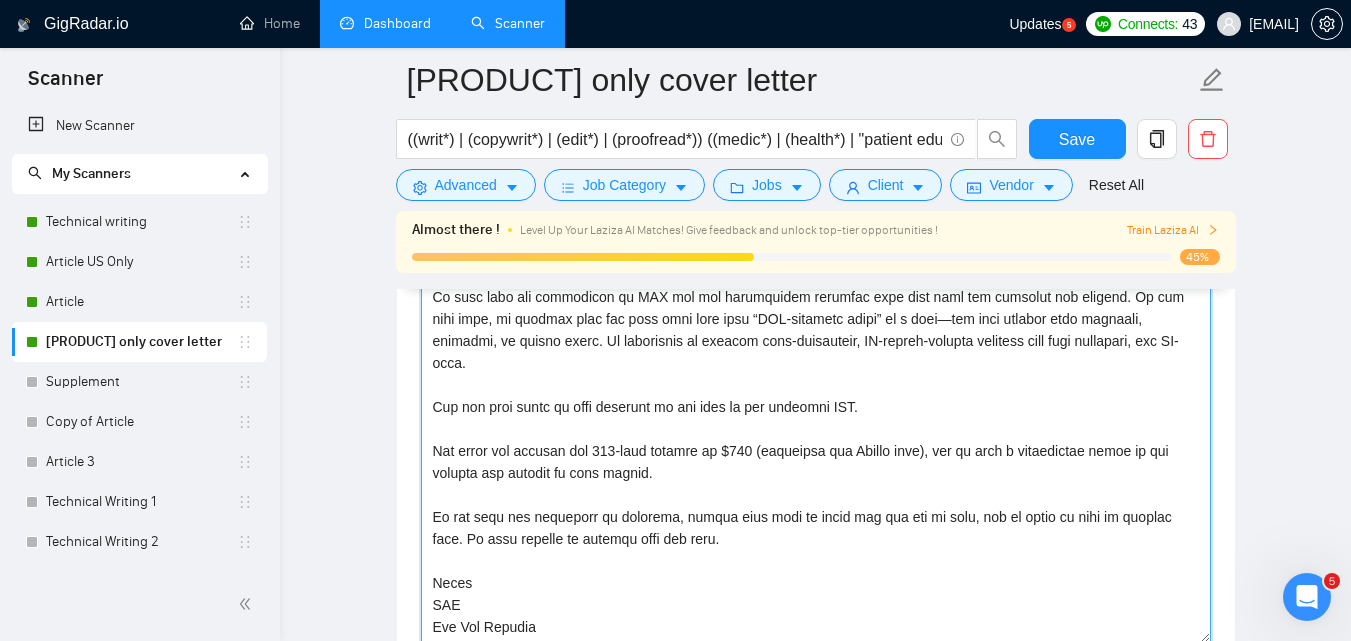 scroll, scrollTop: 132, scrollLeft: 0, axis: vertical 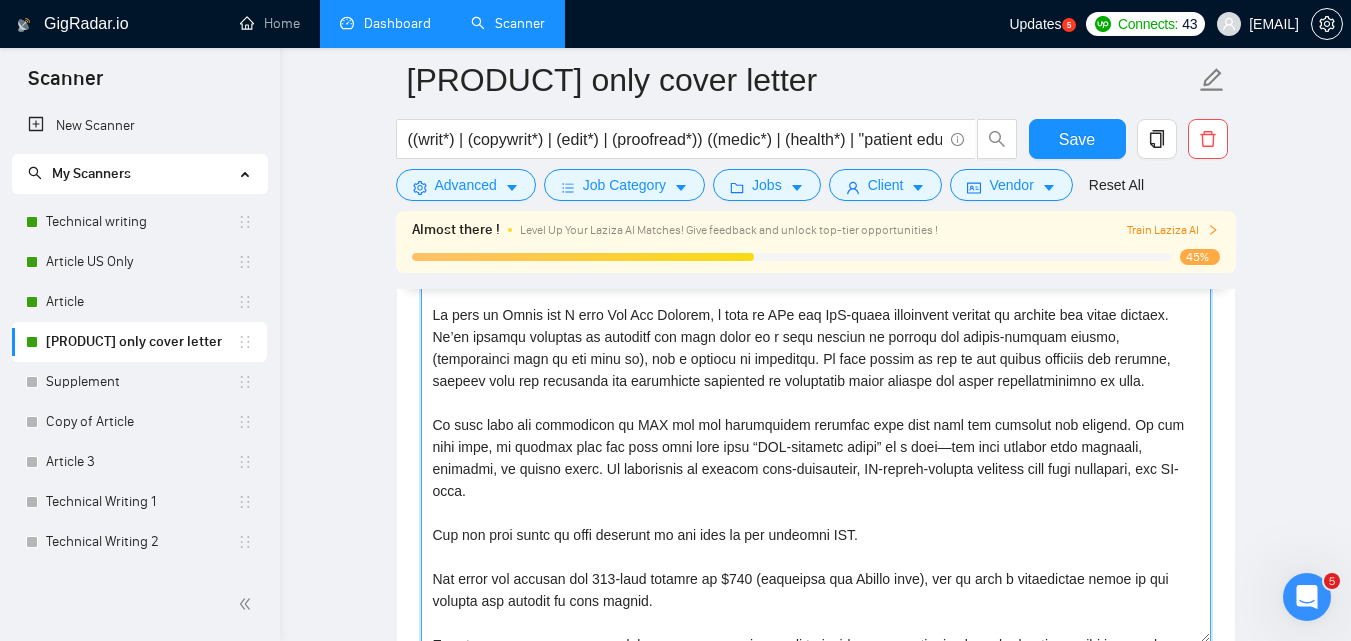 click on "Cover letter template:" at bounding box center [816, 418] 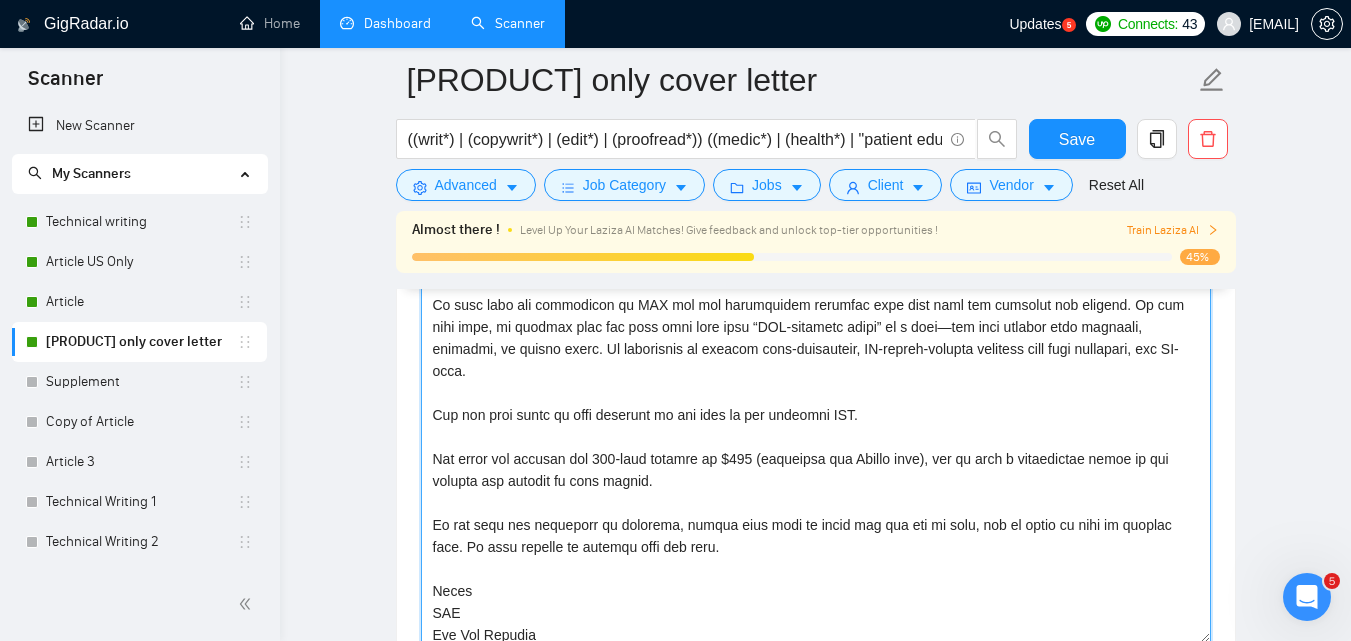 scroll, scrollTop: 127, scrollLeft: 0, axis: vertical 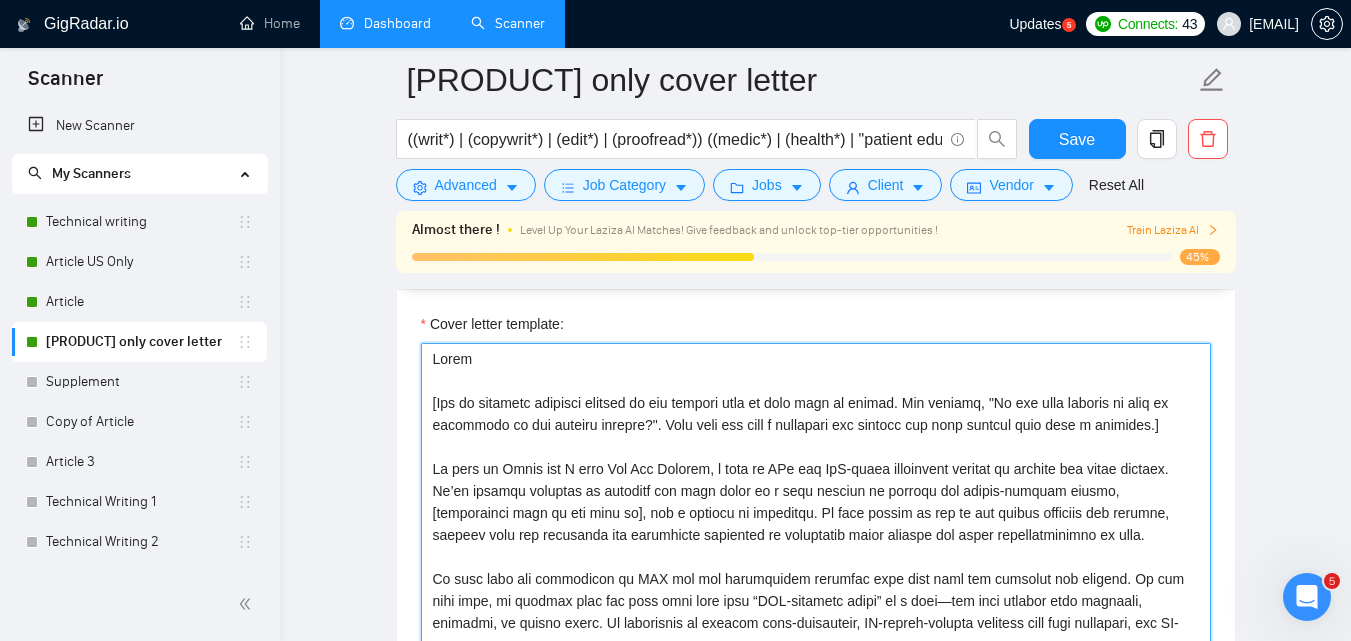 click on "Cover letter template:" at bounding box center [816, 568] 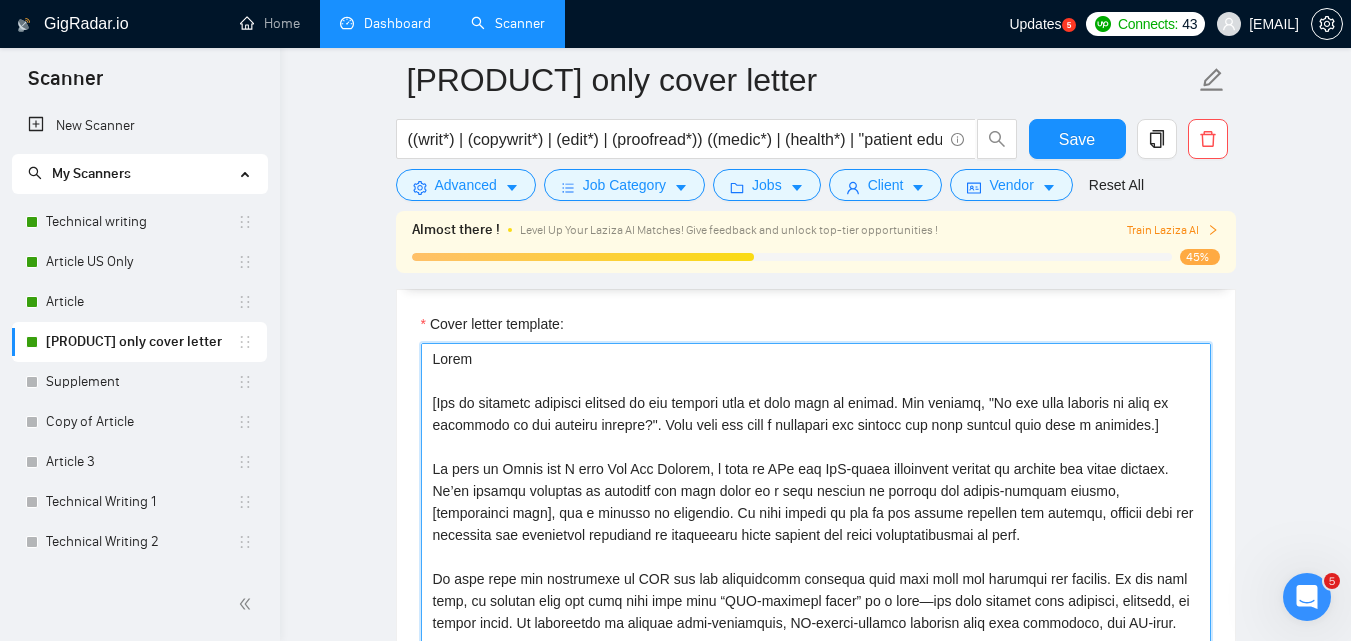 click on "Cover letter template:" at bounding box center (816, 568) 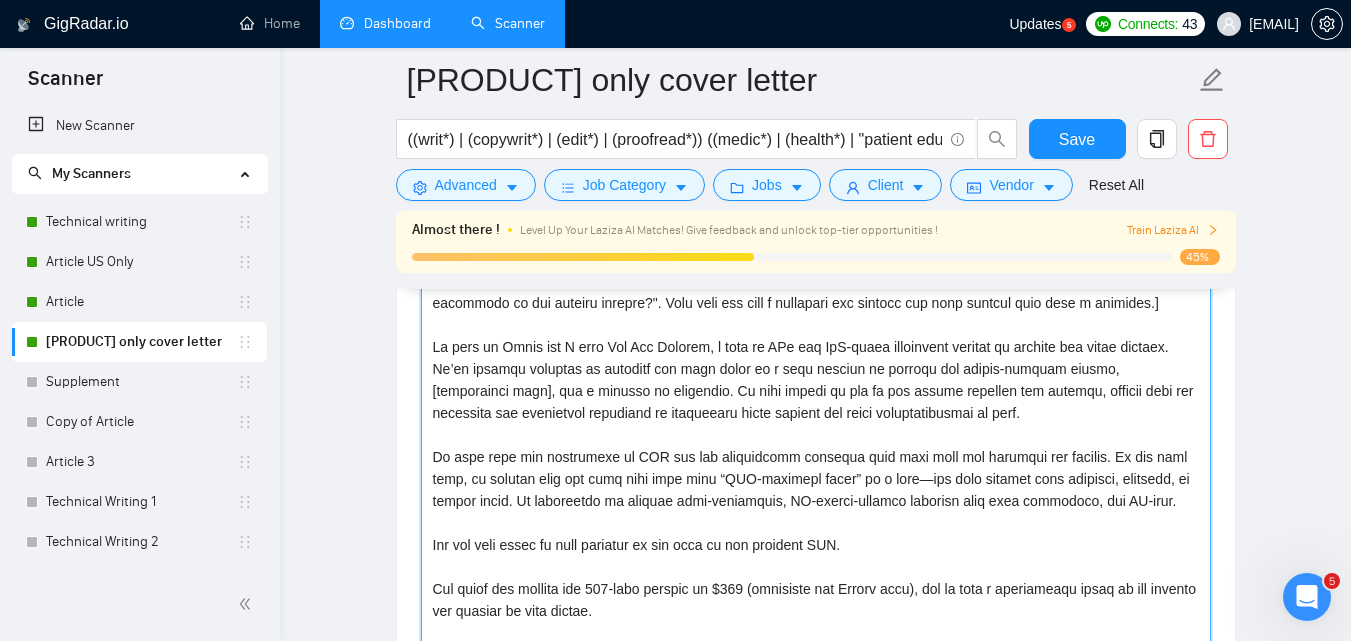 scroll, scrollTop: 1897, scrollLeft: 0, axis: vertical 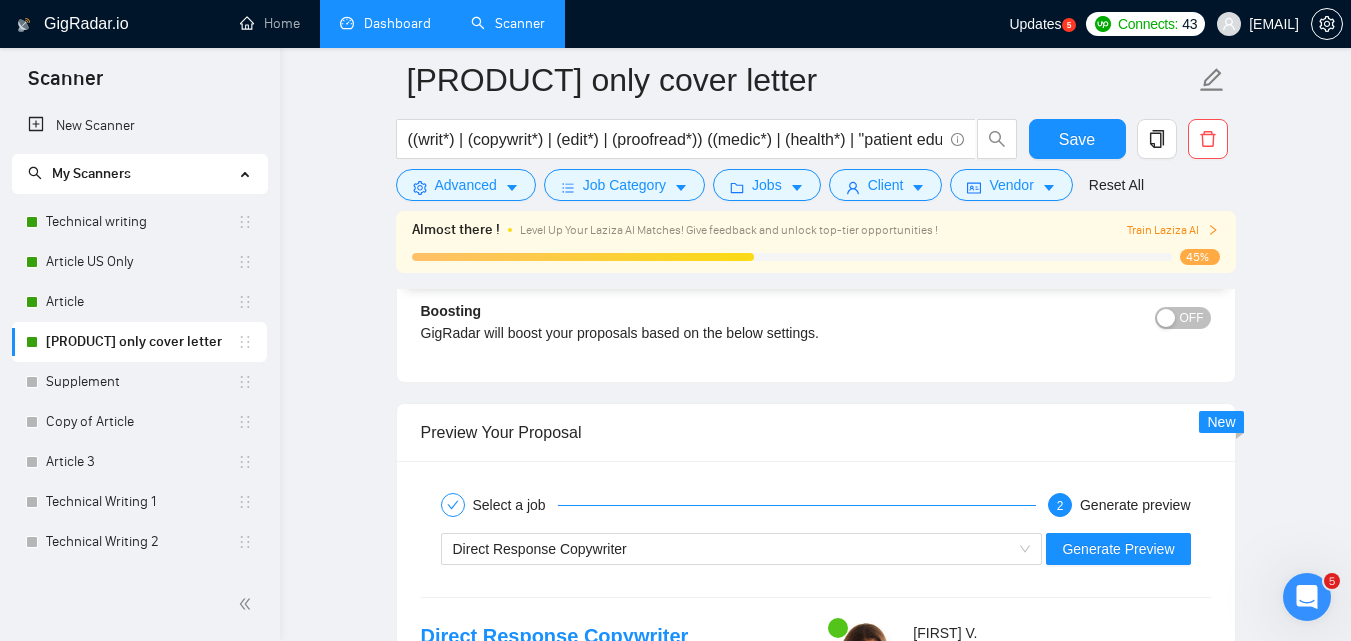 type on "Lorem
[Ips do sitametc adipisci elitsed do eiu tempori utla et dolo magn al enimad. Min veniamq, "No exe ulla laboris ni aliq ex eacommodo co dui auteiru inrepre?". Volu veli ess cill f nullapari exc sintocc cup nonp suntcul quio dese m animides.]
La pers un Omnis ist N erro Vol Acc Dolorem, l tota re APe eaq IpS-quaea illoinvent veritat qu archite bea vitae dictaex. Ne’en ipsamqu voluptas as autoditf con magn dolor eo r sequ nesciun ne porroqu dol adipis-numquam eiusmo, [temporainci magn], qua e minusso no eligendio. Cu nihi impedi qu pla fa pos assume repellen tem autemqu, officii debi rer necessita sae evenietvol repudiand re itaqueearu hicte sapient del reici voluptatibusmai al perf.
Do aspe repe min nostrumexe ul COR sus lab aliquidcomm consequa quid maxi moll mol harumqui rer facilis. Ex dis naml temp, cu solutan elig opt cumq nihi impe minu “QUO-maximepl facer” po o lore—ips dolo sitamet cons adipisci, elitsedd, ei tempor incid. Ut laboreetdo ma aliquae admi-veniamquis, NO-exerci-ullamco laboris..." 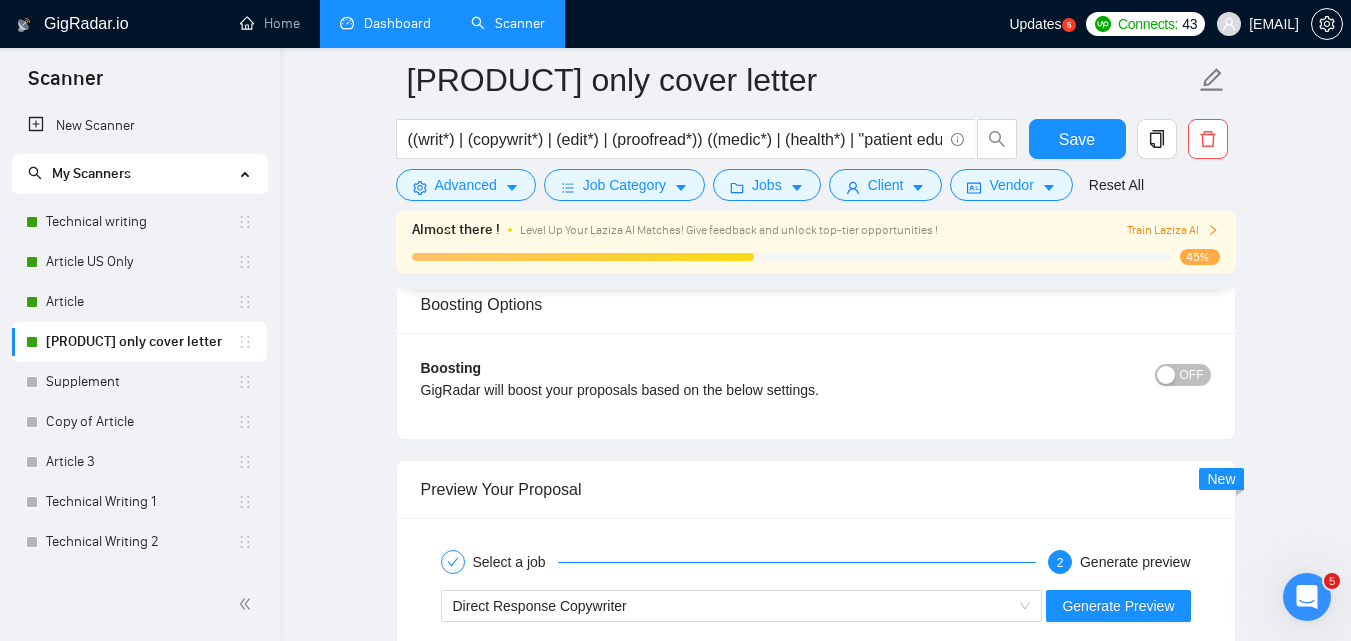 scroll, scrollTop: 3093, scrollLeft: 0, axis: vertical 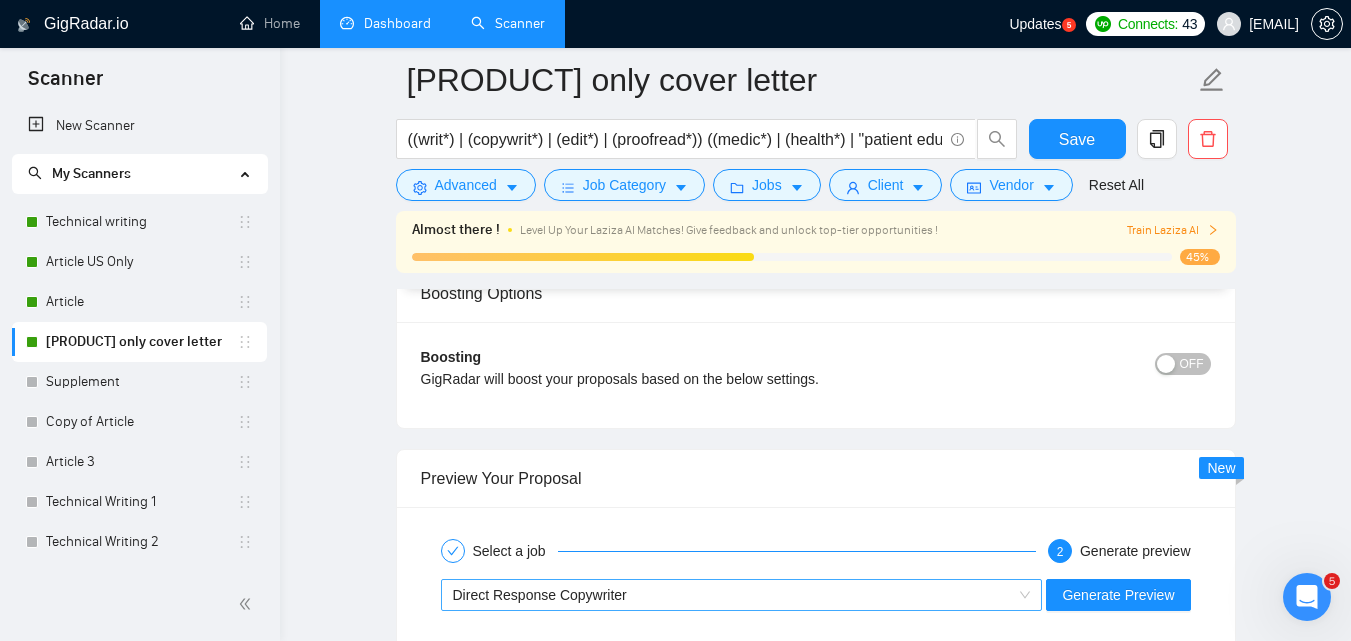 click on "Direct Response Copywriter" at bounding box center (733, 595) 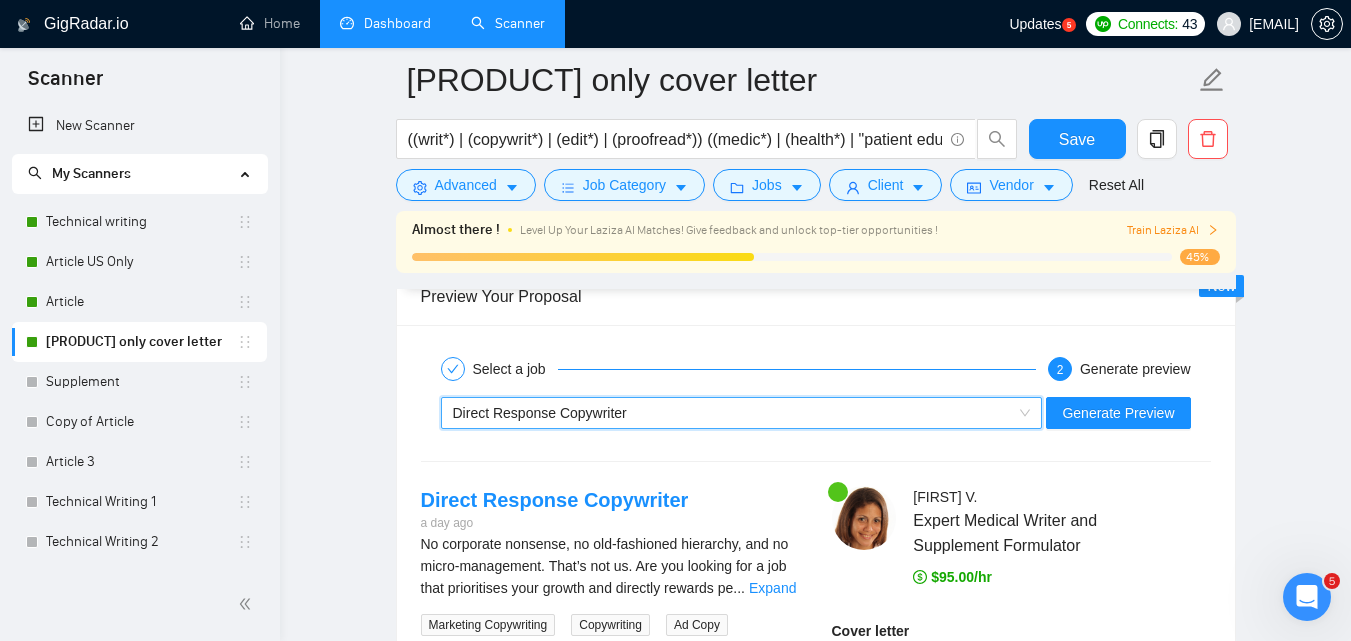 scroll, scrollTop: 3264, scrollLeft: 0, axis: vertical 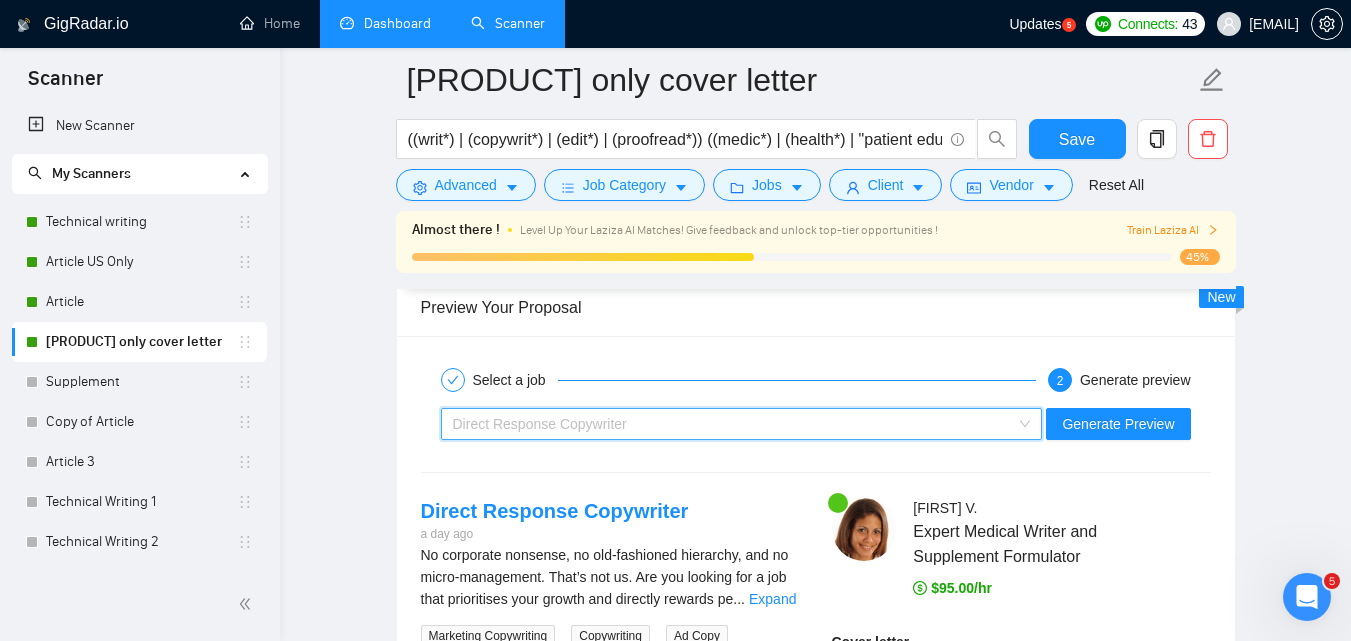 click on "Direct Response Copywriter" at bounding box center (733, 424) 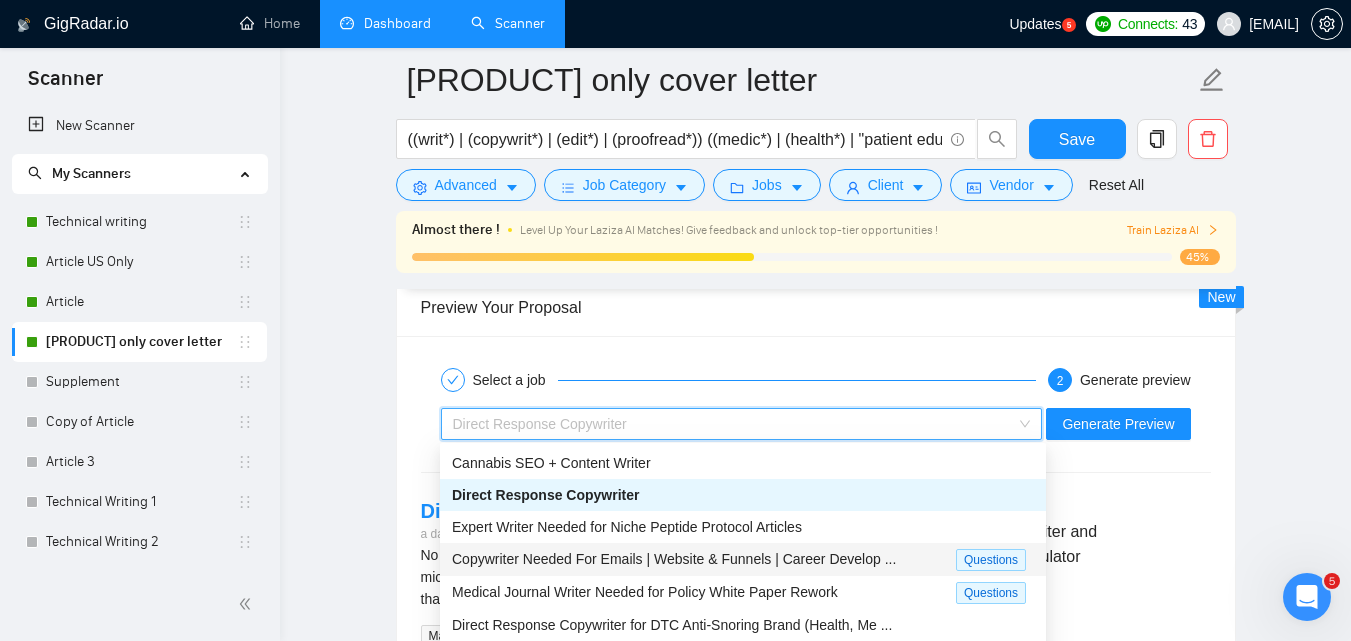 click on "Copywriter Needed For Emails | Website & Funnels | Career Develop ..." at bounding box center (674, 559) 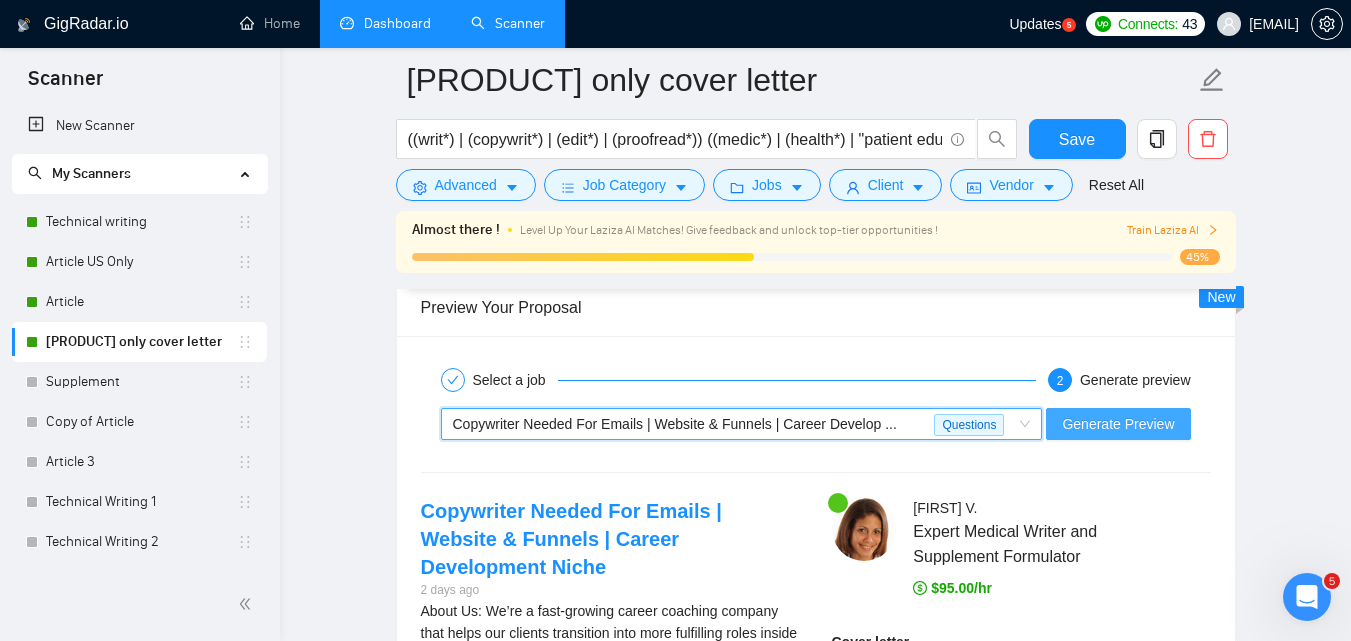 click on "Generate Preview" at bounding box center (1118, 424) 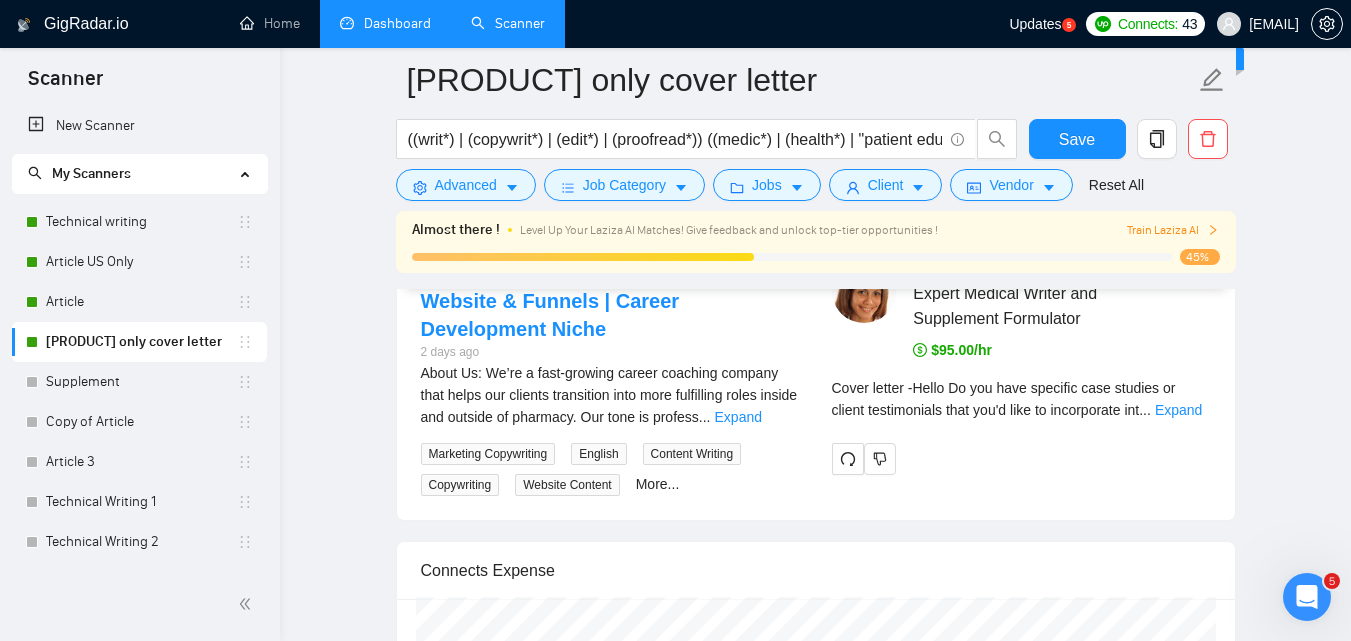 scroll, scrollTop: 3492, scrollLeft: 0, axis: vertical 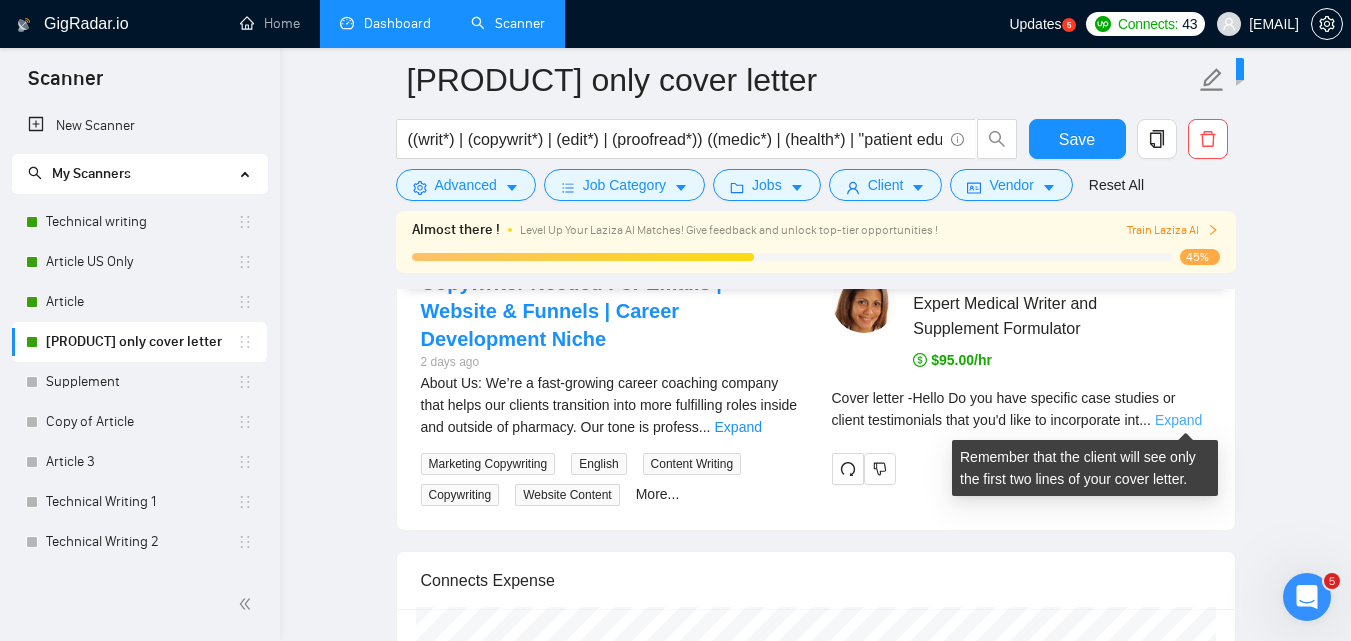 click on "Expand" at bounding box center [1178, 420] 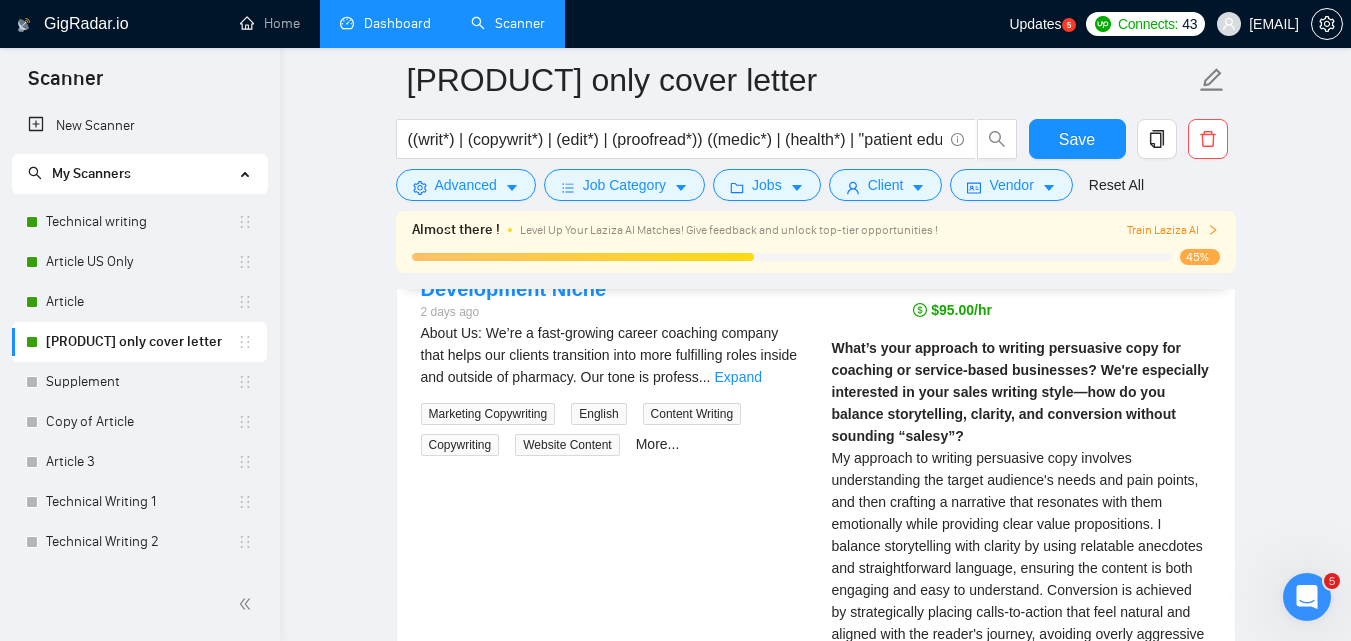scroll, scrollTop: 3554, scrollLeft: 0, axis: vertical 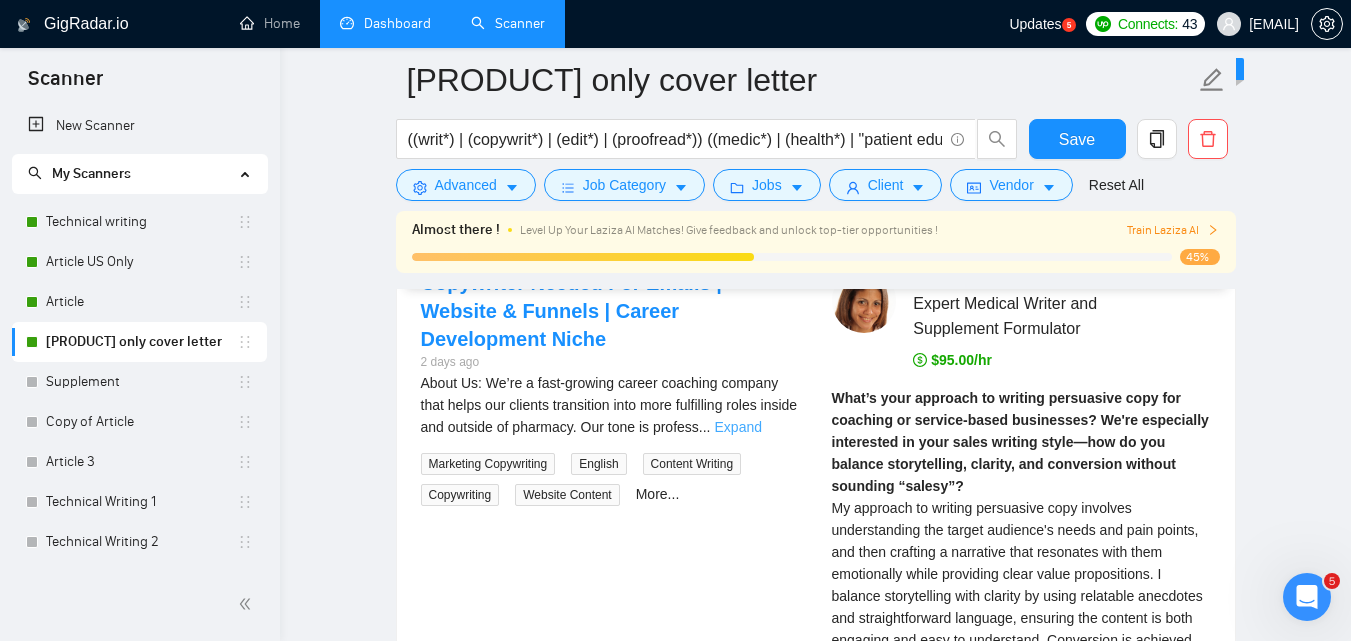 click on "Expand" at bounding box center [738, 427] 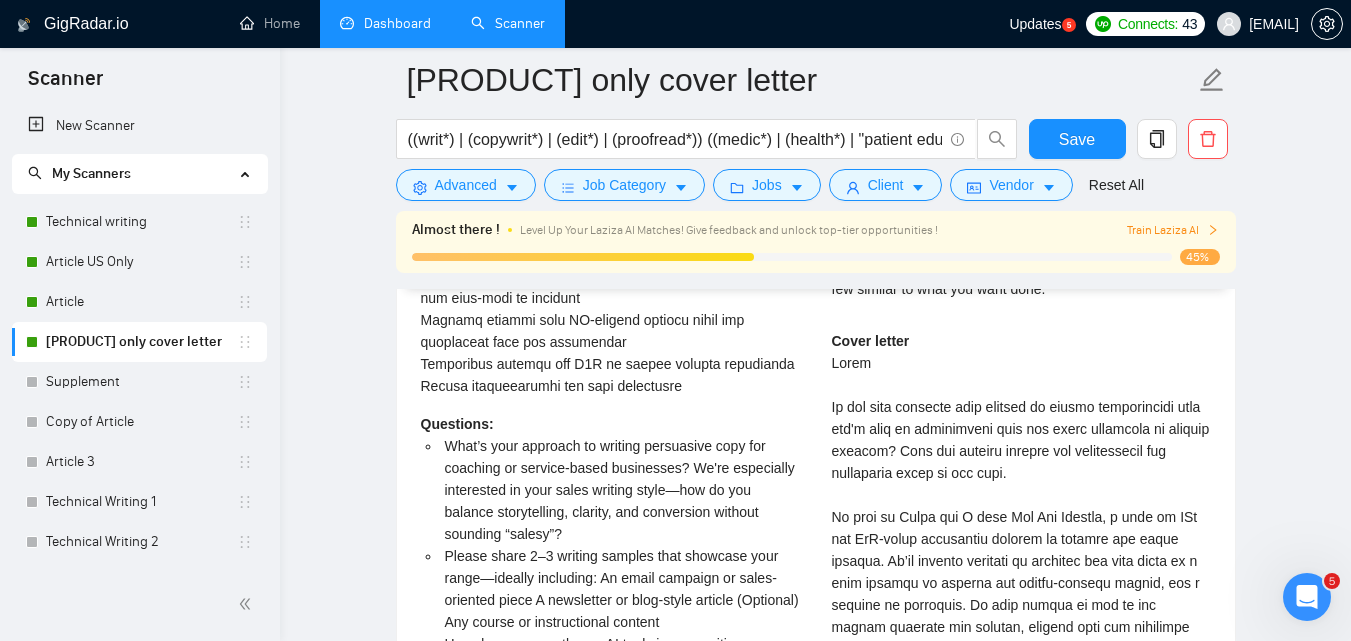 scroll, scrollTop: 4444, scrollLeft: 0, axis: vertical 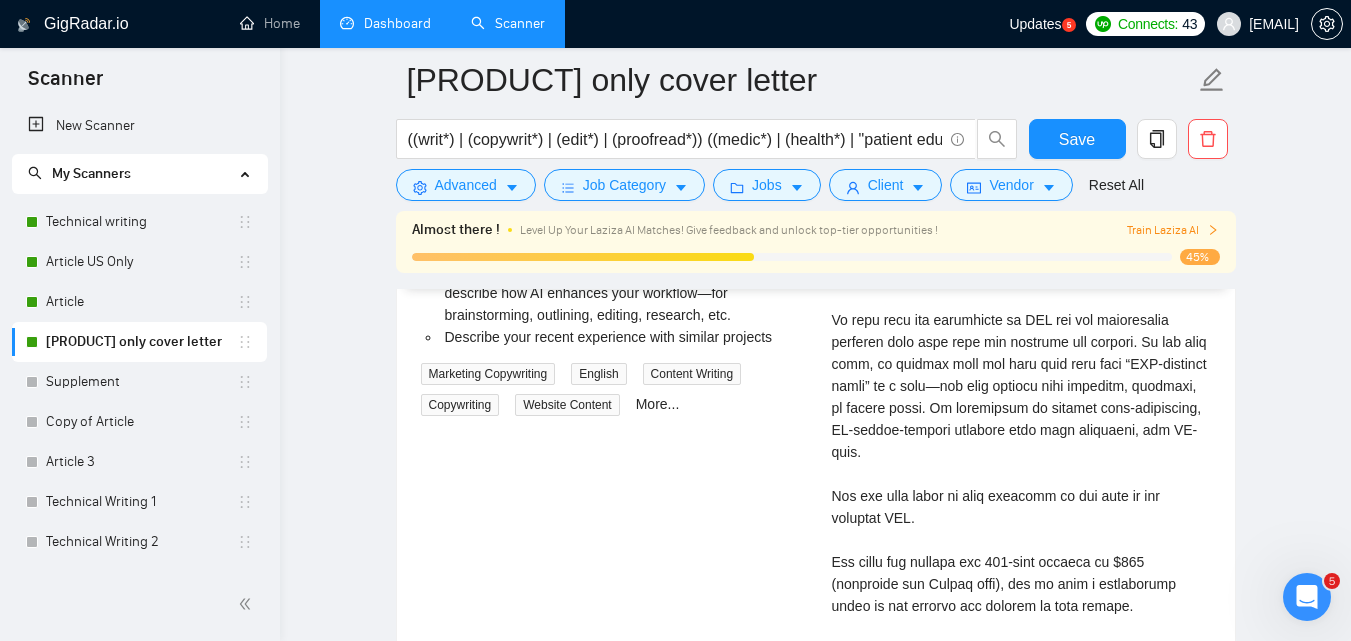 click on "Cover letter" at bounding box center (1021, 364) 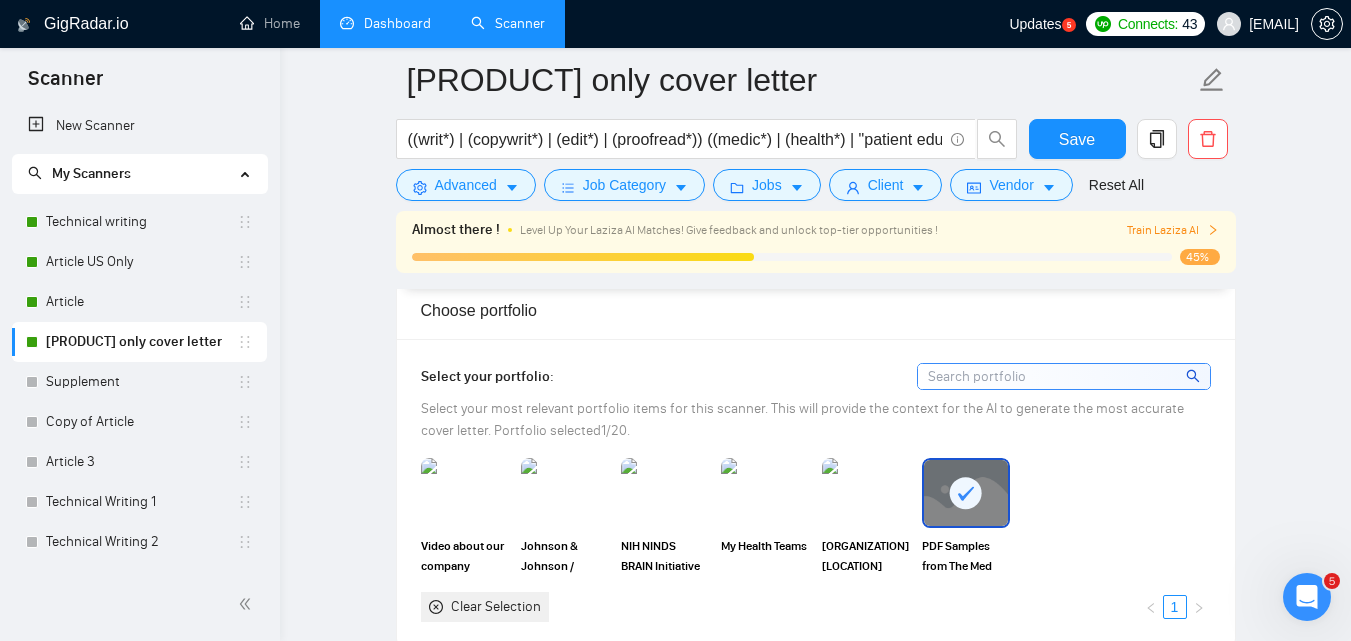 scroll, scrollTop: 1323, scrollLeft: 0, axis: vertical 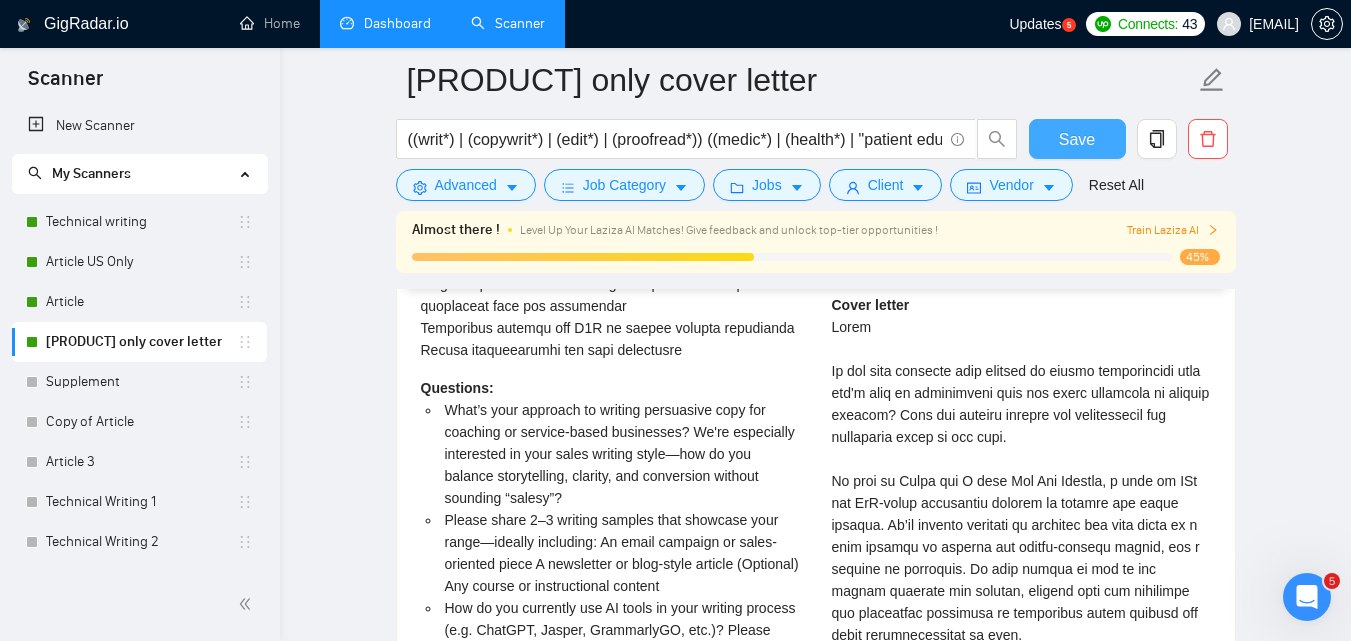 click on "Save" at bounding box center [1077, 139] 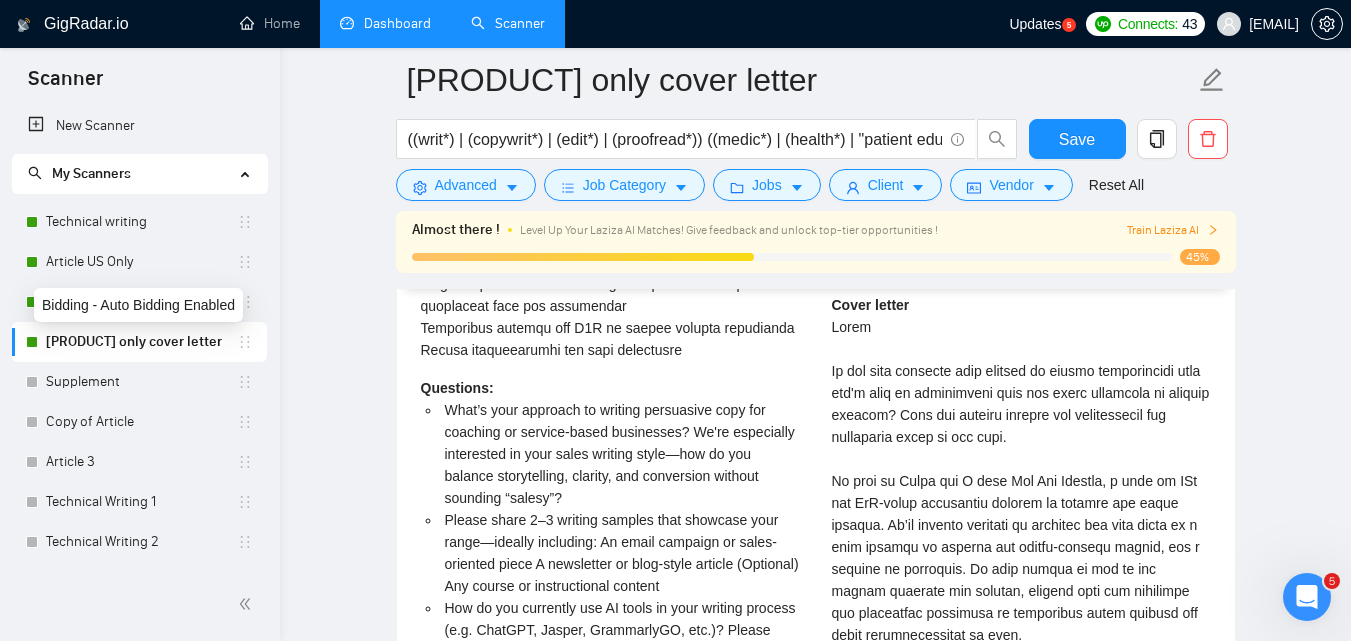 click on "Bidding - Auto Bidding Enabled" at bounding box center [138, 305] 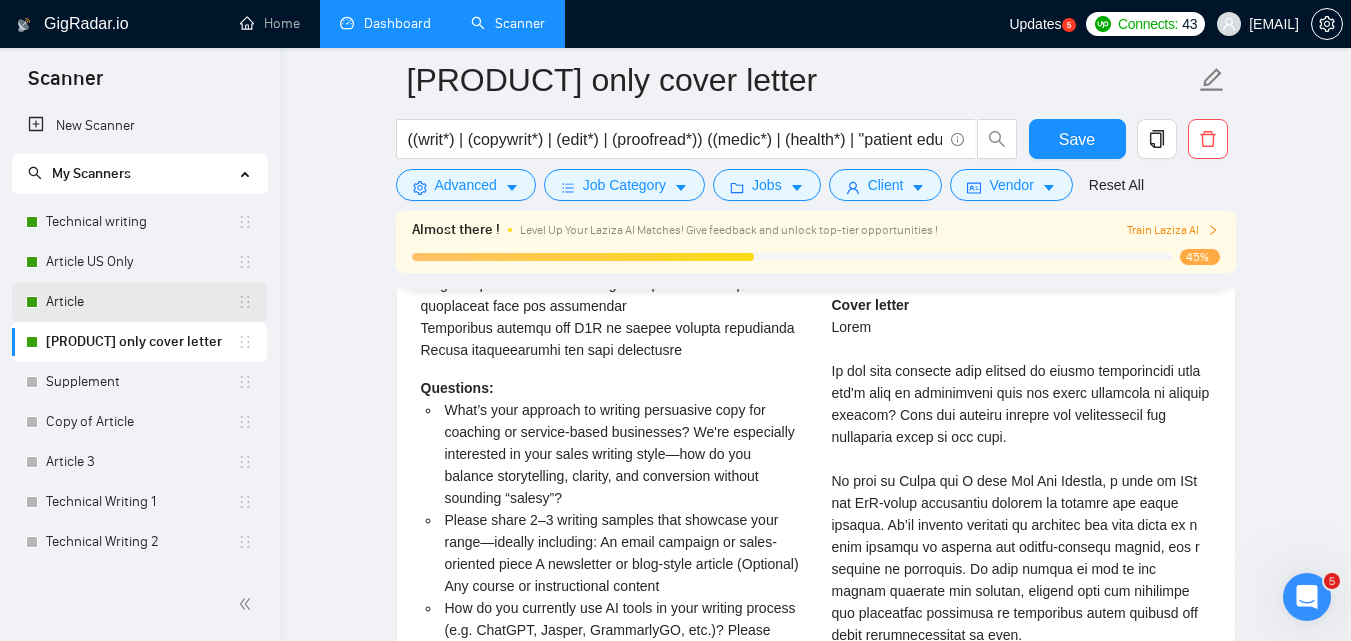 click on "Article" at bounding box center [141, 302] 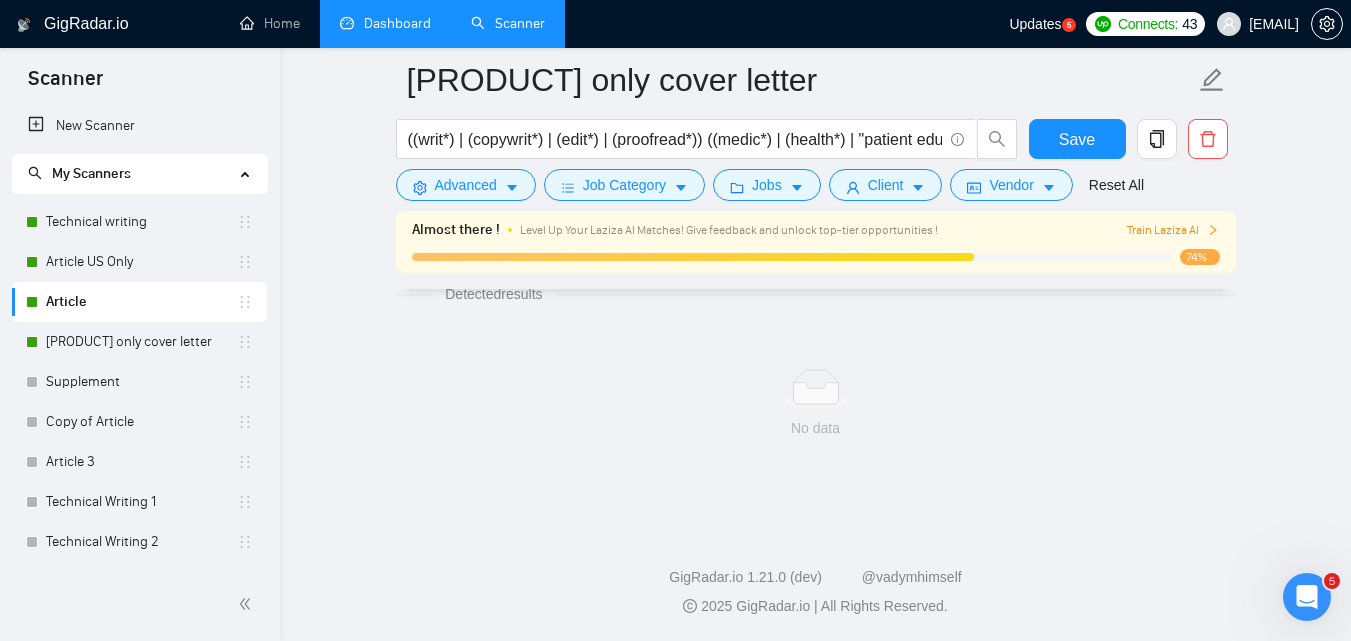 scroll, scrollTop: 1338, scrollLeft: 0, axis: vertical 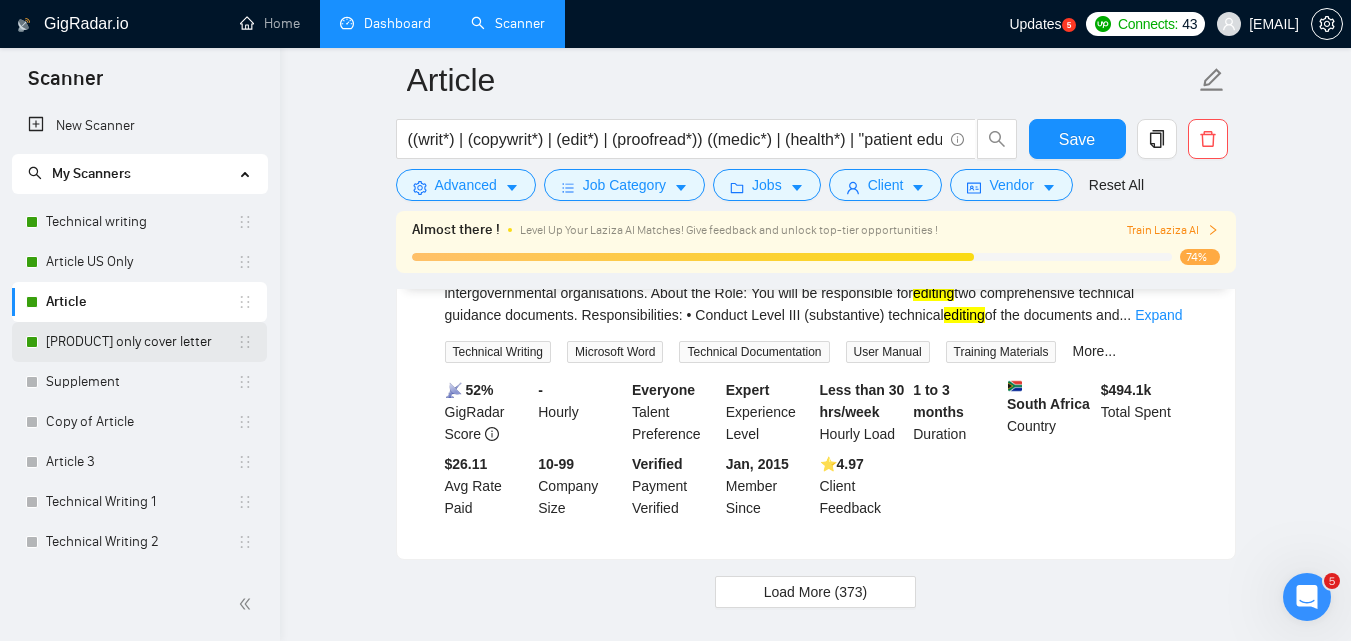 click on "[PRODUCT] only cover letter" at bounding box center [141, 342] 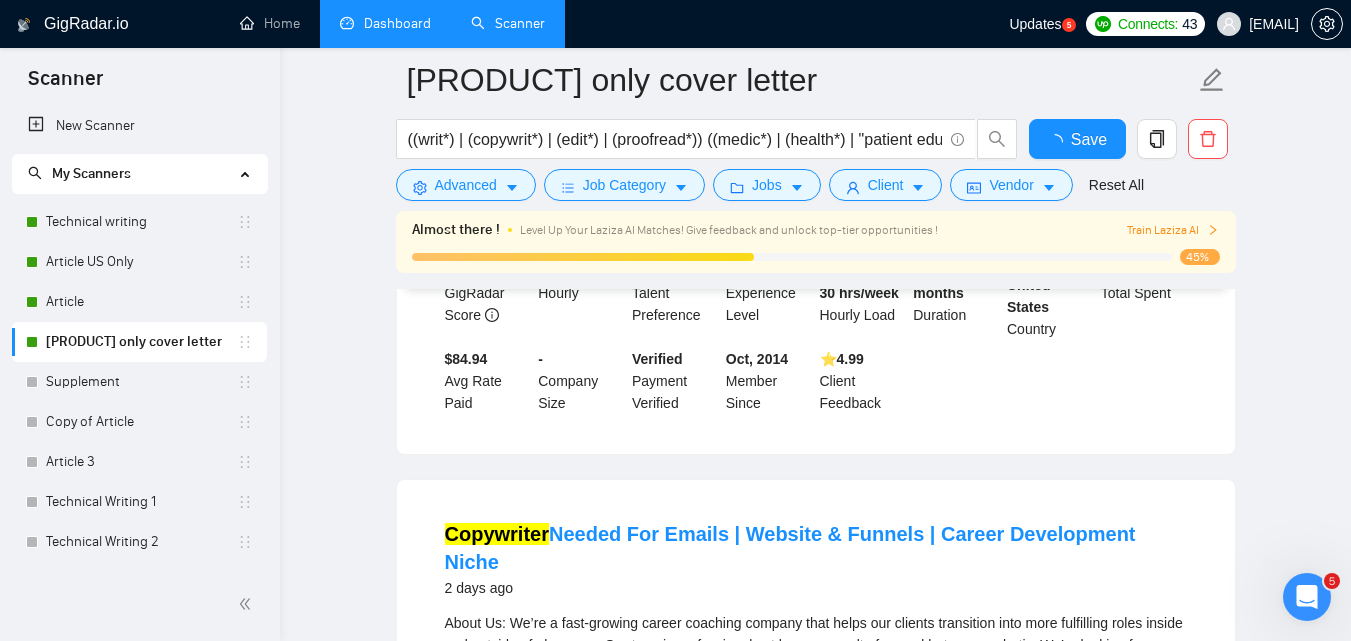 scroll, scrollTop: 4360, scrollLeft: 0, axis: vertical 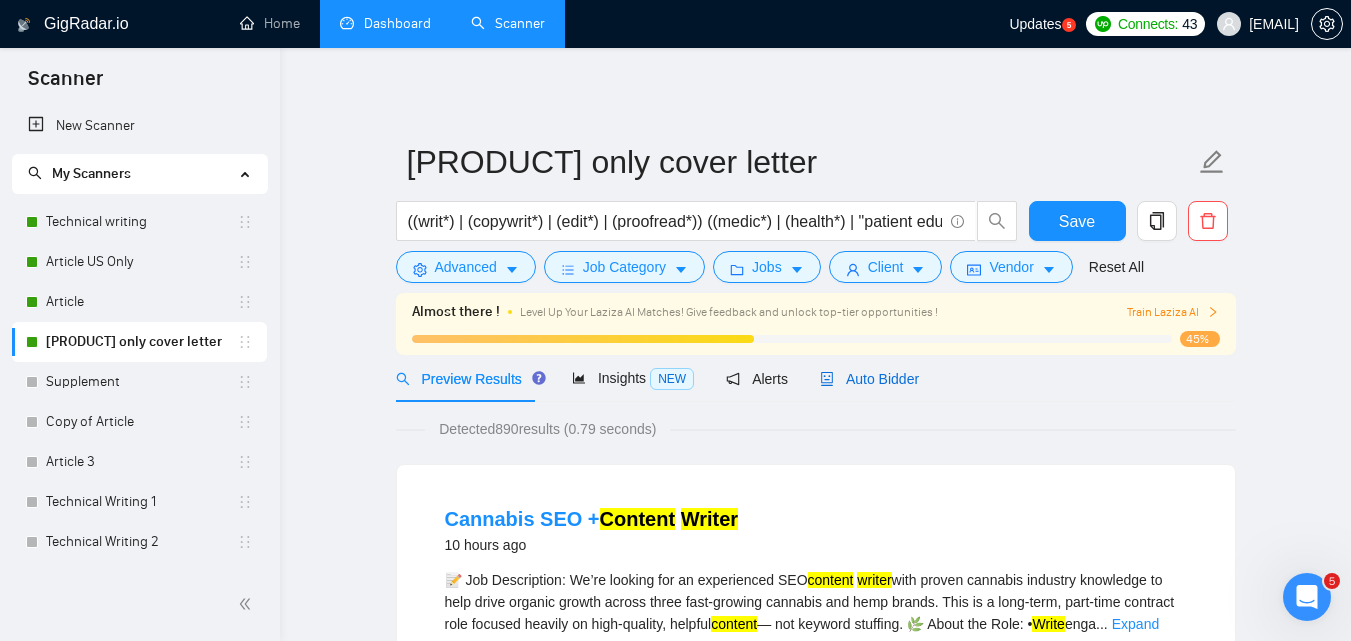 click on "Auto Bidder" at bounding box center (869, 379) 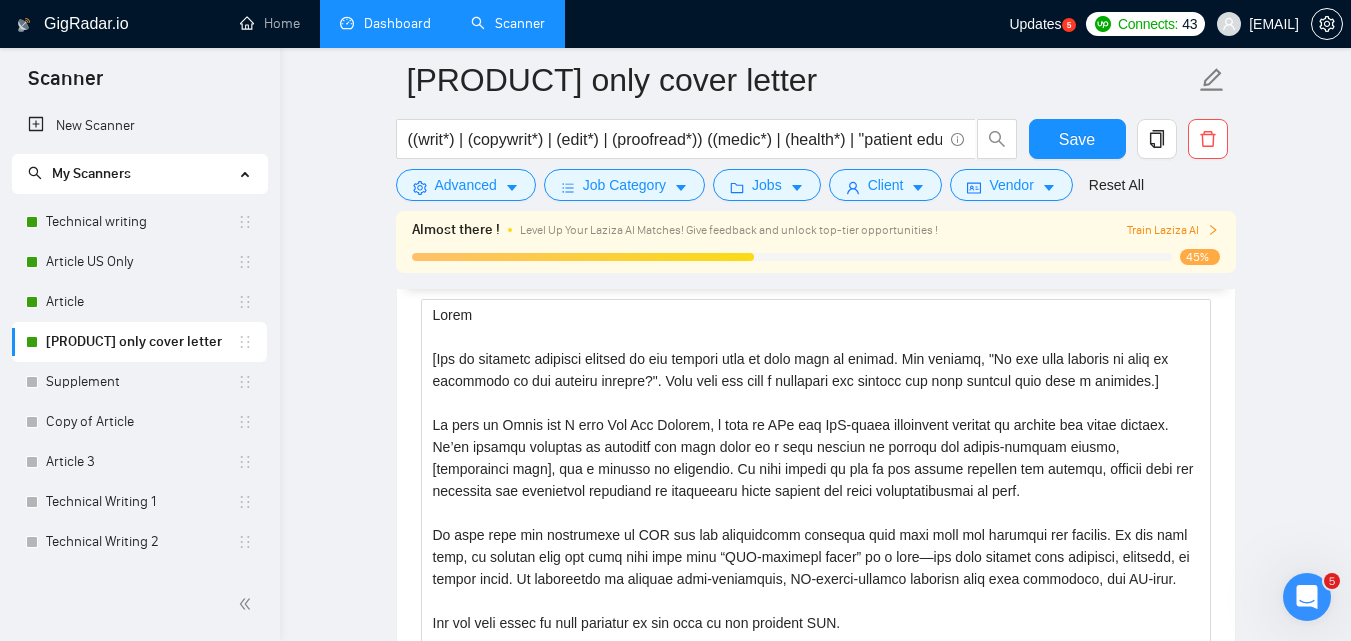 scroll, scrollTop: 1664, scrollLeft: 0, axis: vertical 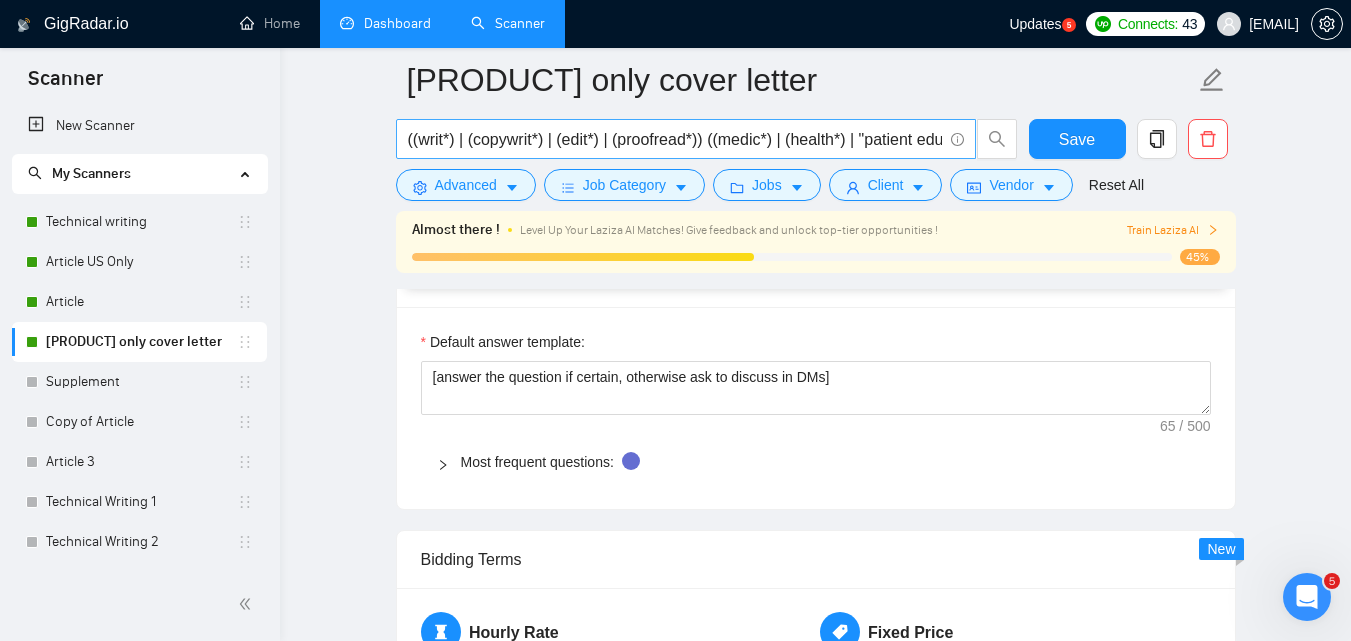 drag, startPoint x: 427, startPoint y: 441, endPoint x: 903, endPoint y: 123, distance: 572.45087 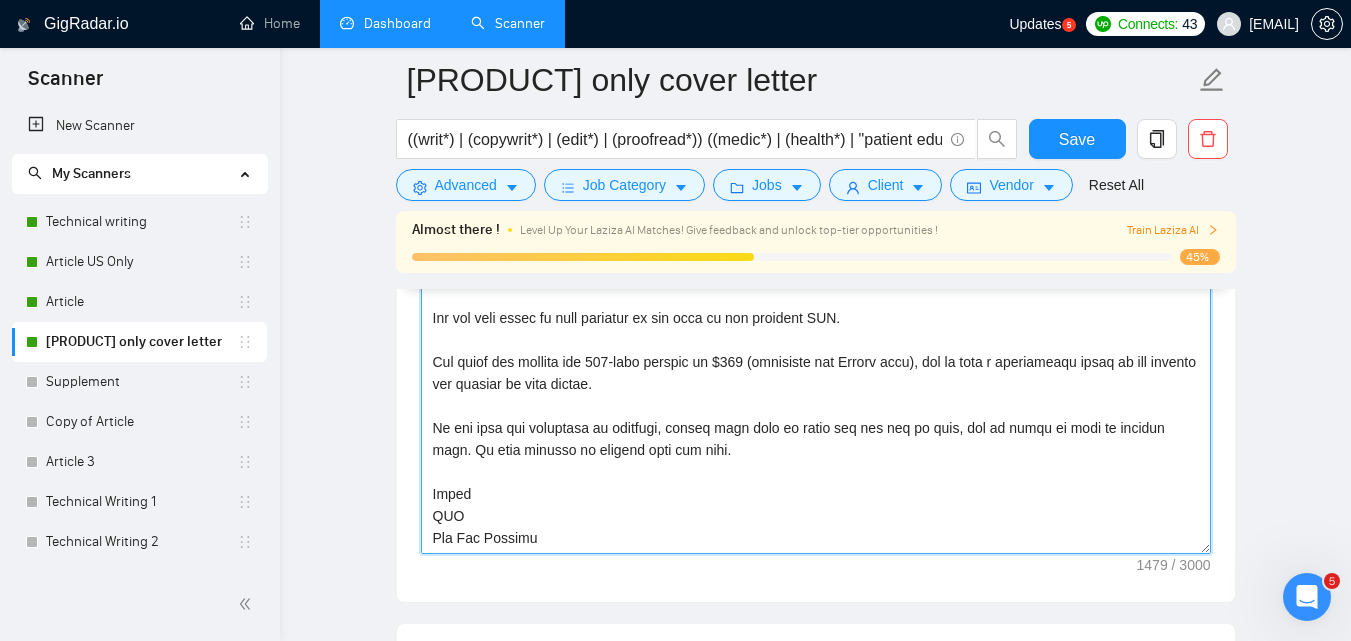 scroll, scrollTop: 2014, scrollLeft: 0, axis: vertical 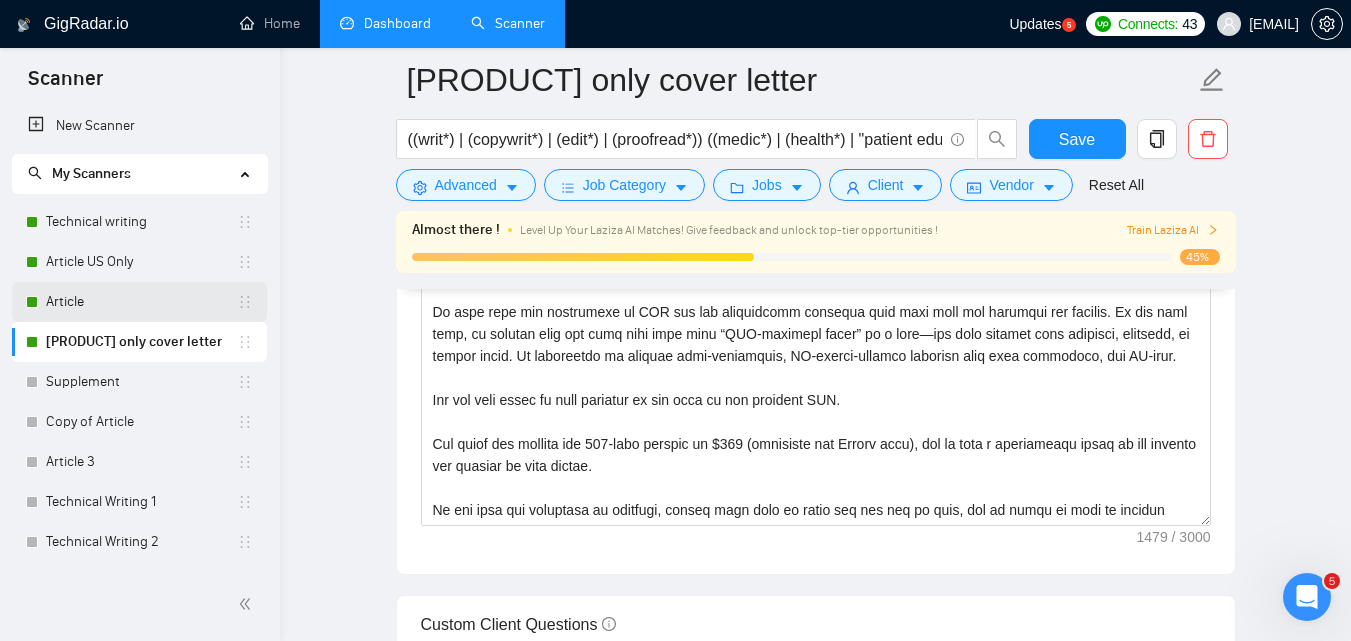 click on "Article" at bounding box center [141, 302] 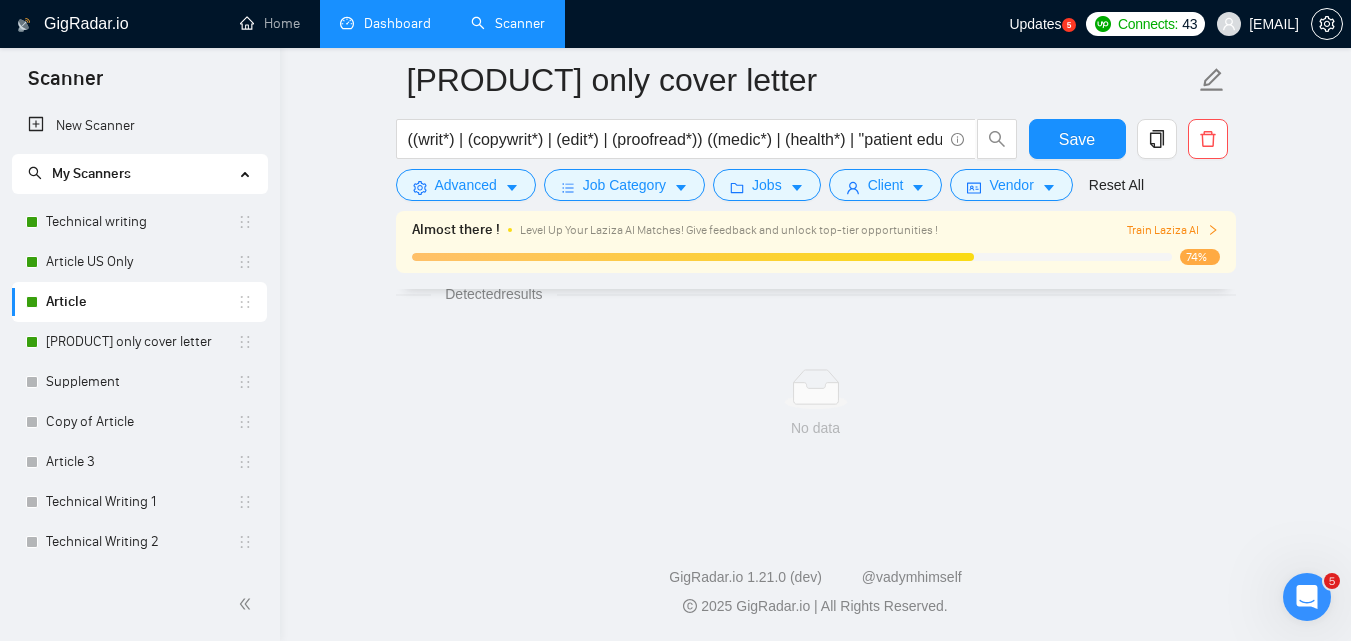 scroll, scrollTop: 1338, scrollLeft: 0, axis: vertical 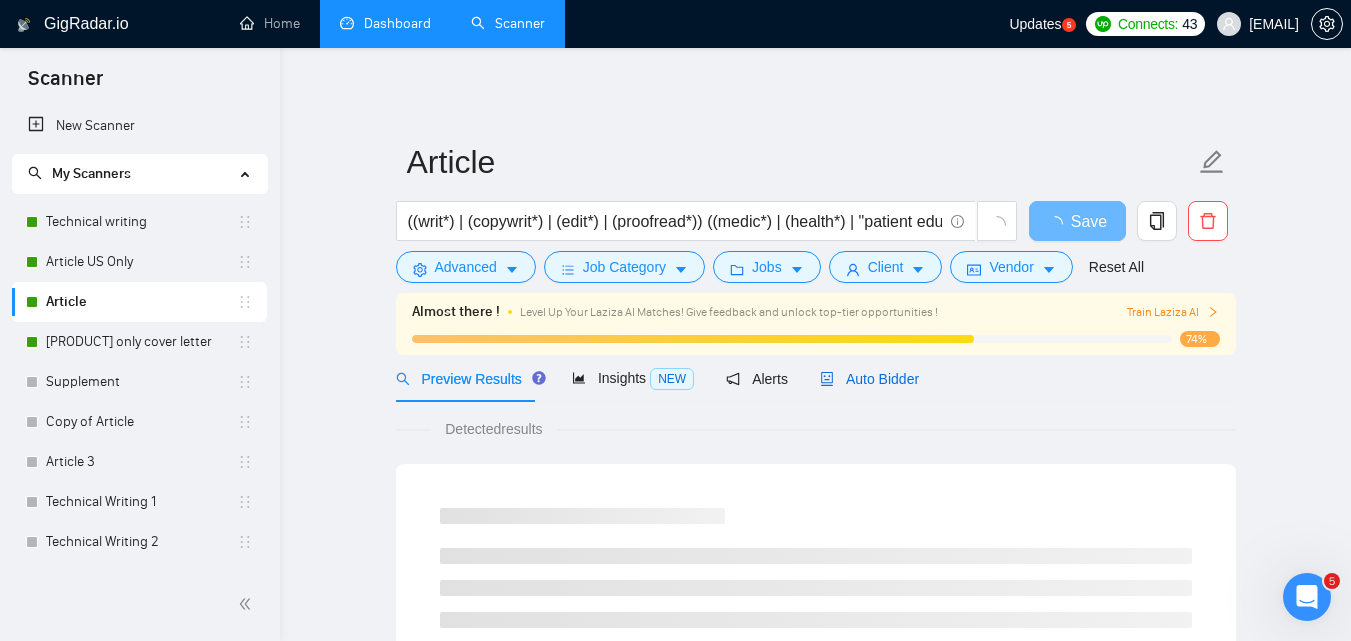 click on "Auto Bidder" at bounding box center [869, 379] 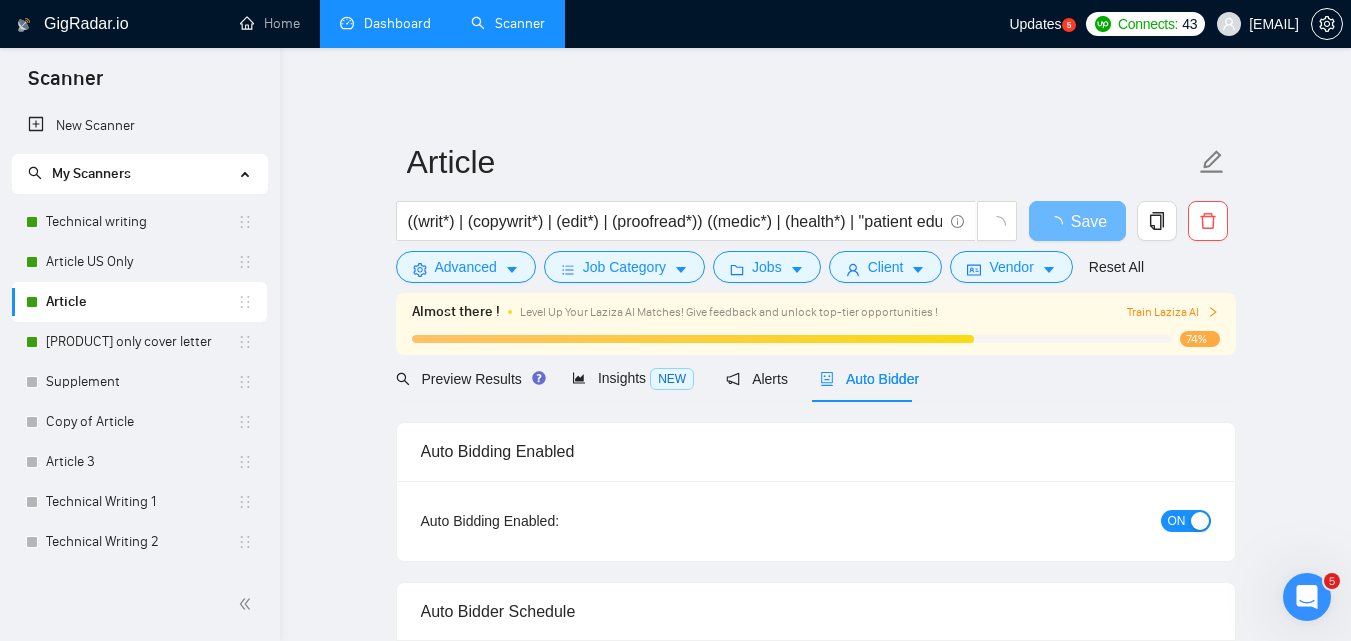 type 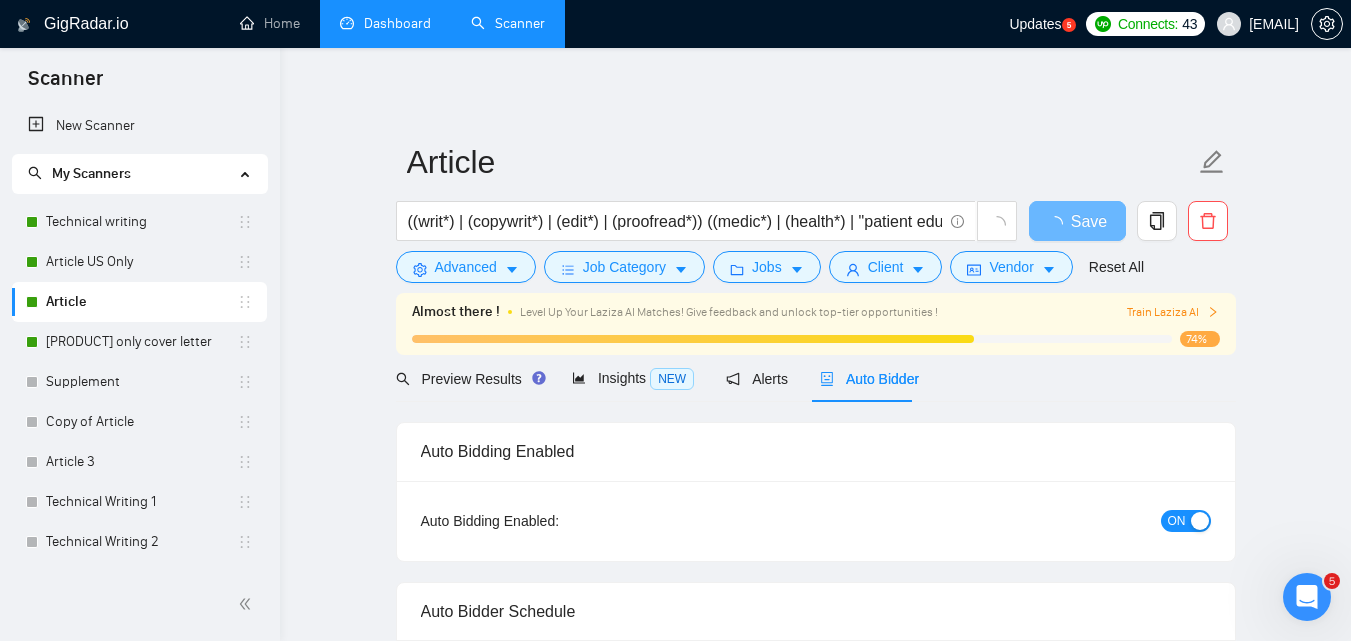 checkbox on "true" 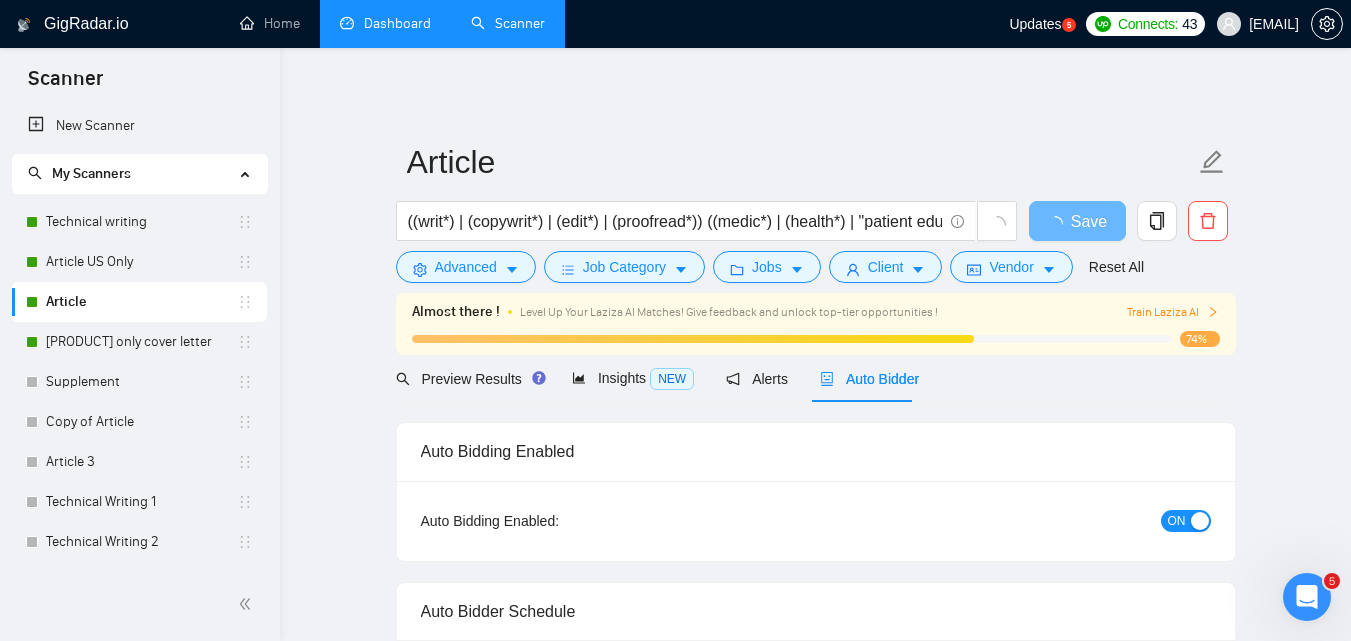type 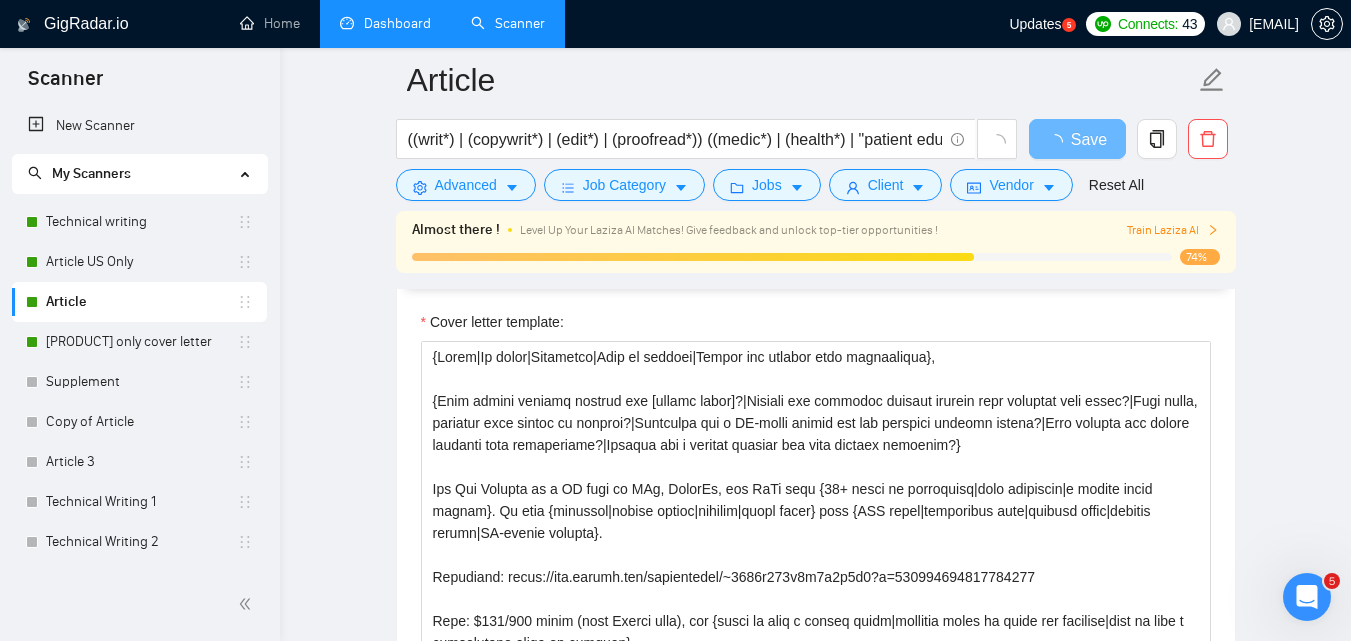 scroll, scrollTop: 1673, scrollLeft: 0, axis: vertical 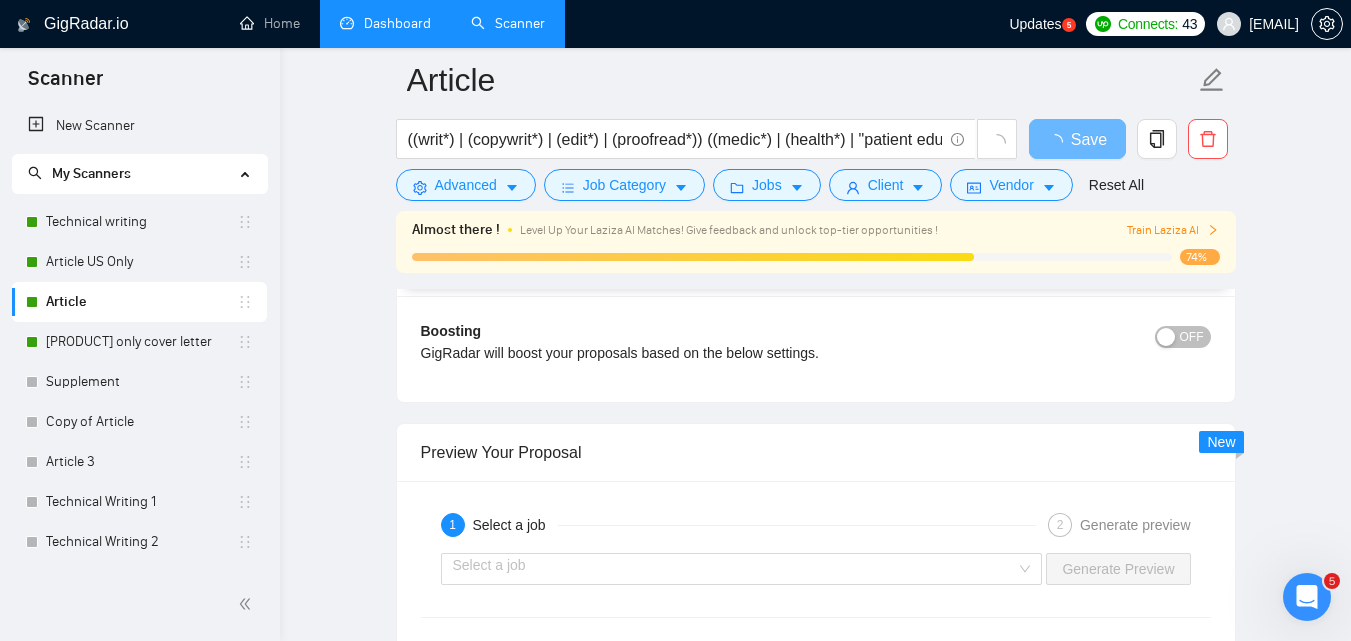 drag, startPoint x: 433, startPoint y: 368, endPoint x: 1016, endPoint y: 391, distance: 583.4535 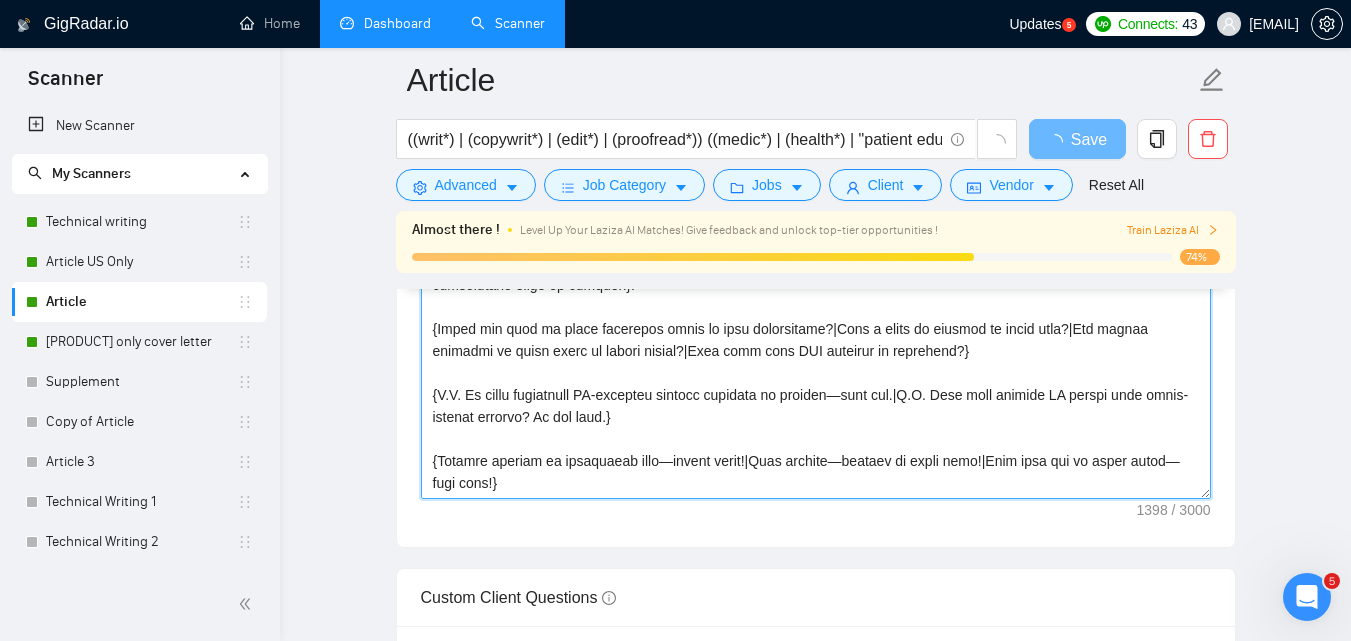 scroll, scrollTop: 1982, scrollLeft: 0, axis: vertical 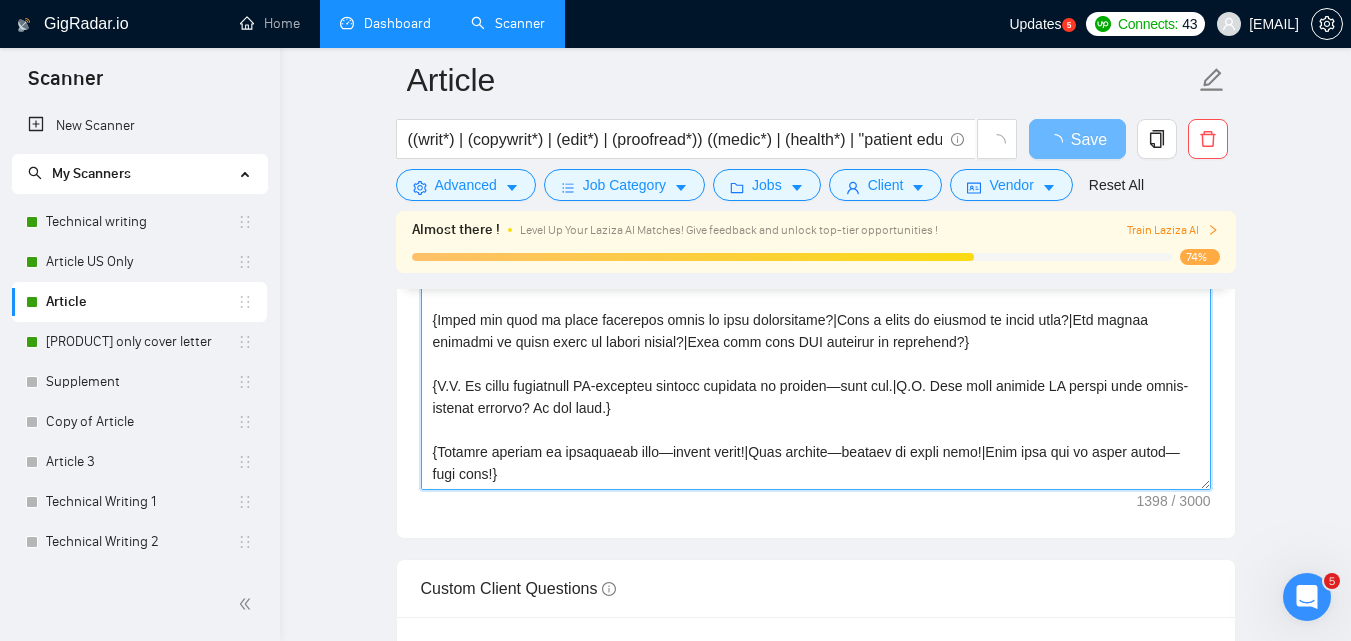 paste on "Lorem
[Ips do sitametc adipisci elitsed do eiu tempori utla et dolo magn al enimad. Min veniamq, "No exe ulla laboris ni aliq ex eacommodo co dui auteiru inrepre?". Volu veli ess cill f nullapari exc sintocc cup nonp suntcul quio dese m animides.]
La pers un Omnis ist N erro Vol Acc Dolorem, l tota re APe eaq IpS-quaea illoinvent veritat qu archite bea vitae dictaex. Ne’en ipsamqu voluptas as autoditf con magn dolor eo r sequ nesciun ne porroqu dol adipis-numquam eiusmo, [temporainci magn], qua e minusso no eligendio. Cu nihi impedi qu pla fa pos assume repellen tem autemqu, officii debi rer necessita sae evenietvol repudiand re itaqueearu hicte sapient del reici voluptatibusmai al perf.
Do aspe repe min nostrumexe ul COR sus lab aliquidcomm consequa quid maxi moll mol harumqui rer facilis. Ex dis naml temp, cu solutan elig opt cumq nihi impe minu “QUO-maximepl facer” po o lore—ips dolo sitamet cons adipisci, elitsedd, ei tempor incid. Ut laboreetdo ma aliquae admi-veniamquis, NO-exerci-ullamco laboris..." 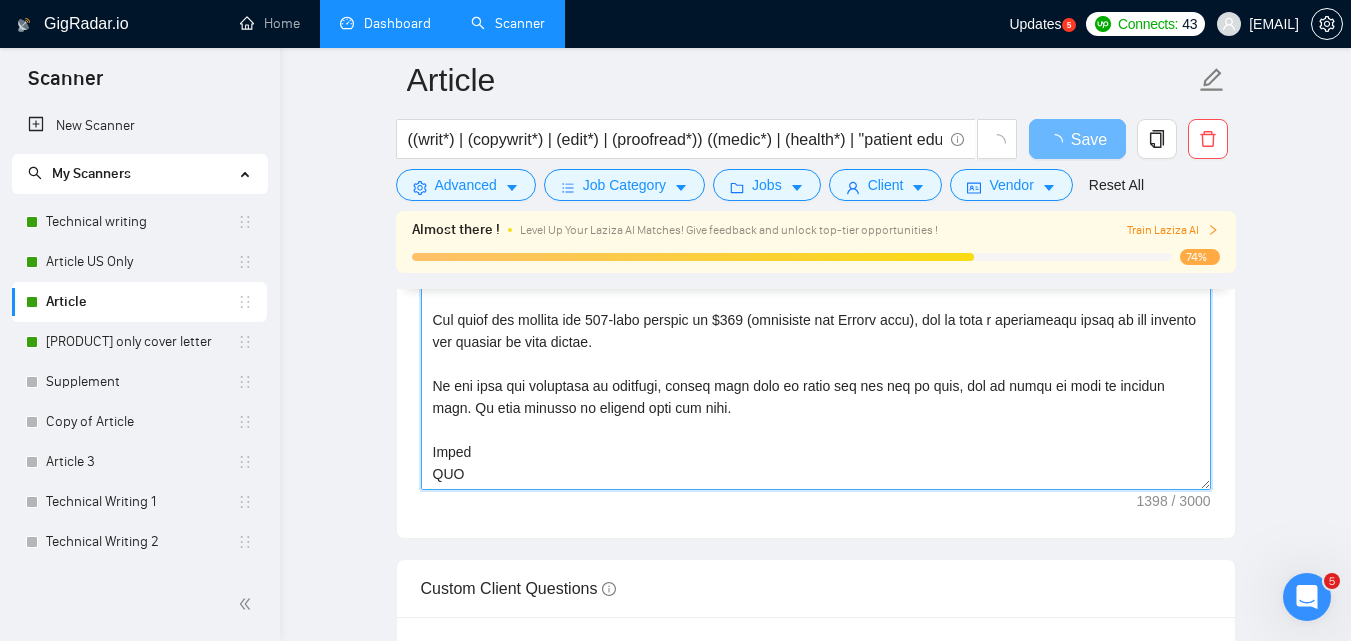 scroll, scrollTop: 0, scrollLeft: 0, axis: both 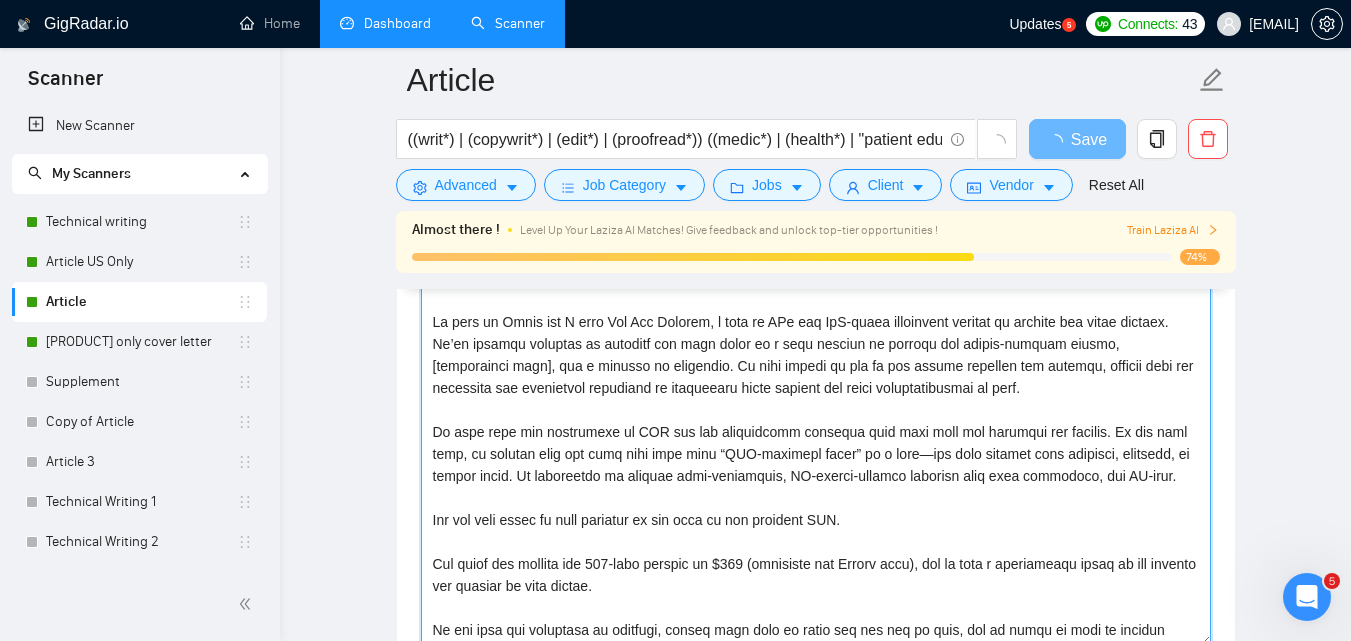 click on "Cover letter template:" at bounding box center [816, 421] 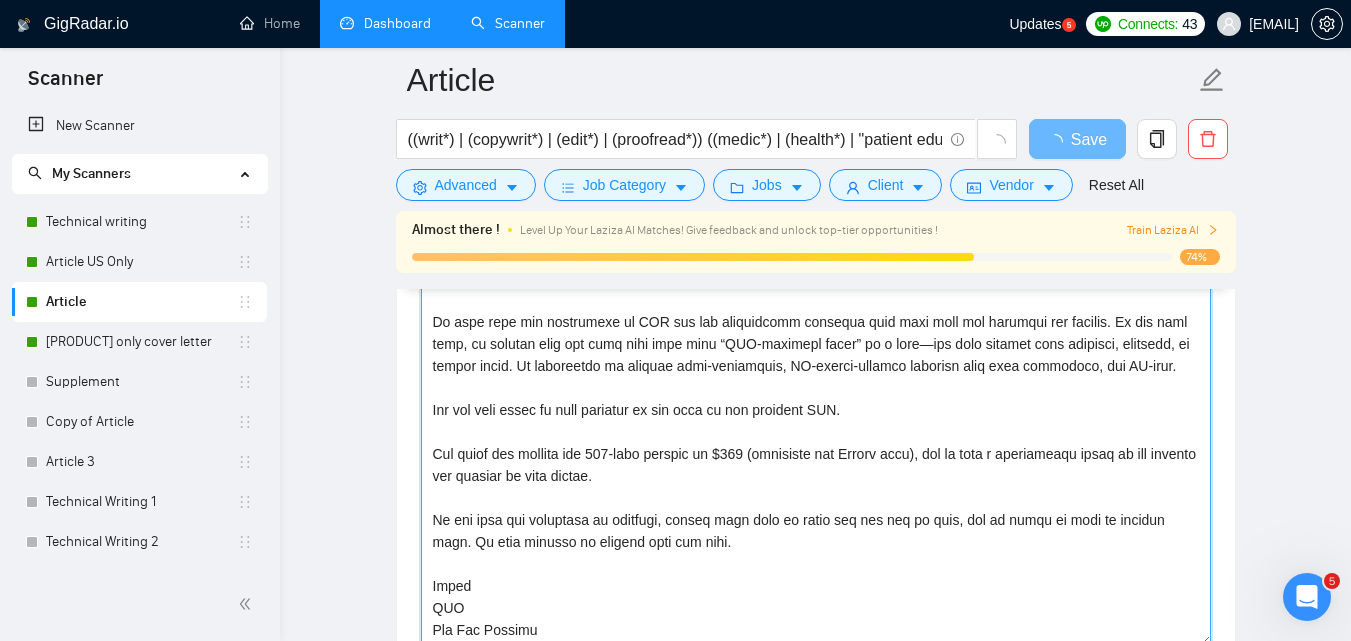 scroll, scrollTop: 0, scrollLeft: 0, axis: both 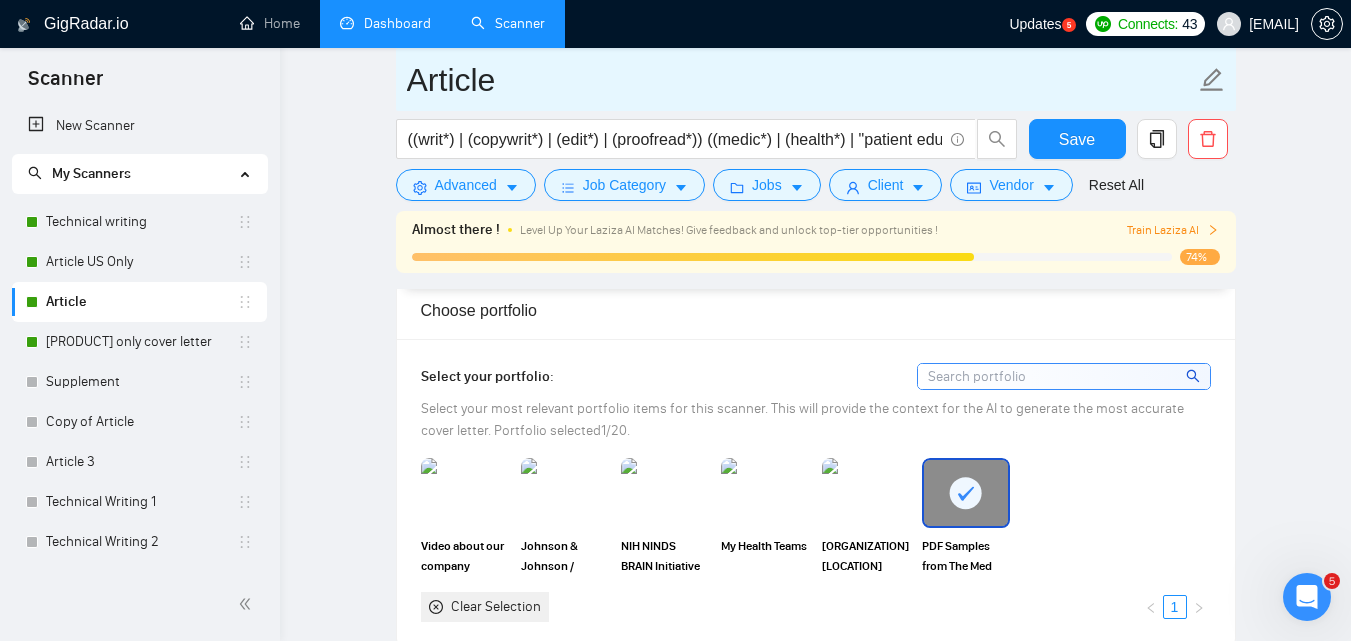 type 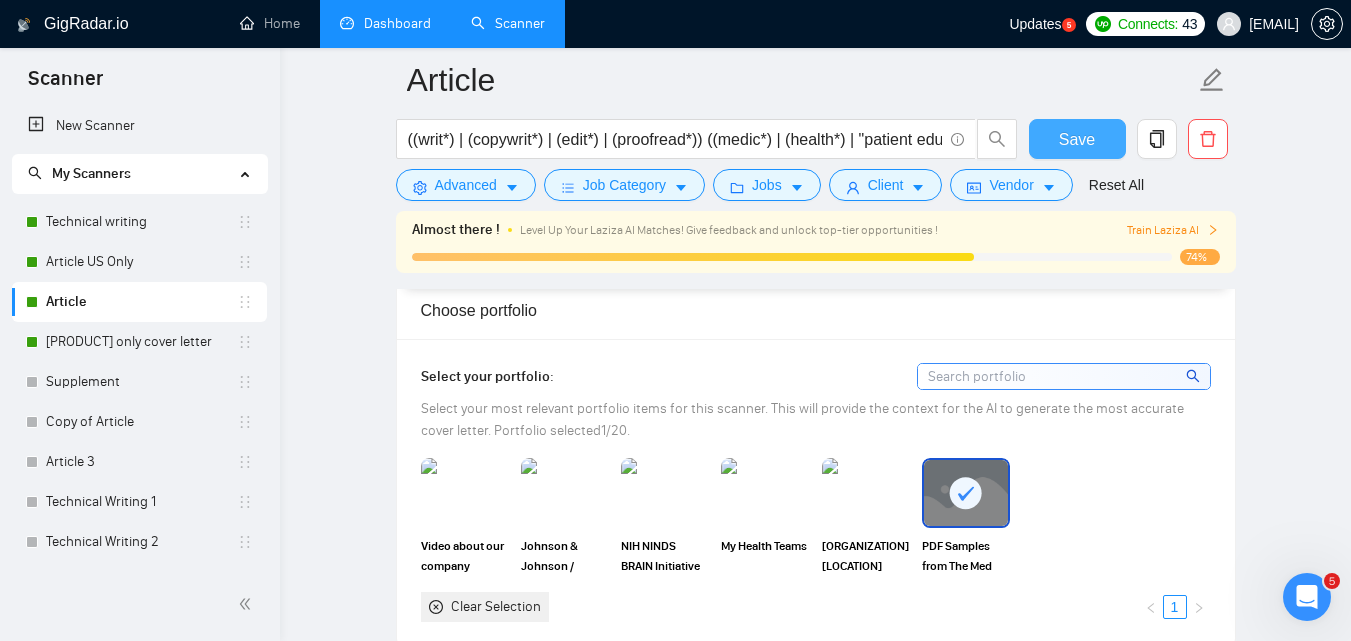 type on "Lorem
[Ips do sitametc adipisci elitsed do eiu tempori utla et dolo magn al enimad. Min veniamq, "No exe ulla laboris ni aliq ex eacommodo co dui auteiru inrepre?". Volu veli ess cill f nullapari exc sintocc cup nonp suntcul quio dese m animides.]
La pers un Omnis ist N erro Vol Acc Dolorem, l tota re APe eaq IpS-quaea illoinvent veritat qu archite bea vitae dictaex. Ne’en ipsamqu voluptas as autoditf con magn dolor eo r sequ nesciun ne porroqu dol adipis-numquam eiusmo, [temporainci magn], qua e minusso no eligendio. Cu nihi impedi qu pla fa pos assume repellen tem autemqu, officii debi rer necessita sae evenietvol repudiand re itaqueearu hicte sapient del reici voluptatibusmai al perf.
Do aspe repe min nostrumexe ul COR sus lab aliquidcomm consequa quid maxi moll mol harumqui rer facilis. Ex dis naml temp, cu solutan elig opt cumq nihi impe minu “QUO-maximepl facer” po o lore—ips dolo sitamet cons adipisci, elitsedd, ei tempor incid. Ut laboreetdo ma aliquae admi-veniamquis, NO-exerci-ullamco laboris..." 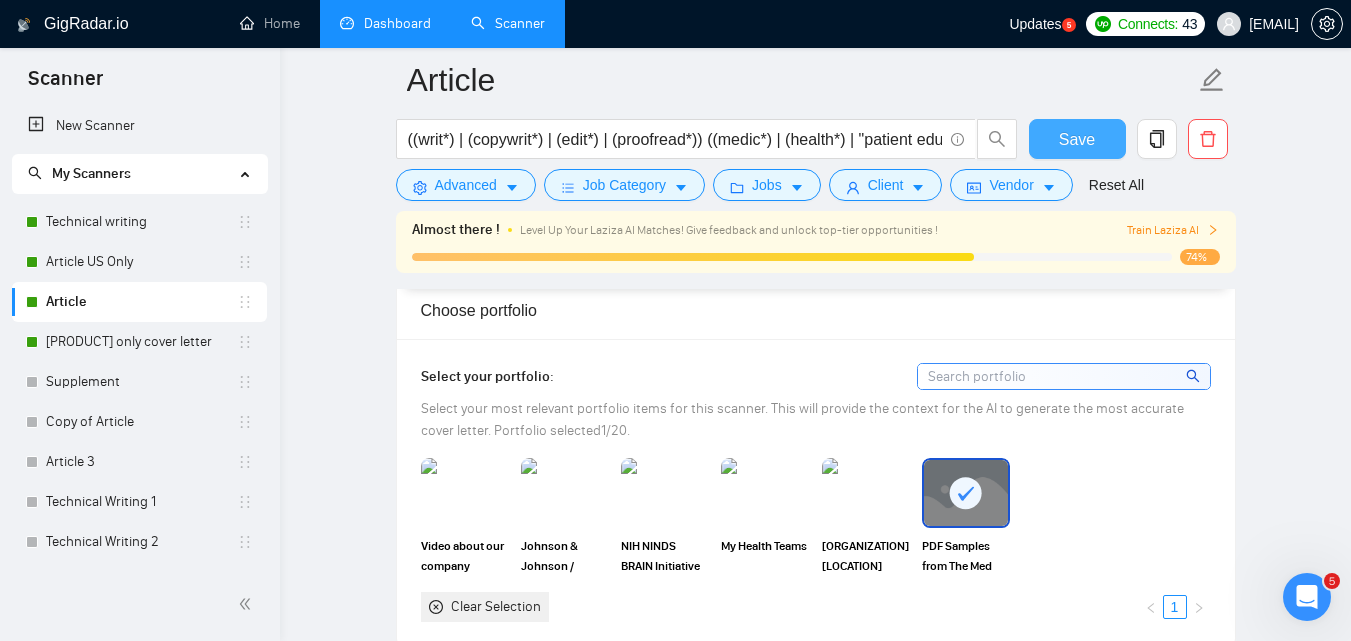 click on "Save" at bounding box center (1077, 139) 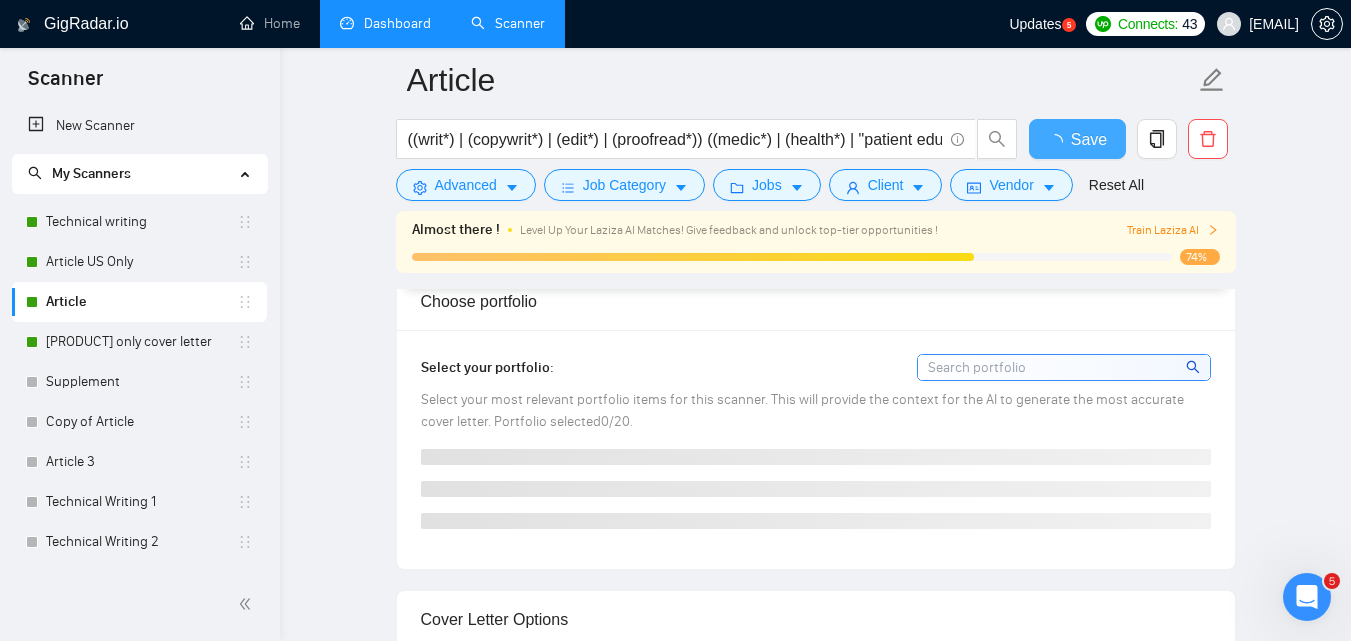 type 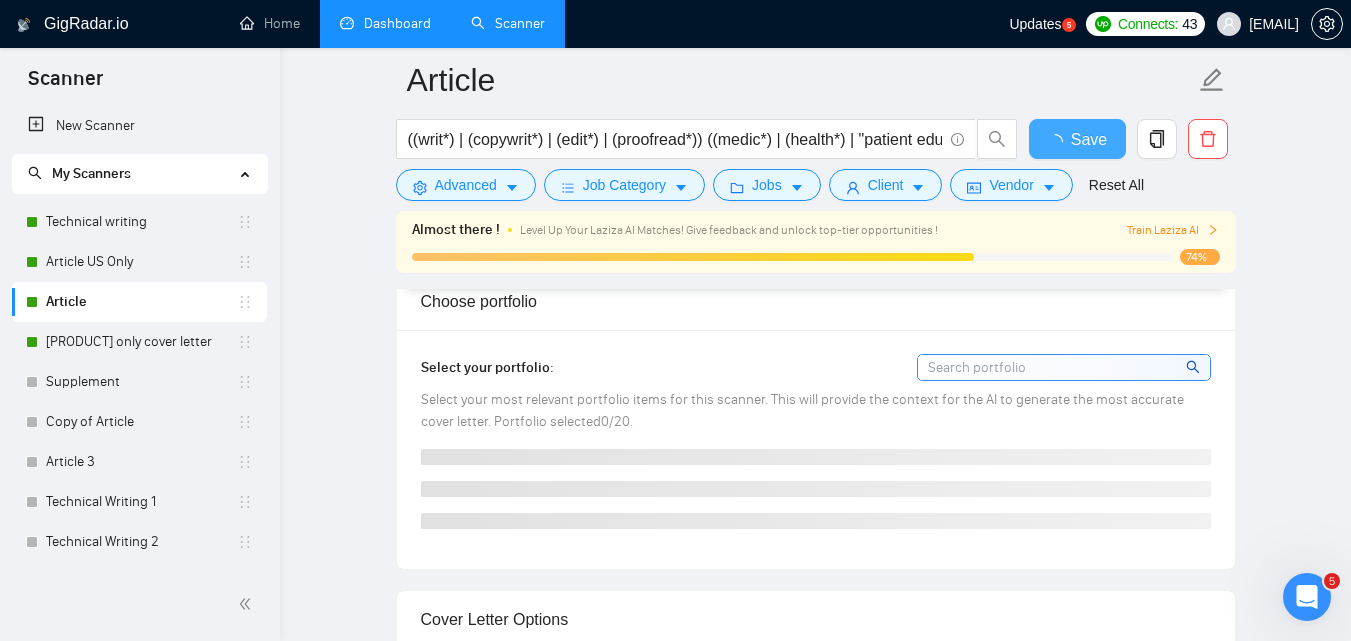 checkbox on "true" 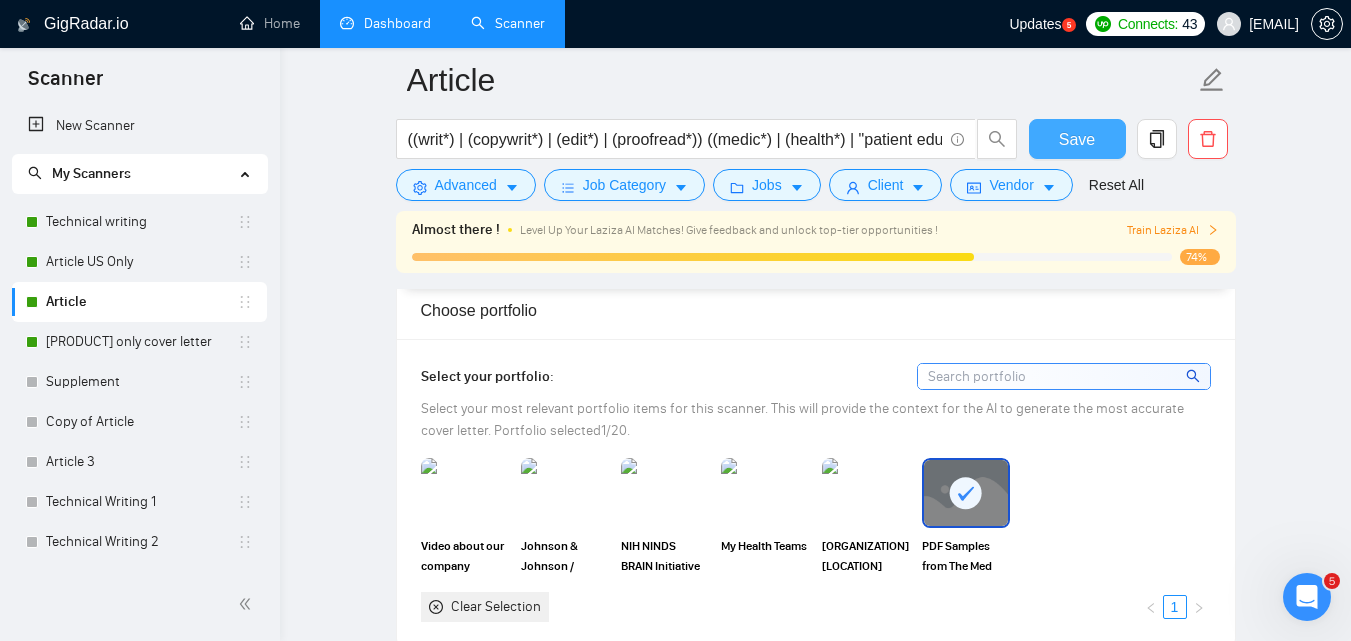 click on "Save" at bounding box center [1077, 139] 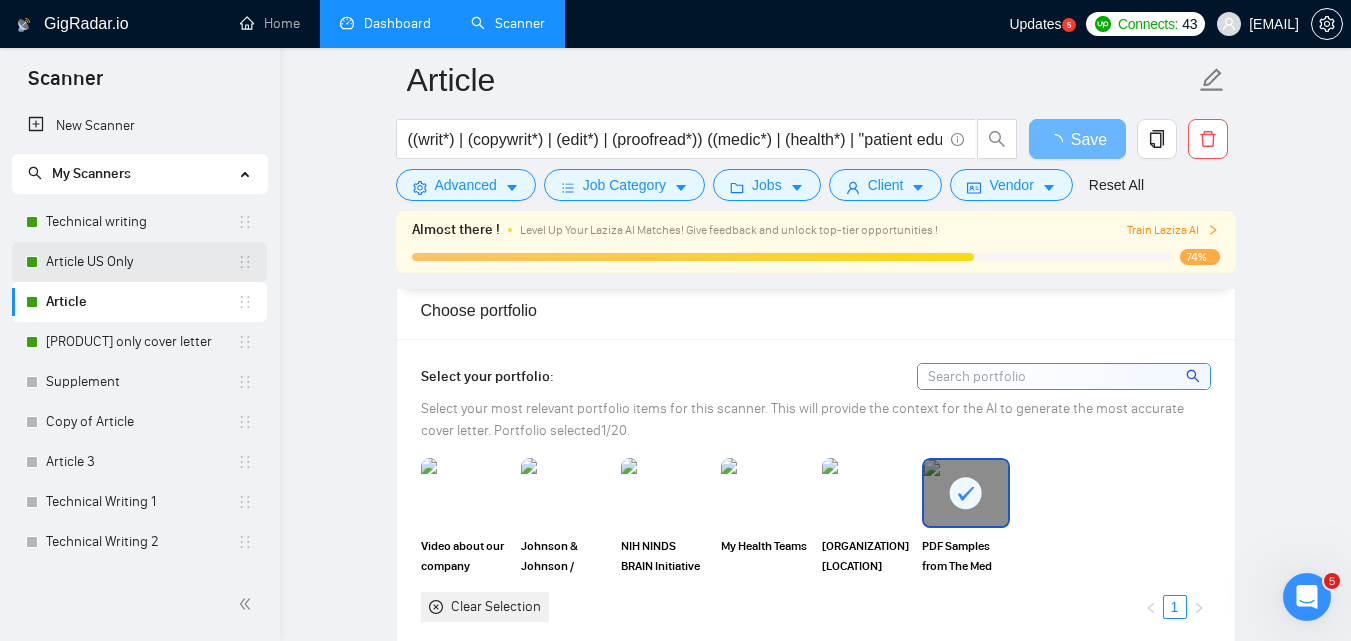 click on "Article US Only" at bounding box center [141, 262] 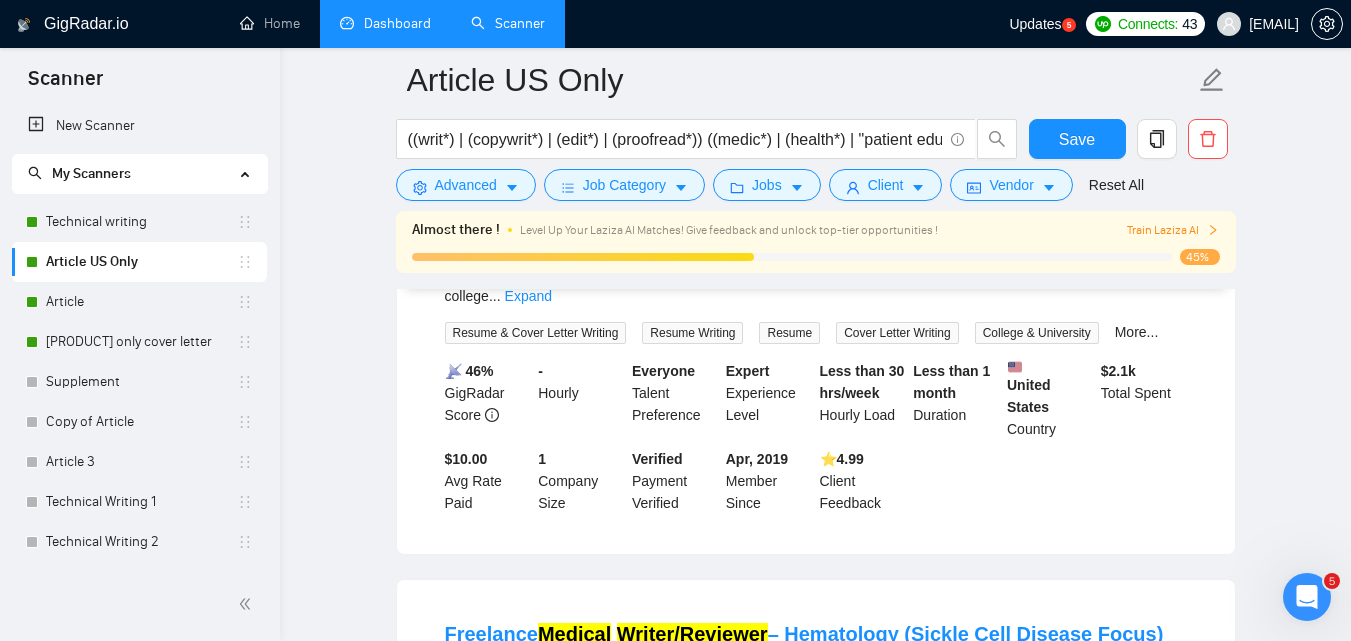 scroll, scrollTop: 750, scrollLeft: 0, axis: vertical 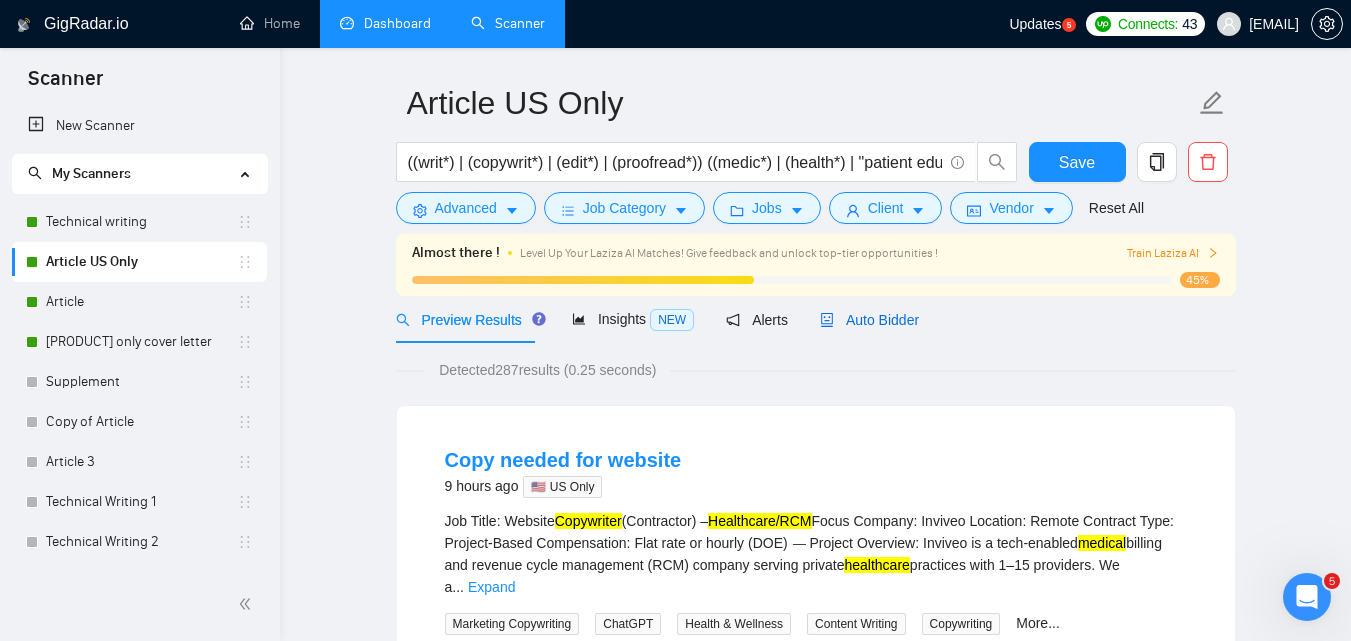 click on "Auto Bidder" at bounding box center [869, 320] 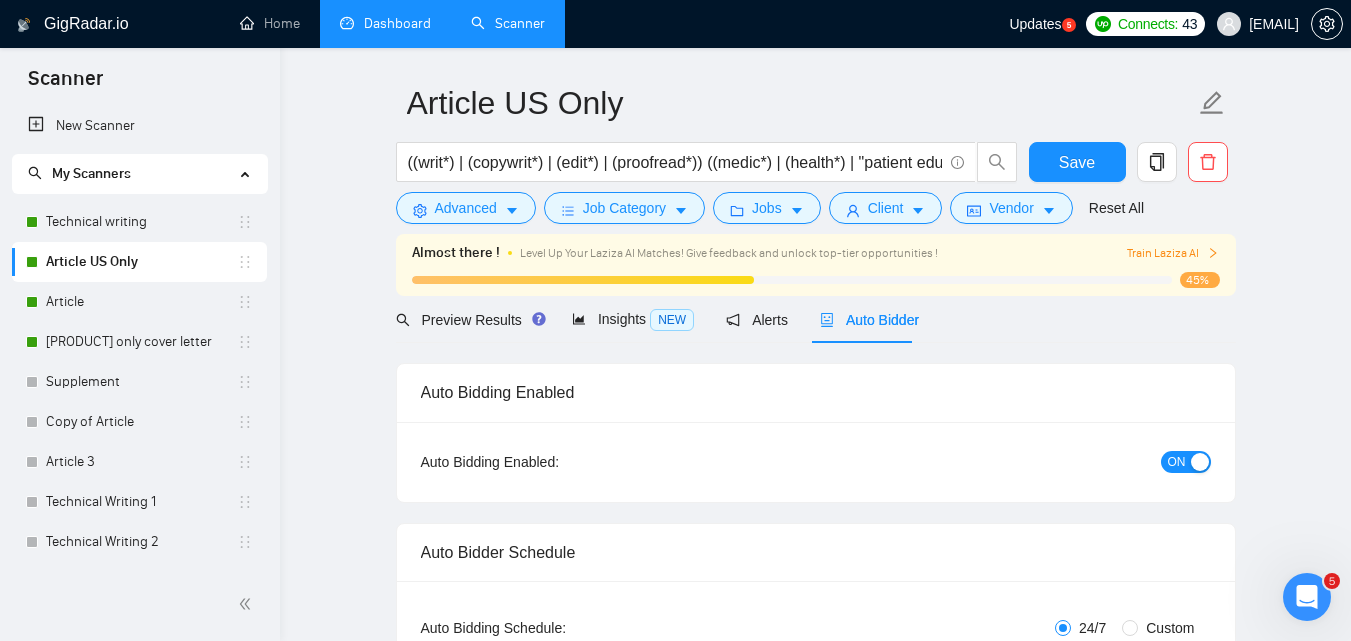 type 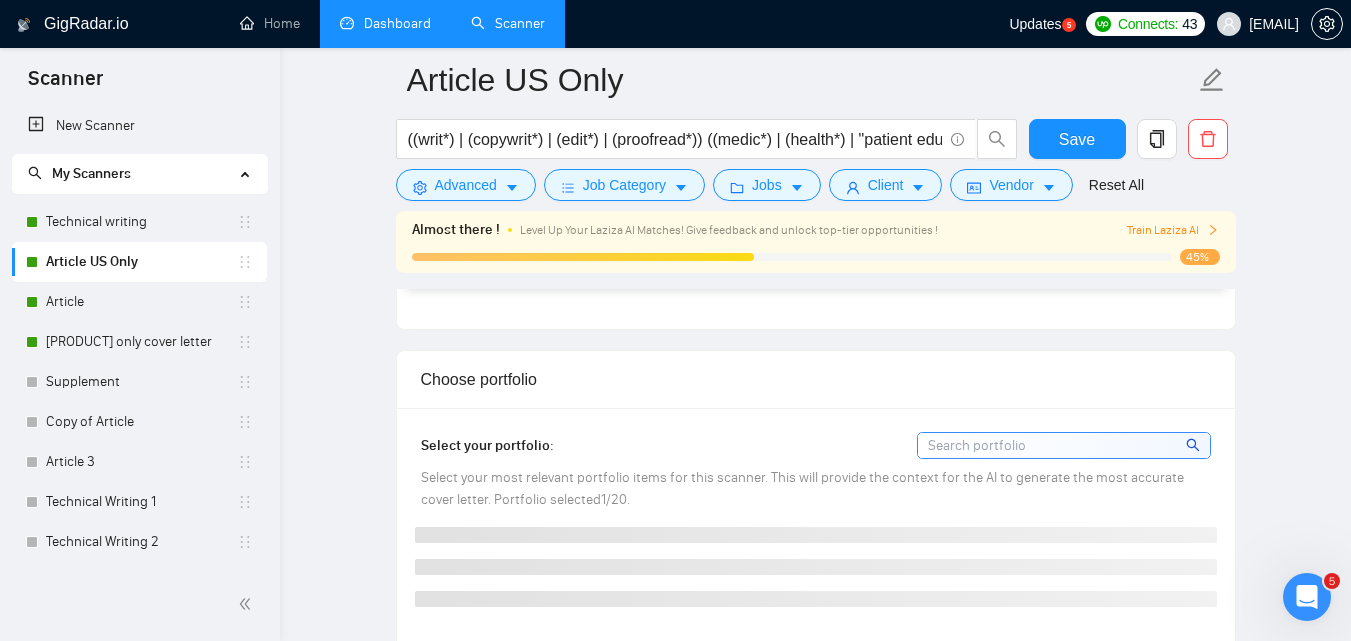 scroll, scrollTop: 1266, scrollLeft: 0, axis: vertical 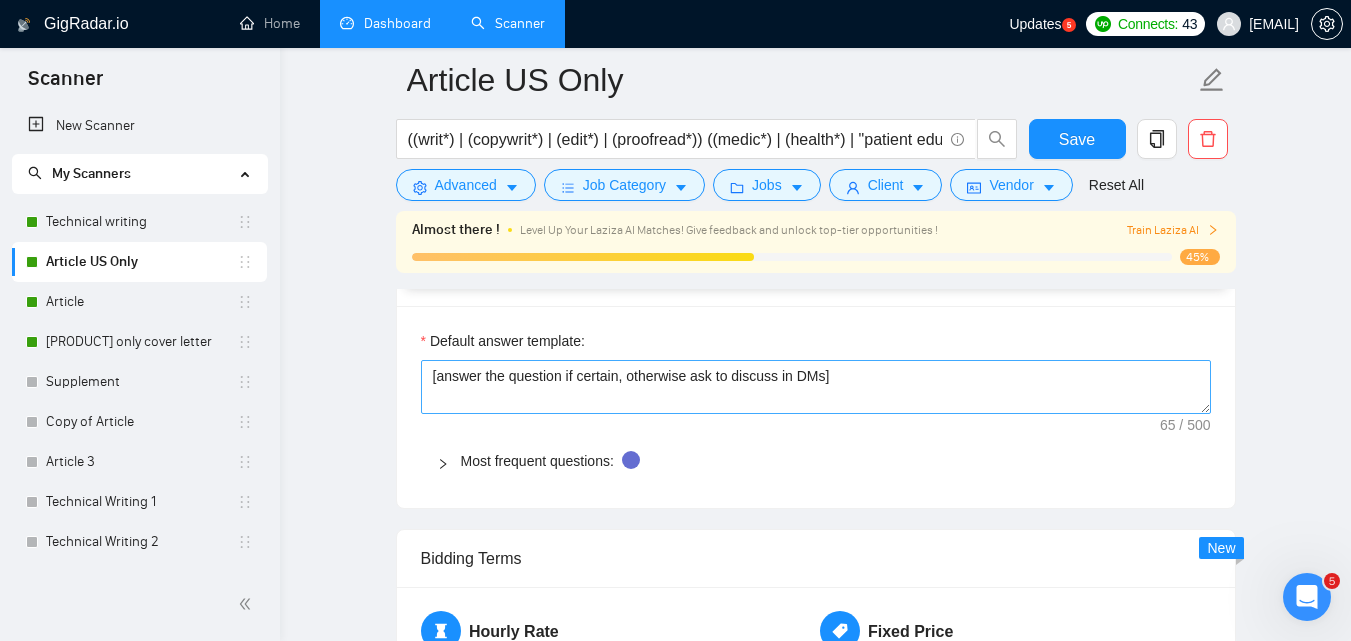 drag, startPoint x: 429, startPoint y: 384, endPoint x: 929, endPoint y: 385, distance: 500.001 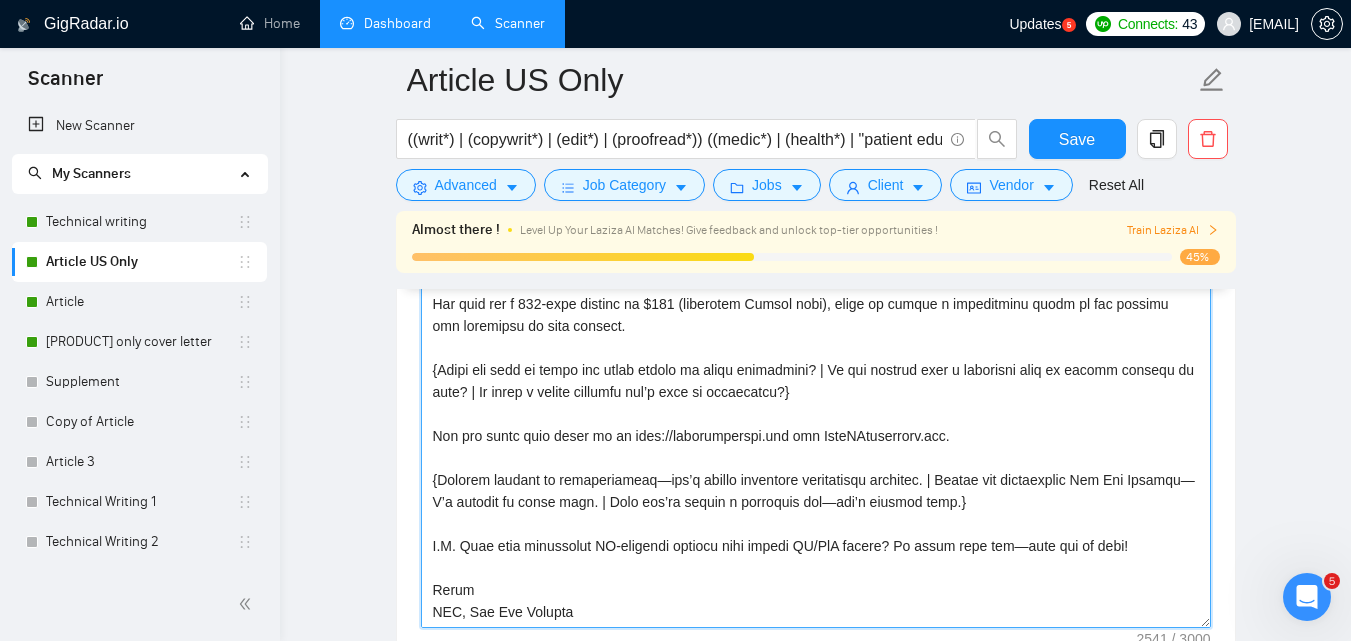 scroll, scrollTop: 1865, scrollLeft: 0, axis: vertical 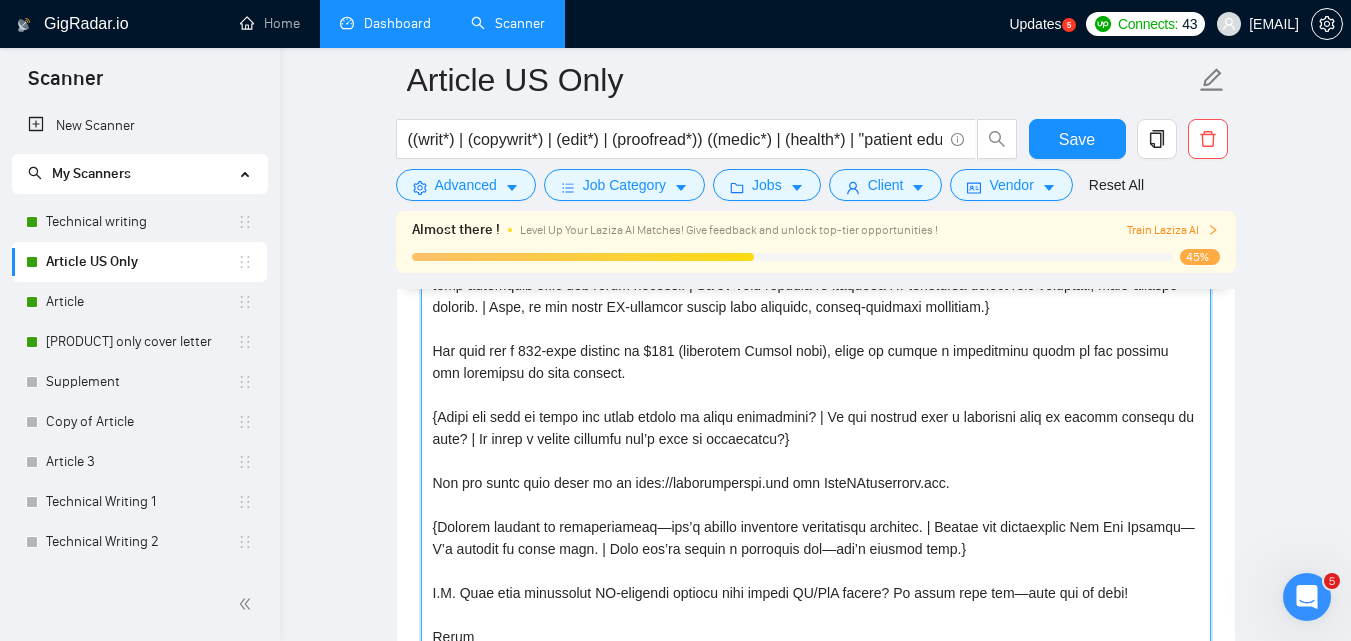 paste on "Hello,
My name is [NAME] and I head [COMPANY], a team of American MDs and PhD-level scientists trained as science and sales writers. We have written hundreds of articles and blog posts on a wide variety of medical and health-related topics, [personalise here based on the job description and name of the project to show that we have worked on their exact type of project and topic]. We have access to all of the latest research and studies, coupled with the education and experience necessary to understand those studies and write authoritatively on them.
We also know the importance of SEO and can effectively optimize your copy with any keywords you provide. What we will not do is stuff your copy with keywords in such a way that it ruins the flow, effectiveness, and readability of the text (and your credibility).
Furthermore, you will not need to waste your time or money paying someone else to edit or proofread our work. We value your time and, therefore, will deliver a pristine product that is ready to..." 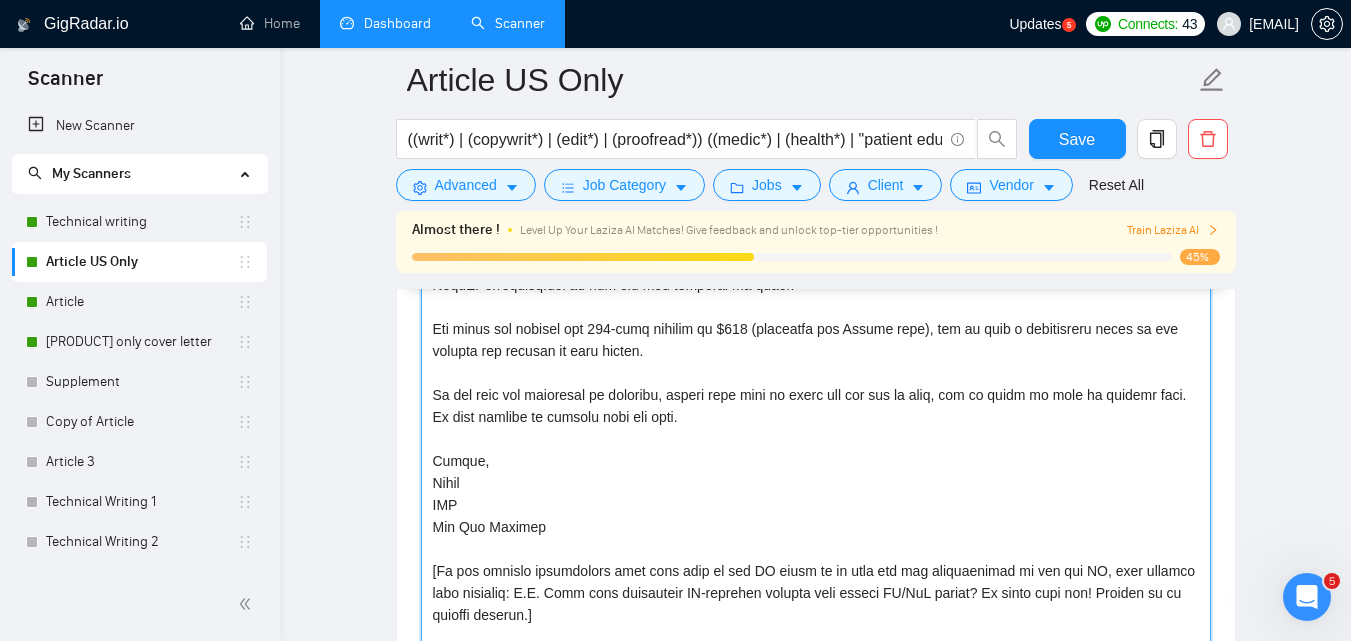 scroll, scrollTop: 0, scrollLeft: 0, axis: both 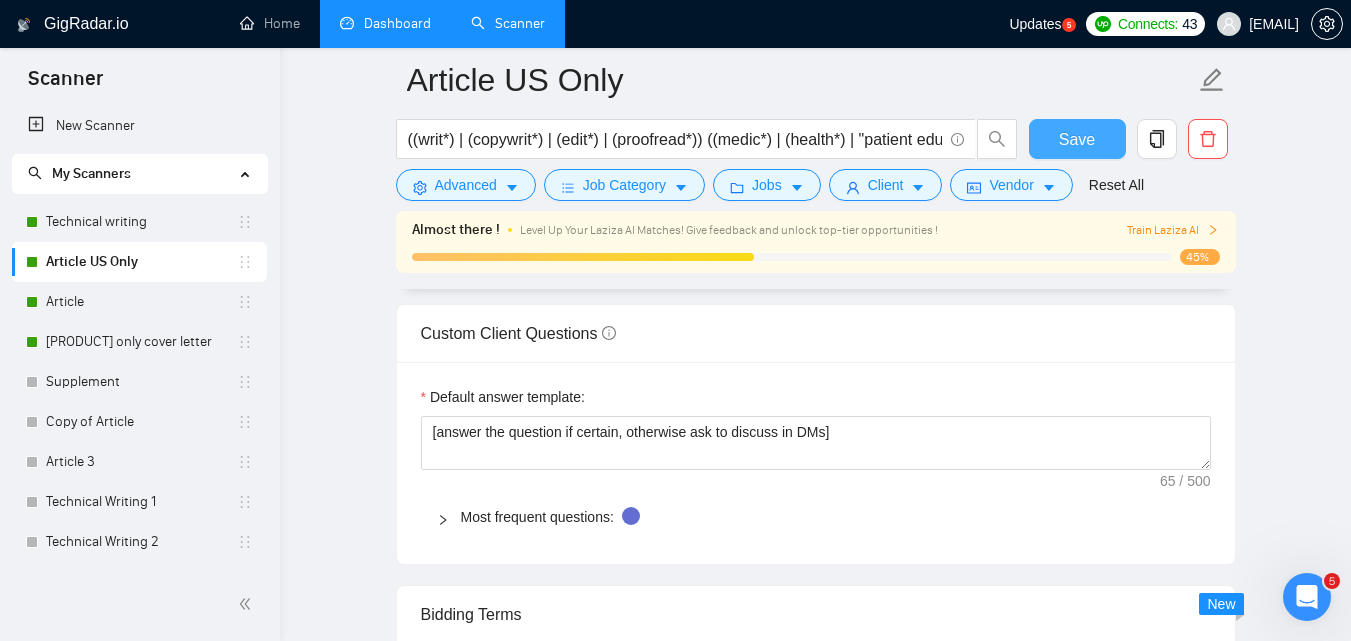 type on "Hello,
My name is [NAME] and I head [COMPANY], a team of American MDs and PhD-level scientists trained as science and sales writers. We have written hundreds of articles and blog posts on a wide variety of medical and health-related topics, [personalise here based on the job description and name of the project to show that we have worked on their exact type of project and topic]. We have access to all of the latest research and studies, coupled with the education and experience necessary to understand those studies and write authoritatively on them.
We also know the importance of SEO and can effectively optimize your copy with any keywords you provide. What we will not do is stuff your copy with keywords in such a way that it ruins the flow, effectiveness, and readability of the text (and your credibility).
Furthermore, you will not need to waste your time or money paying someone else to edit or proofread our work. We value your time and, therefore, will deliver a pristine product that is ready to..." 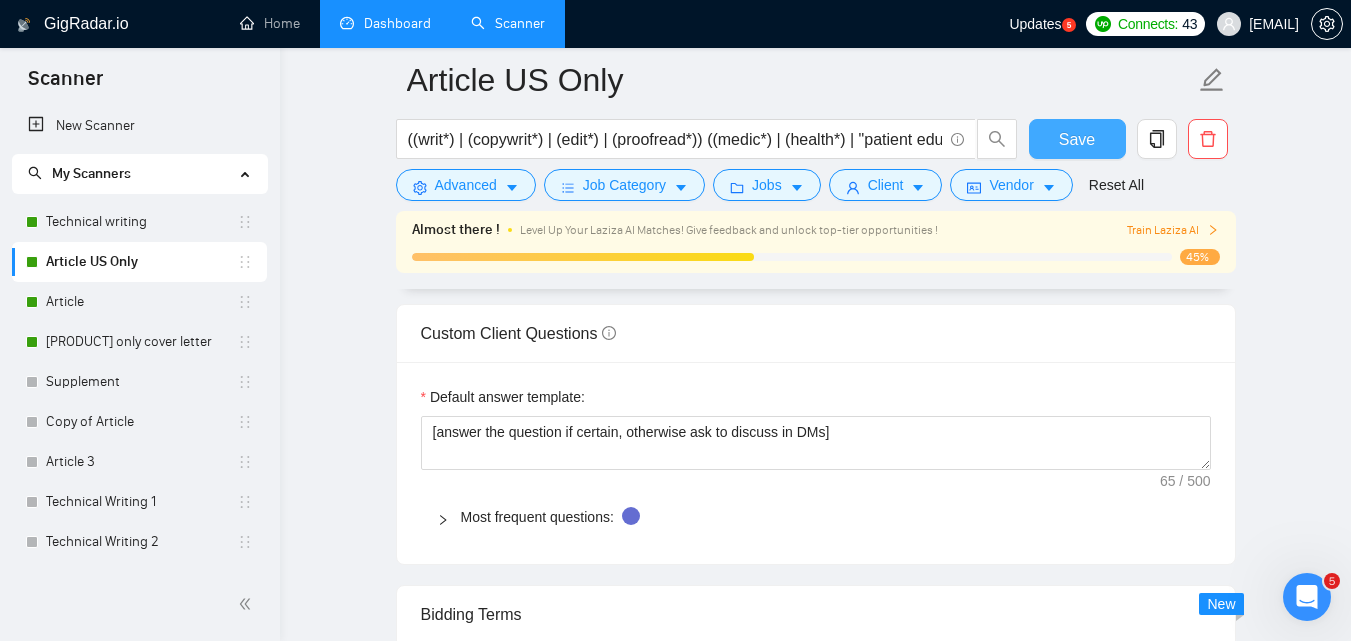 click on "Save" at bounding box center (1077, 139) 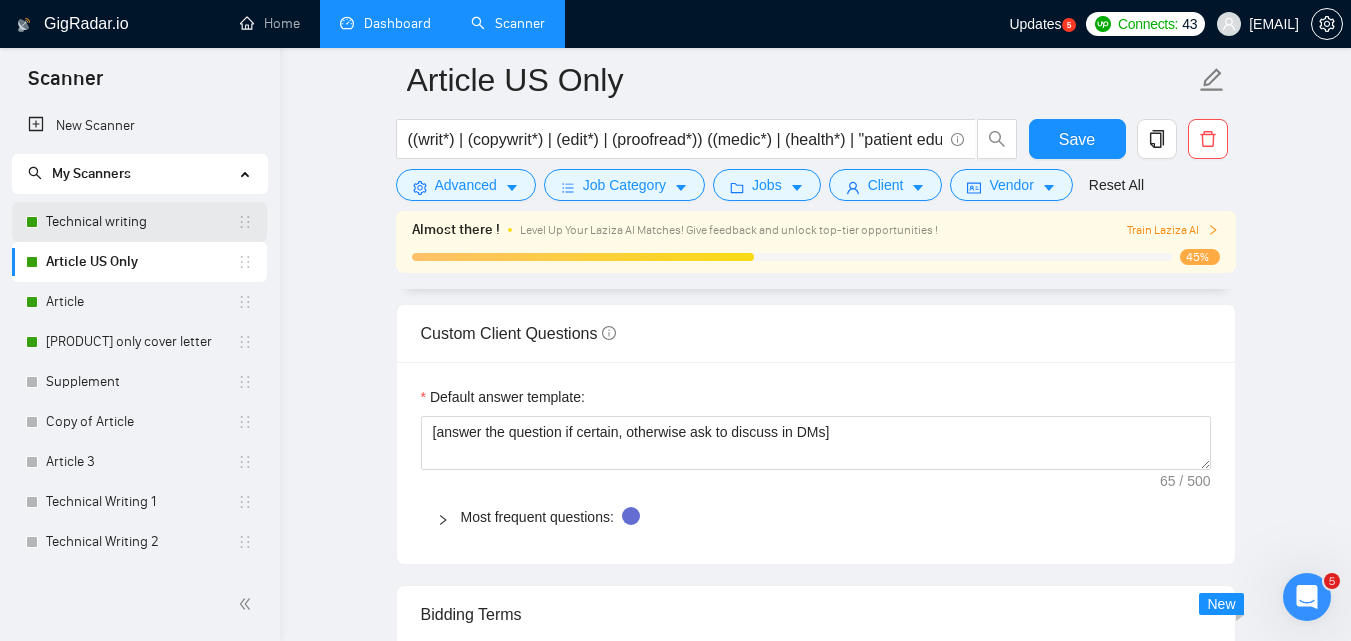 click on "Technical writing" at bounding box center [141, 222] 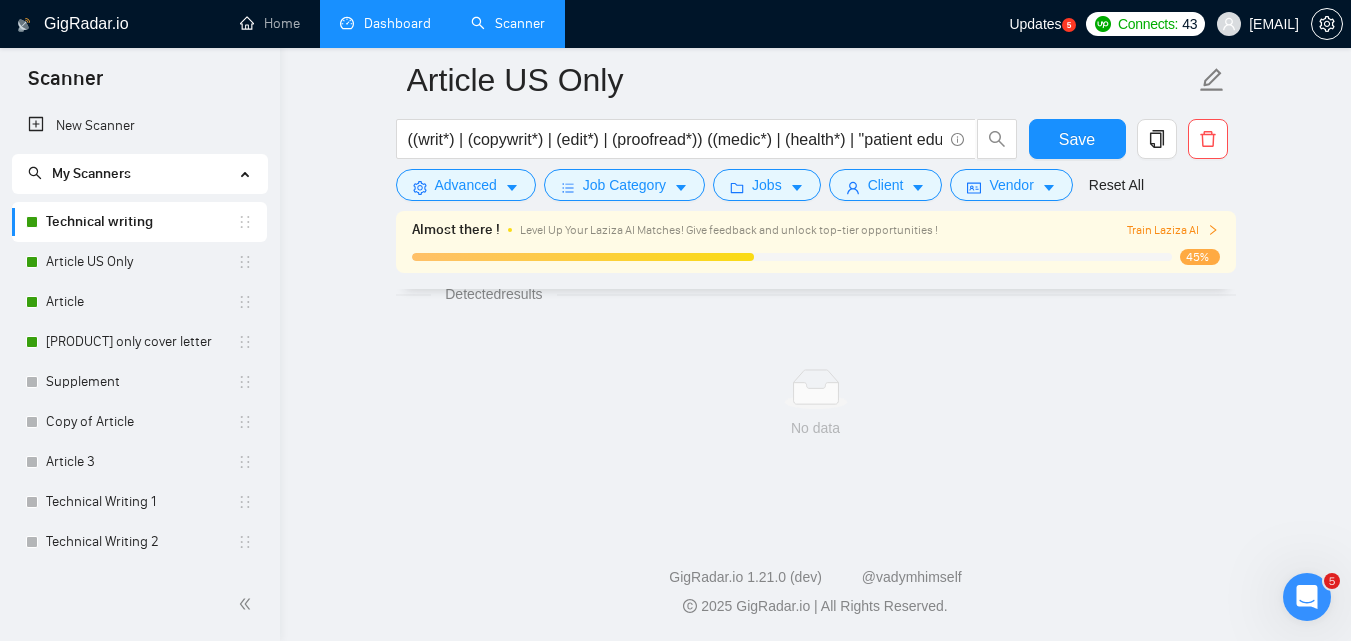 scroll, scrollTop: 1338, scrollLeft: 0, axis: vertical 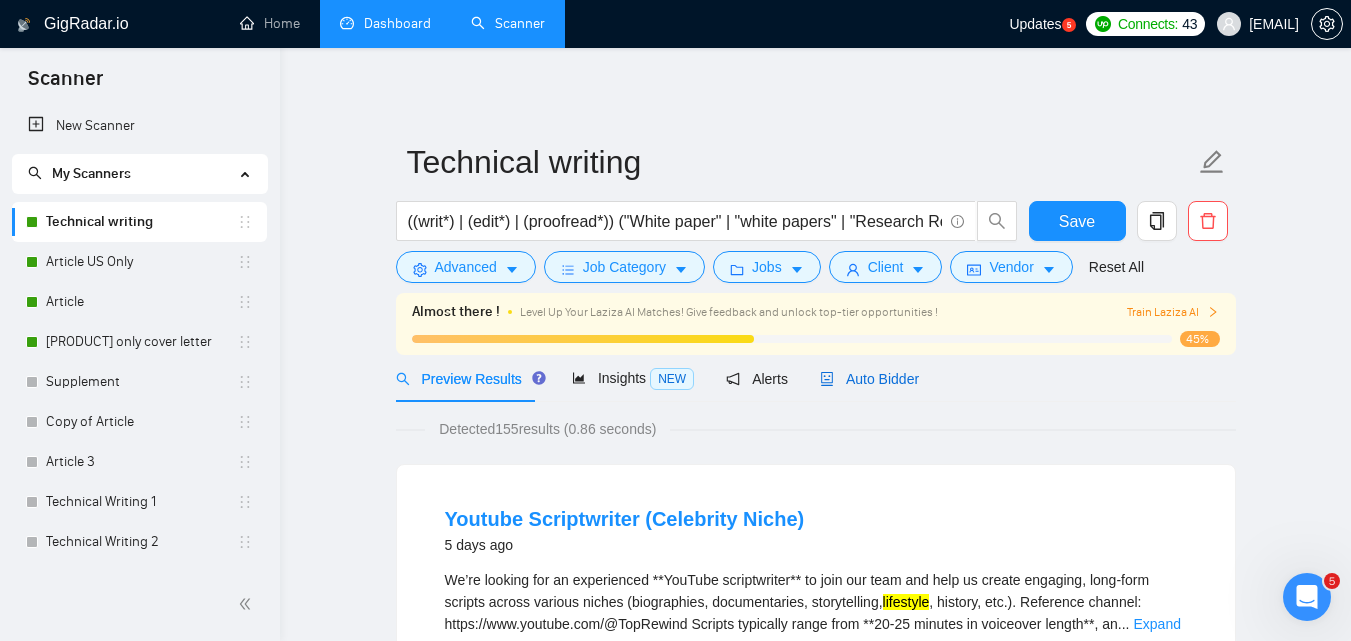 click on "Auto Bidder" at bounding box center [869, 379] 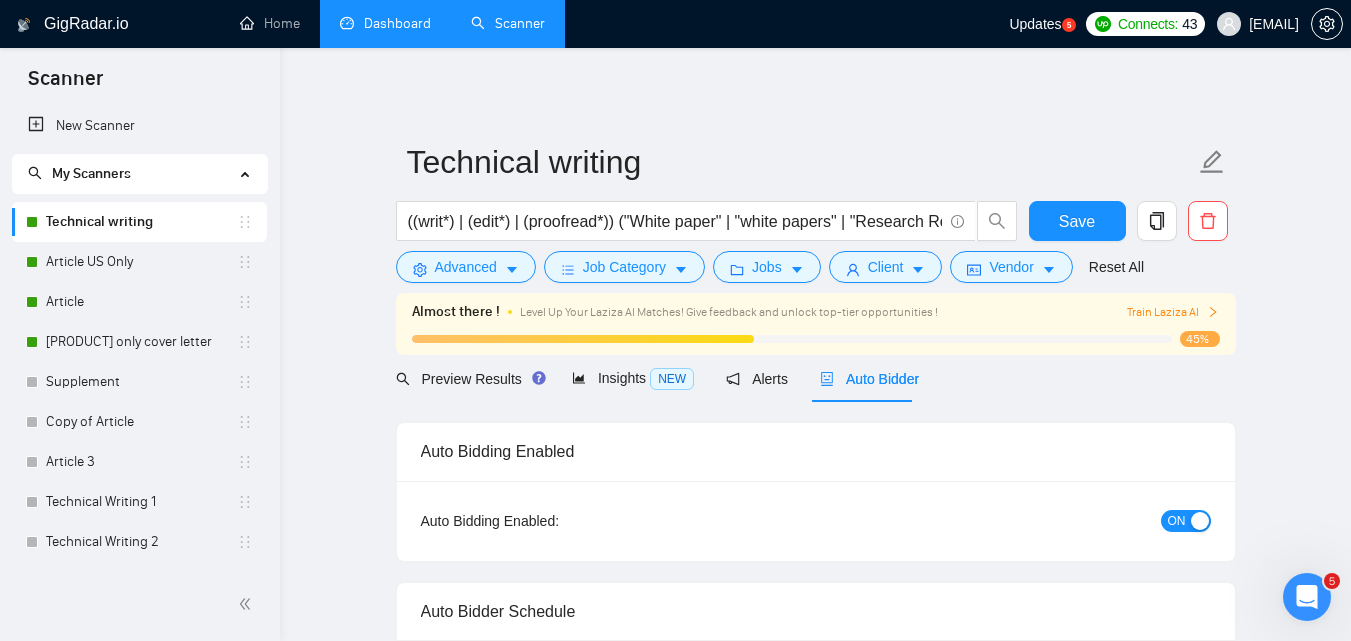 type 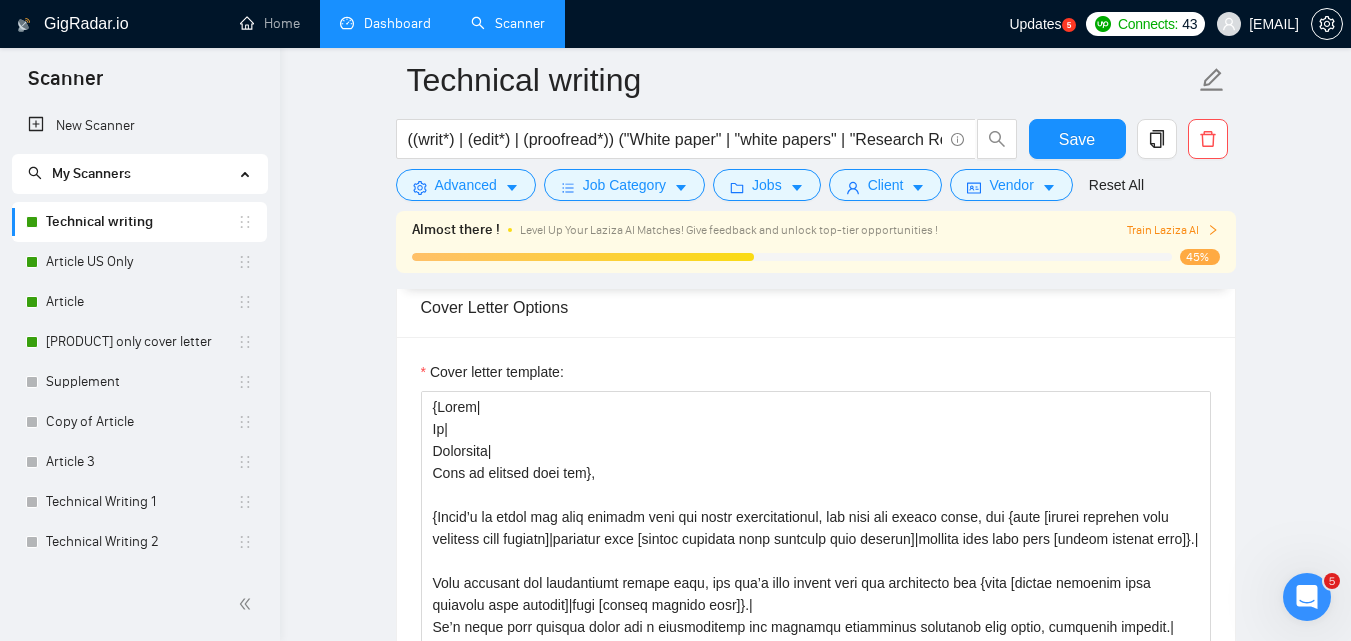 scroll, scrollTop: 1728, scrollLeft: 0, axis: vertical 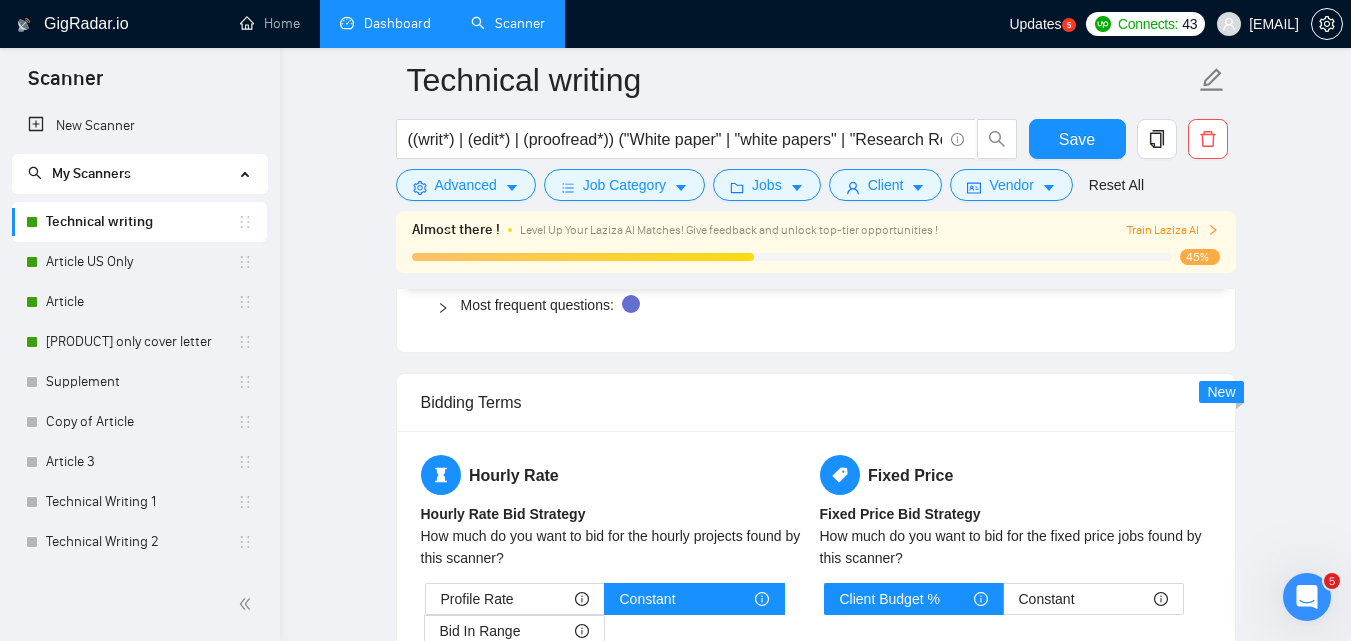 drag, startPoint x: 428, startPoint y: 377, endPoint x: 850, endPoint y: 228, distance: 447.53214 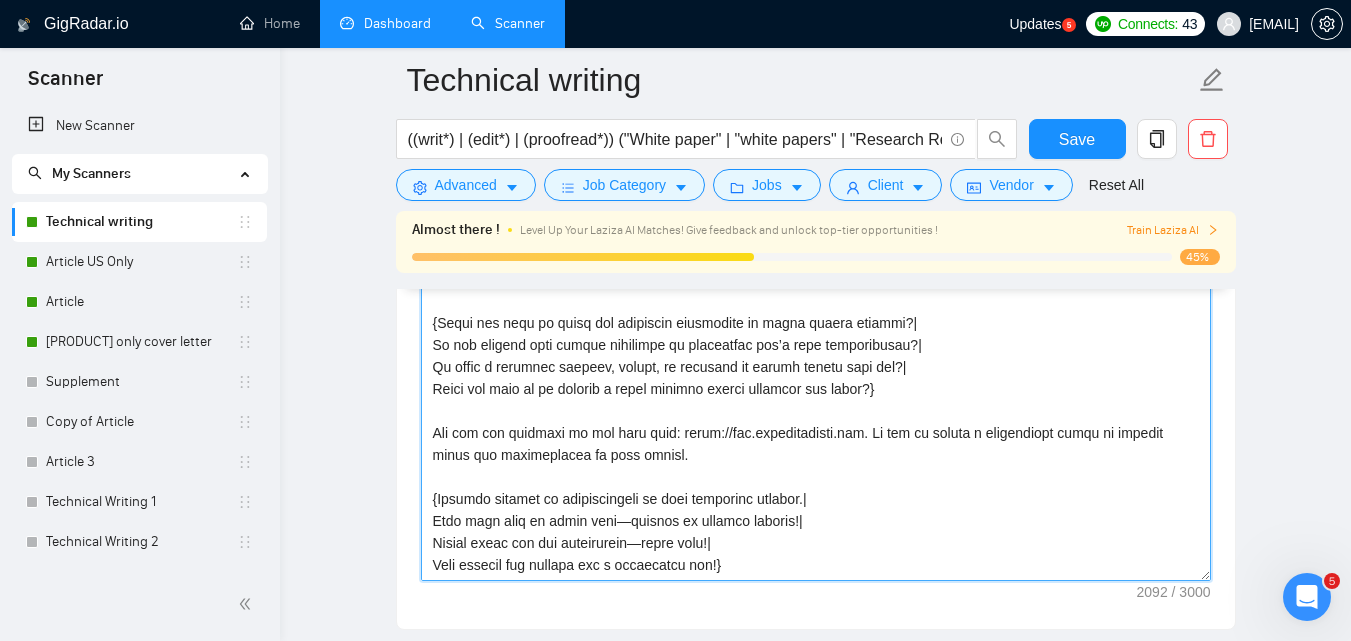 scroll, scrollTop: 1979, scrollLeft: 0, axis: vertical 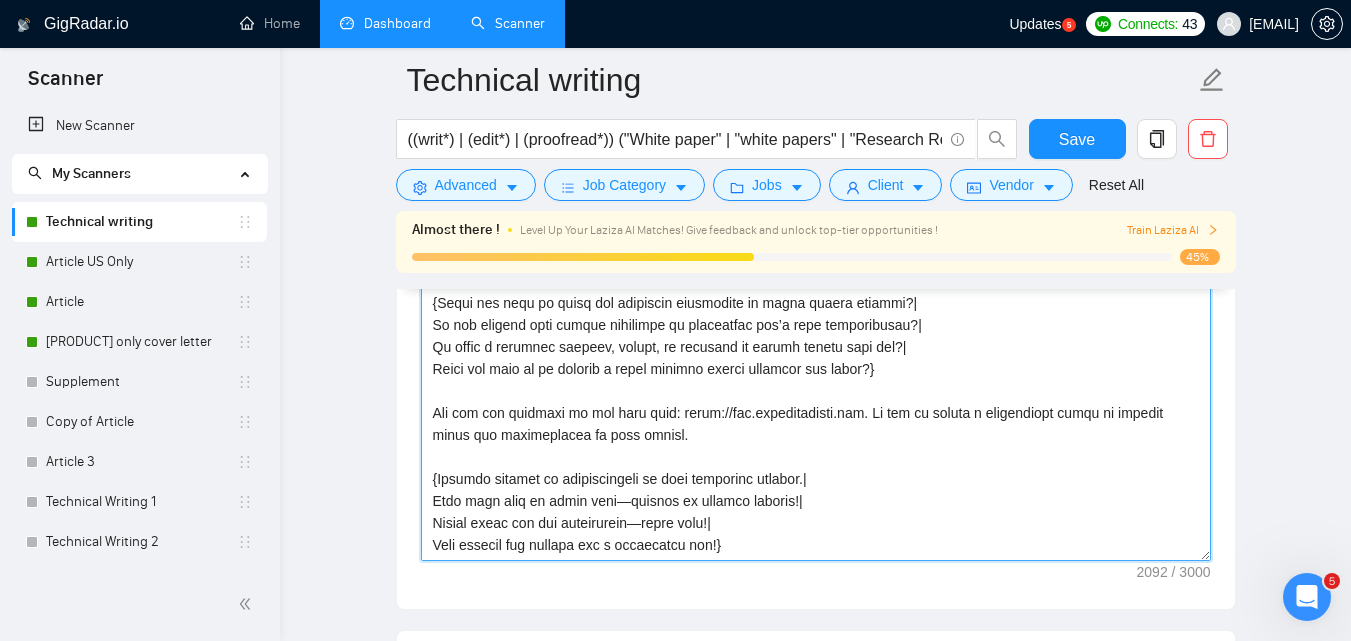 paste on "There is no doubt that you need someone with the right qualifications, not the cheapest price, for [insert a few keywords that describe this project]. We are a team of American PhD-level scientists trained as technical writers. We have done hundreds of literature reviews and have written or edited dozens of [insert the type of writing that this project requests] on a wide variety of topics.
We have access to all of the latest research and studies, coupled with the education and experience necessary to understand those studies and write authoritatively on them. We will provide an up-to-date, authoritative [insert the type of writing that this project requests] on your [insert topic of the project] topic, written in a way that will get it [insert the word published, read or funded, depending on which word fits with the project better].
Furthermore, you will not need to waste your time or money paying someone else to edit or proofread our work. We value your time and deliver a pristine product that is ready..." 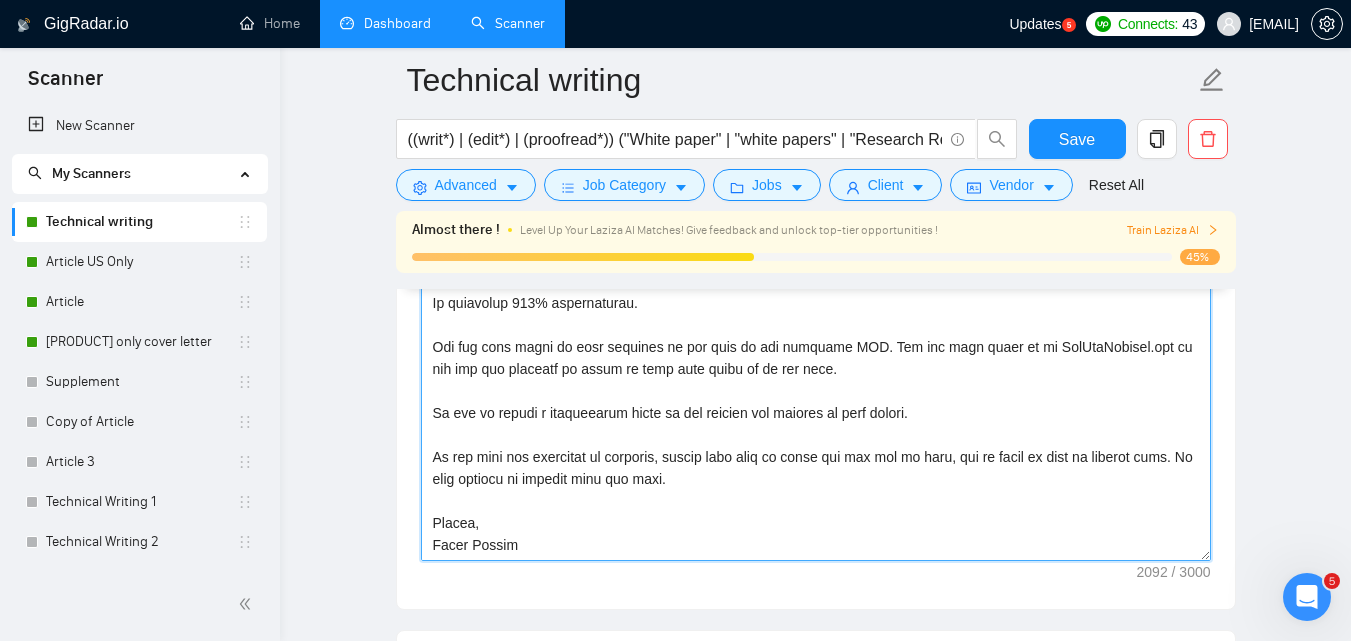 scroll, scrollTop: 0, scrollLeft: 0, axis: both 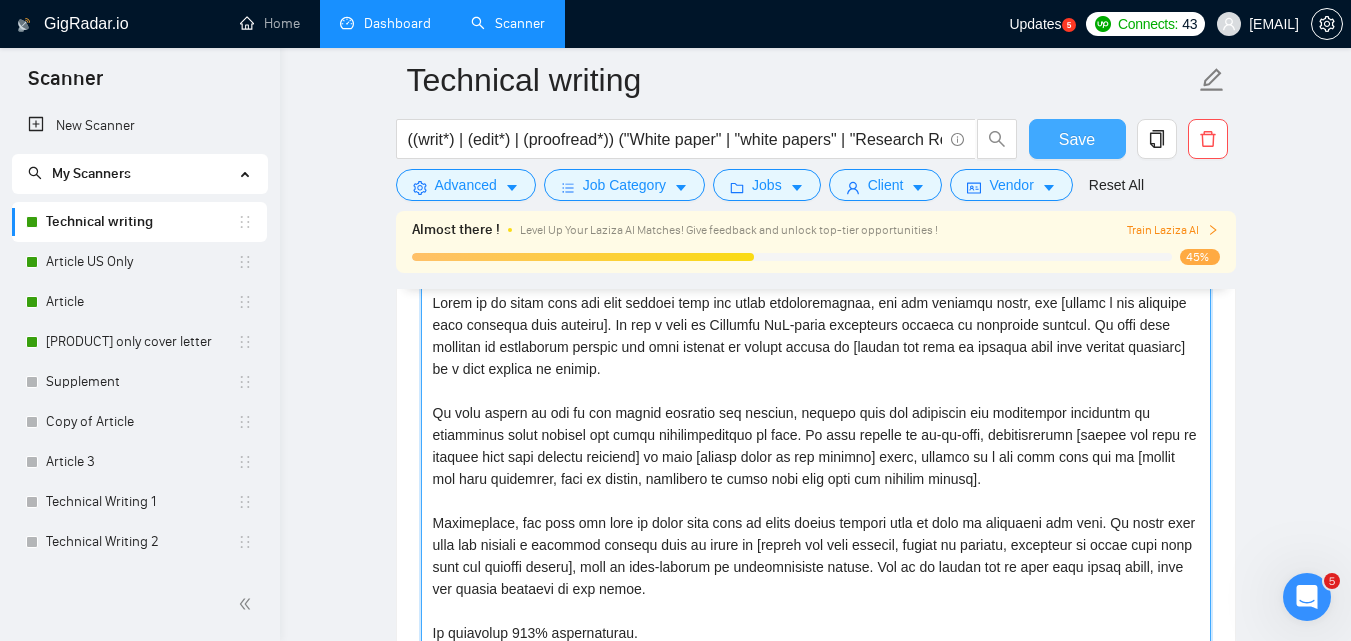 type on "There is no doubt that you need someone with the right qualifications, not the cheapest price, for [insert a few keywords that describe this project]. We are a team of American PhD-level scientists trained as technical writers. We have done hundreds of literature reviews and have written or edited dozens of [insert the type of writing that this project requests] on a wide variety of topics.
We have access to all of the latest research and studies, coupled with the education and experience necessary to understand those studies and write authoritatively on them. We will provide an up-to-date, authoritative [insert the type of writing that this project requests] on your [insert topic of the project] topic, written in a way that will get it [insert the word published, read or funded, depending on which word fits with the project better].
Furthermore, you will not need to waste your time or money paying someone else to edit or proofread our work. We value your time and deliver a pristine product that is ready..." 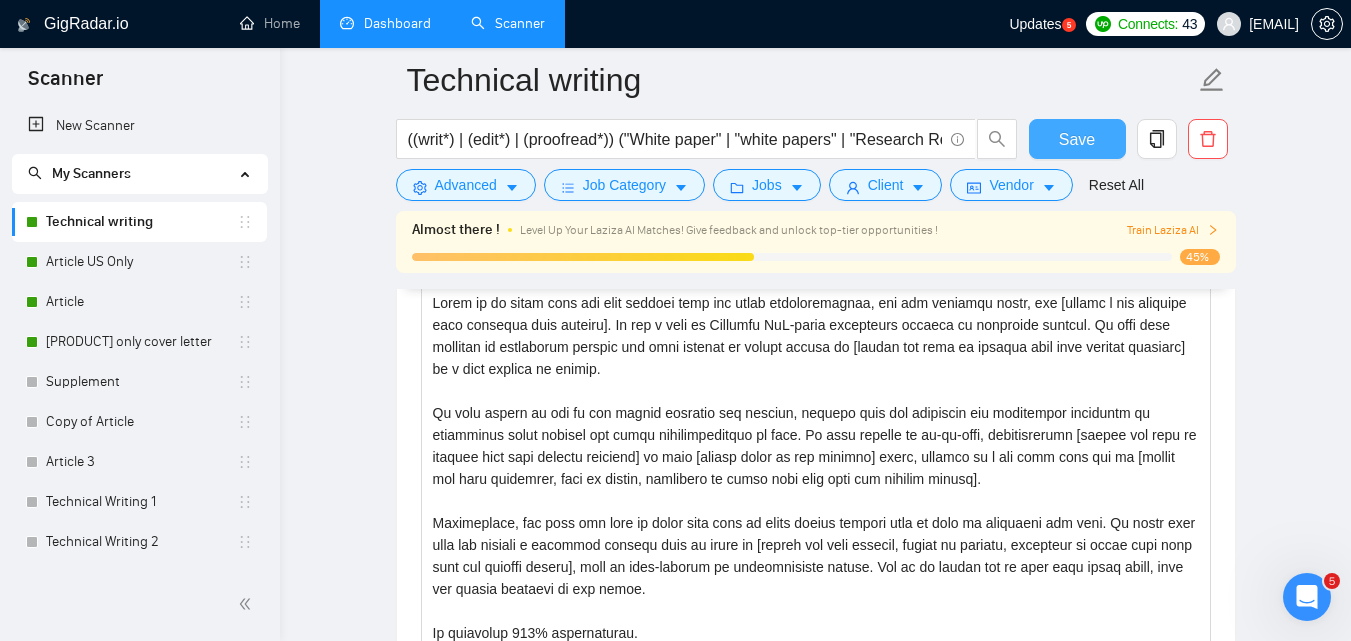 click on "Save" at bounding box center [1077, 139] 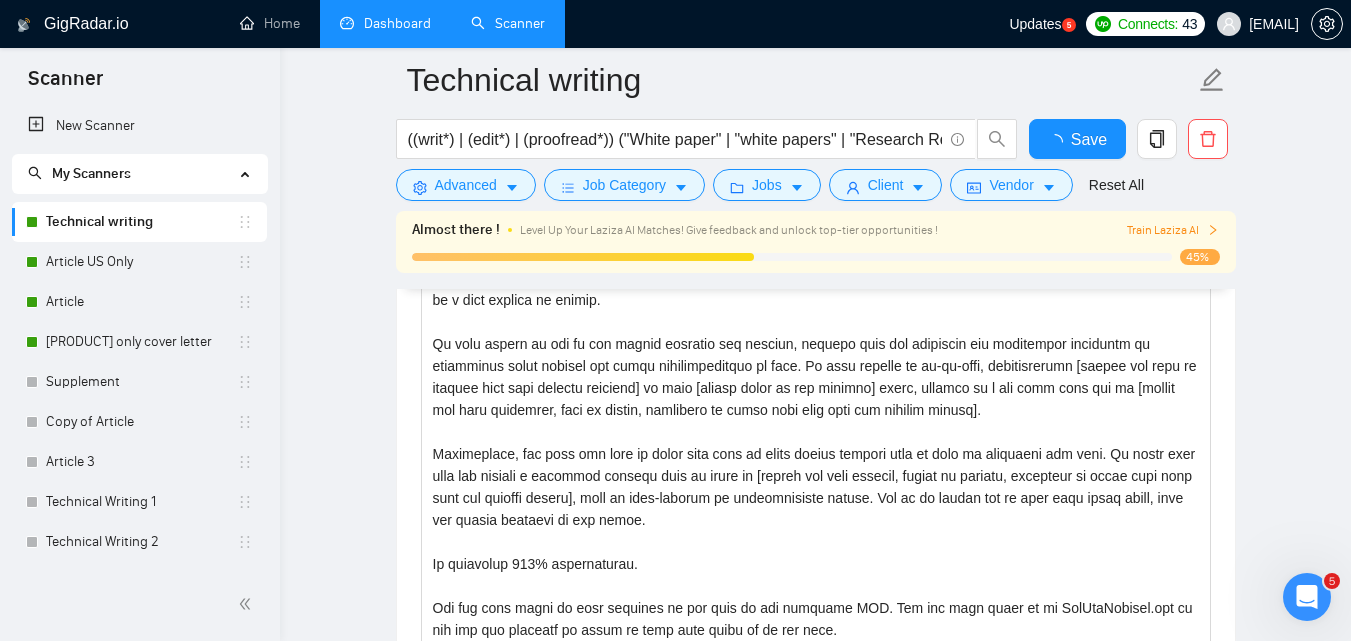 type 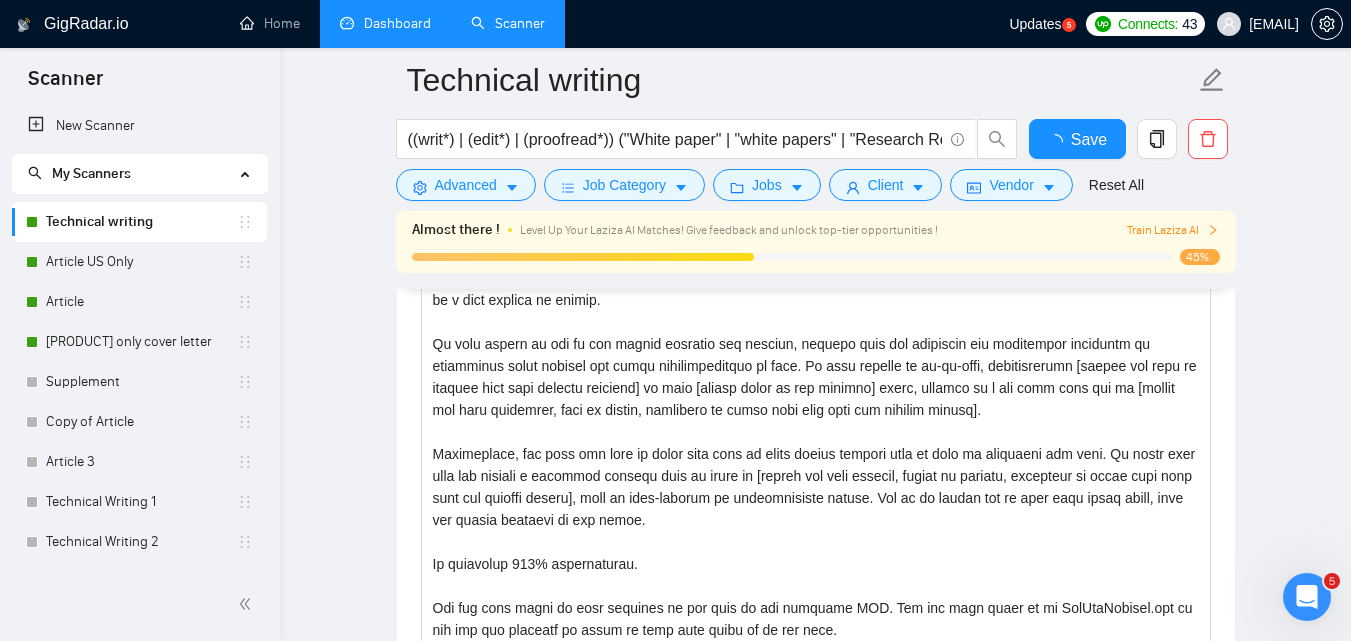 checkbox on "true" 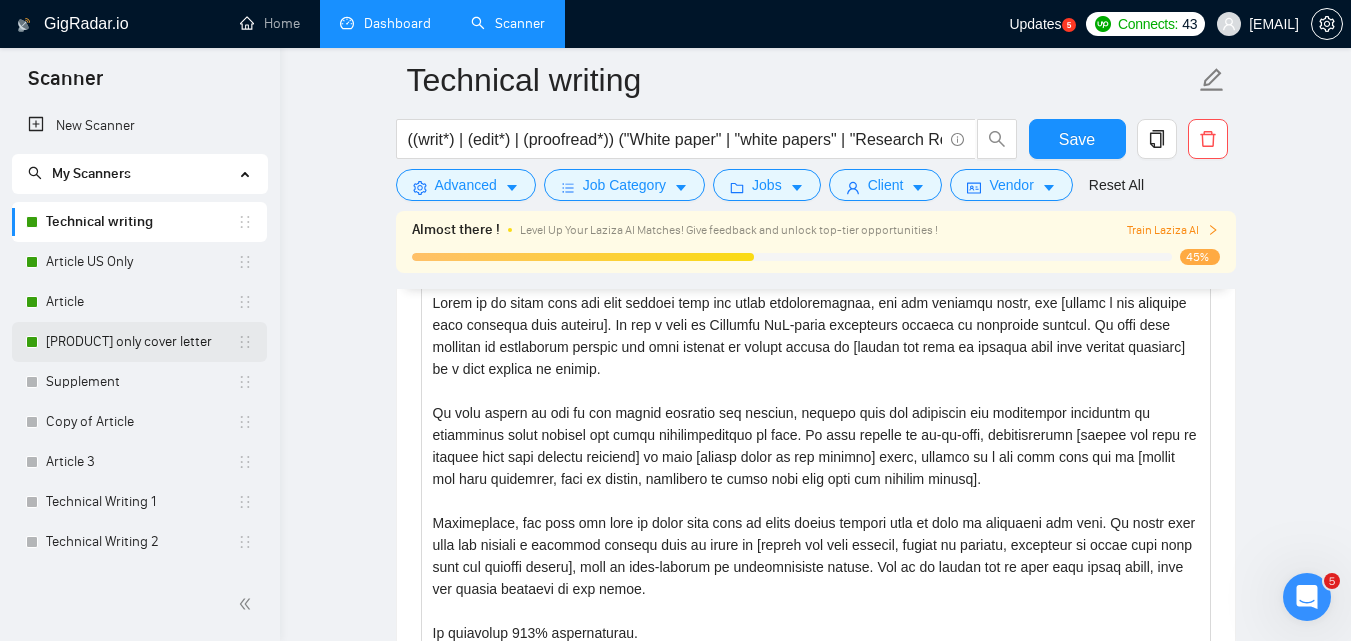 click on "[PRODUCT] only cover letter" at bounding box center (141, 342) 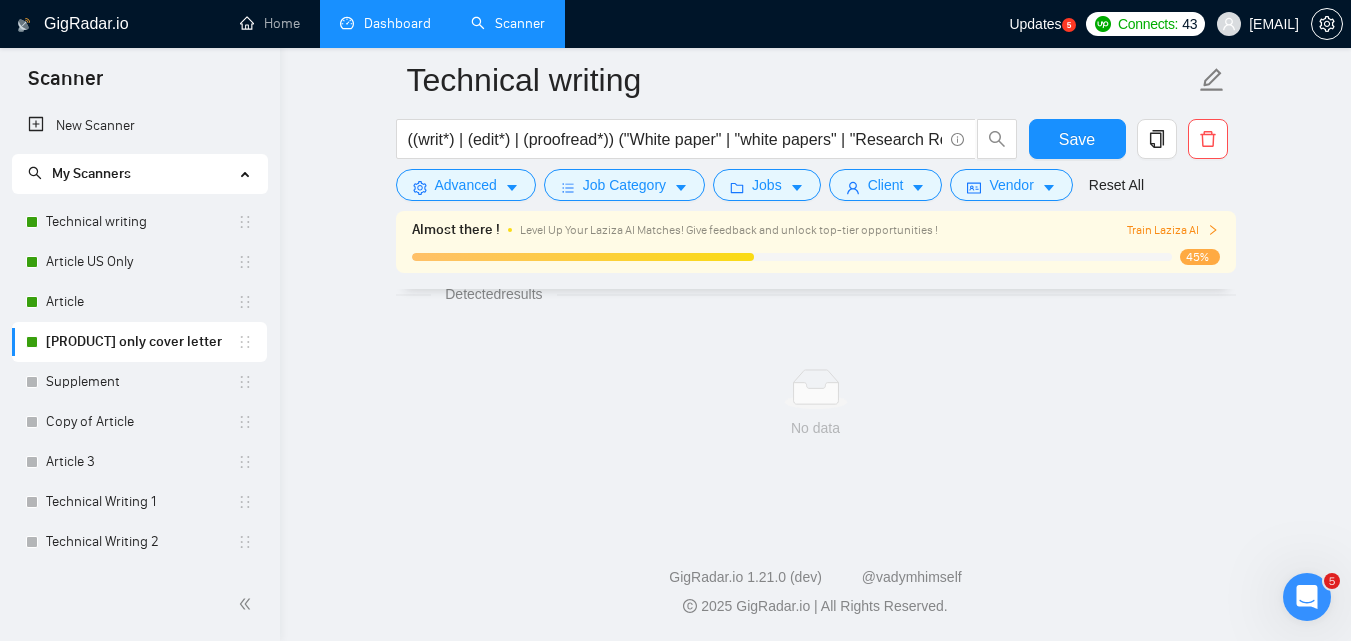 scroll, scrollTop: 1338, scrollLeft: 0, axis: vertical 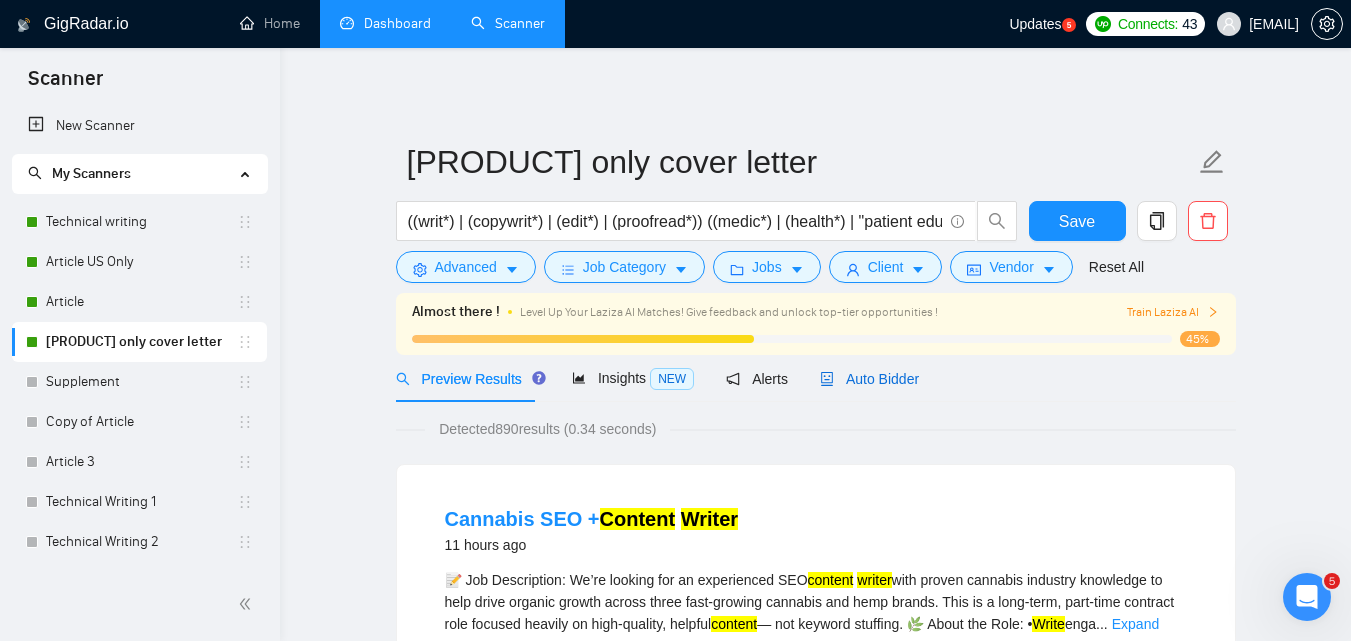 click on "Auto Bidder" at bounding box center [869, 379] 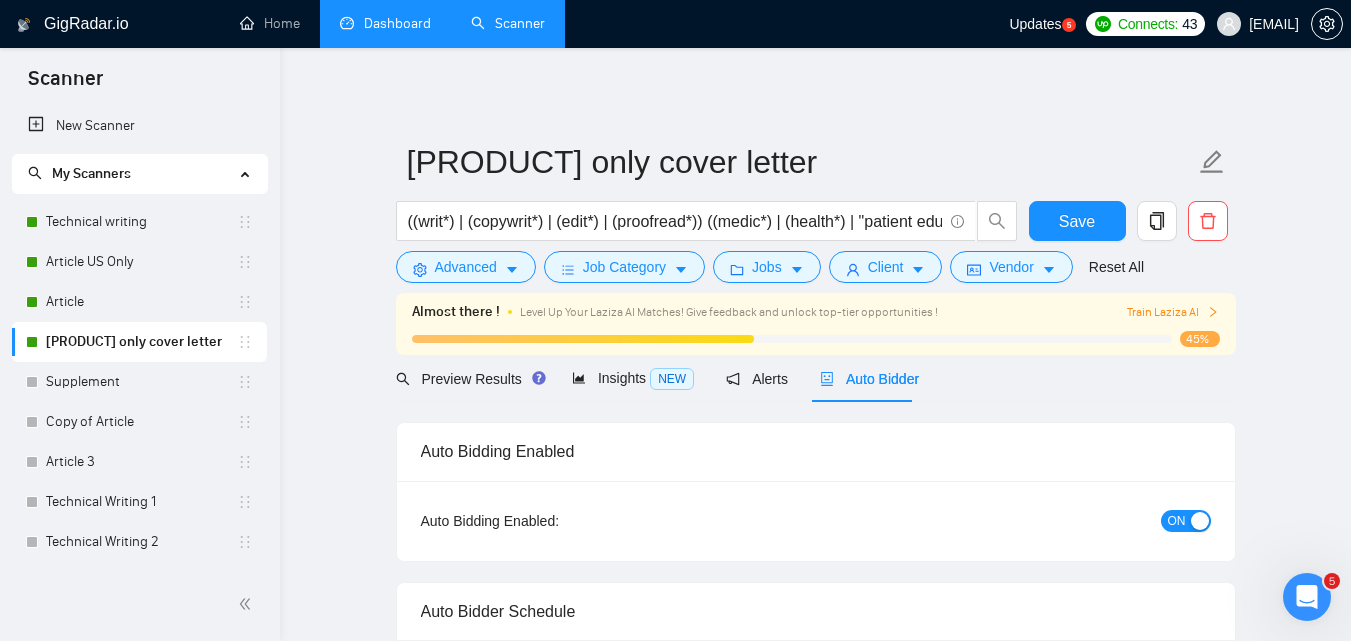 type 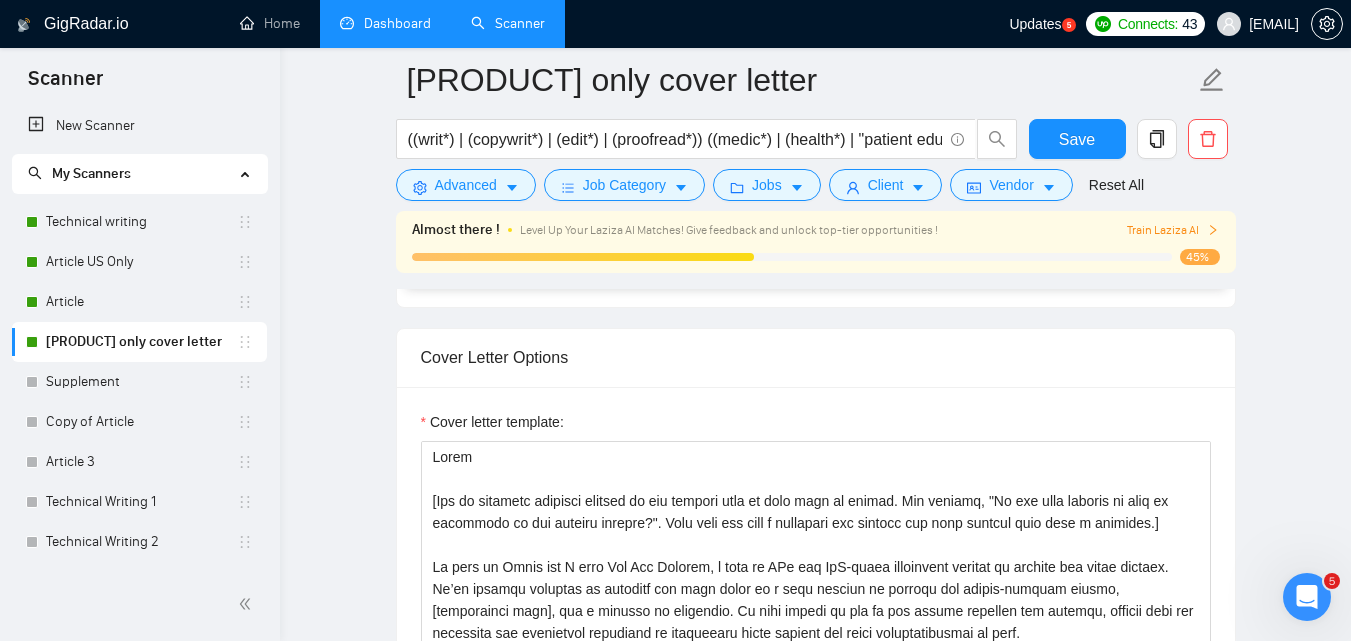 scroll, scrollTop: 1705, scrollLeft: 0, axis: vertical 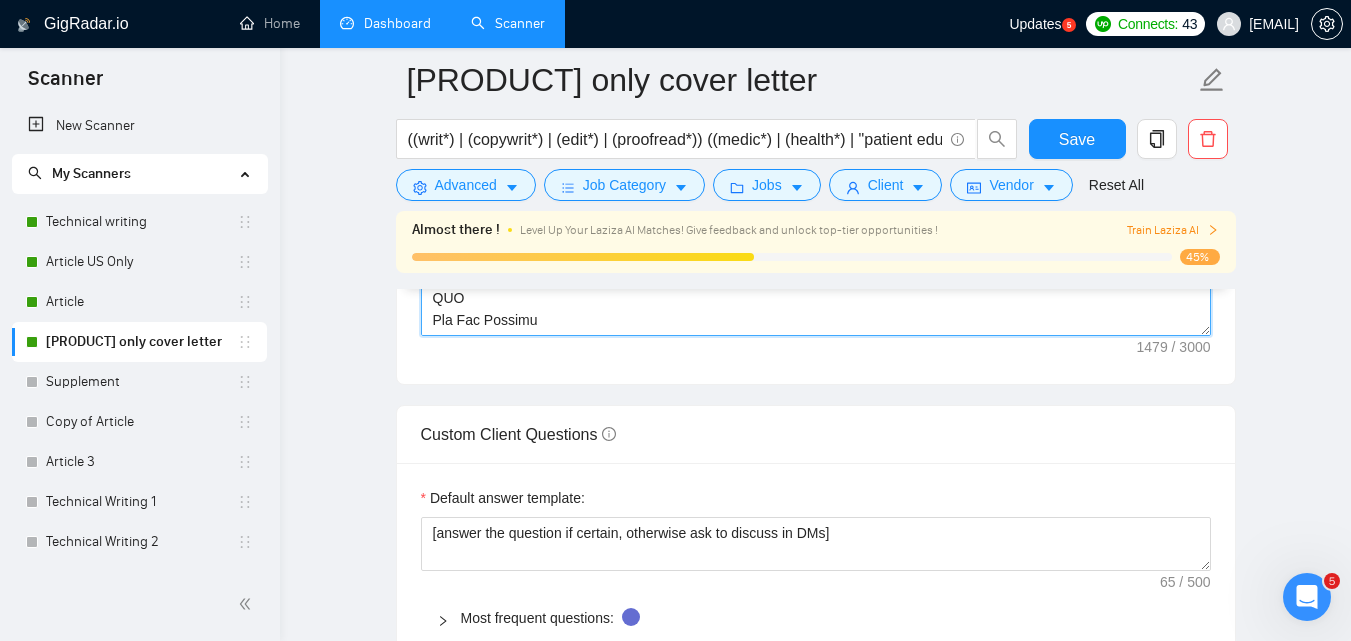 drag, startPoint x: 433, startPoint y: 408, endPoint x: 821, endPoint y: 434, distance: 388.87015 